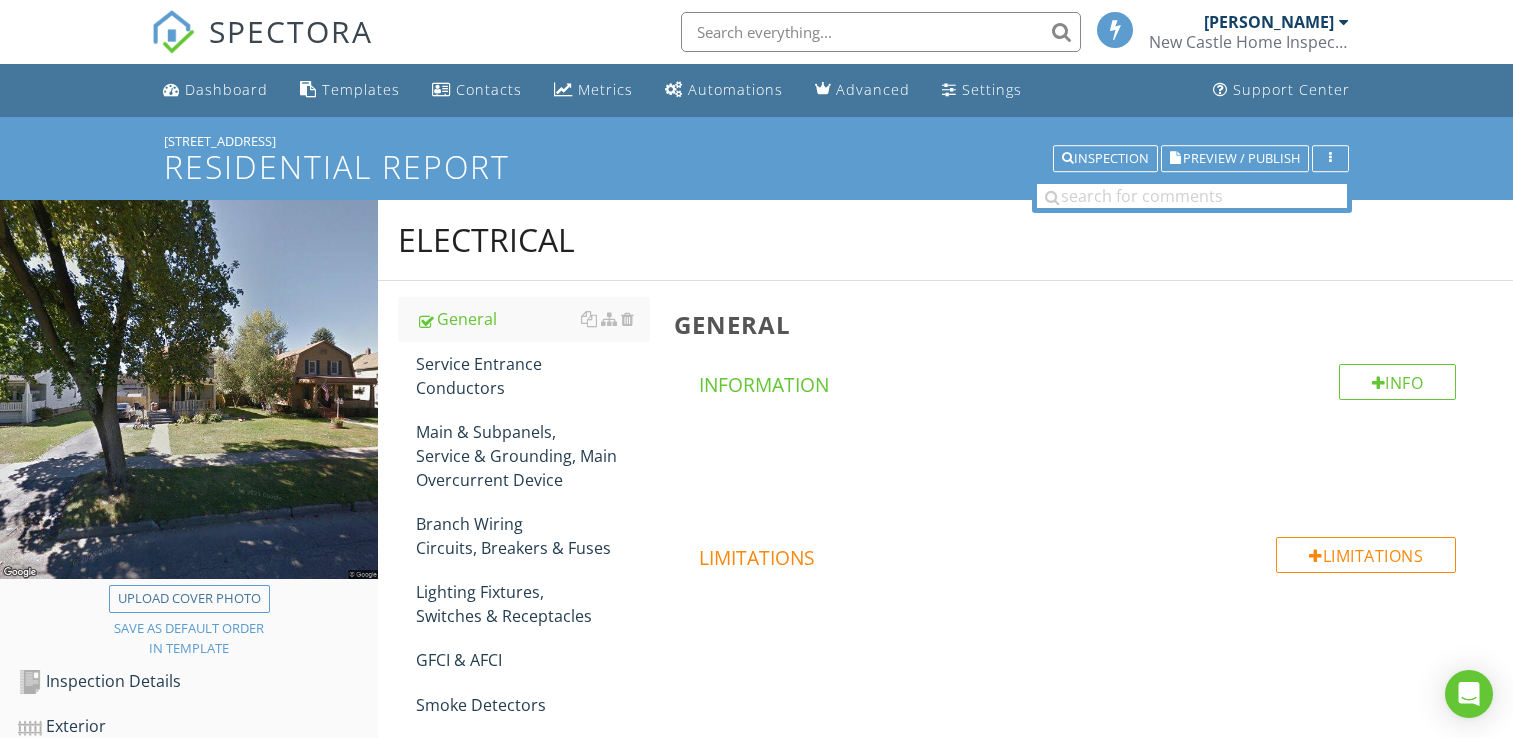 scroll, scrollTop: 285, scrollLeft: 0, axis: vertical 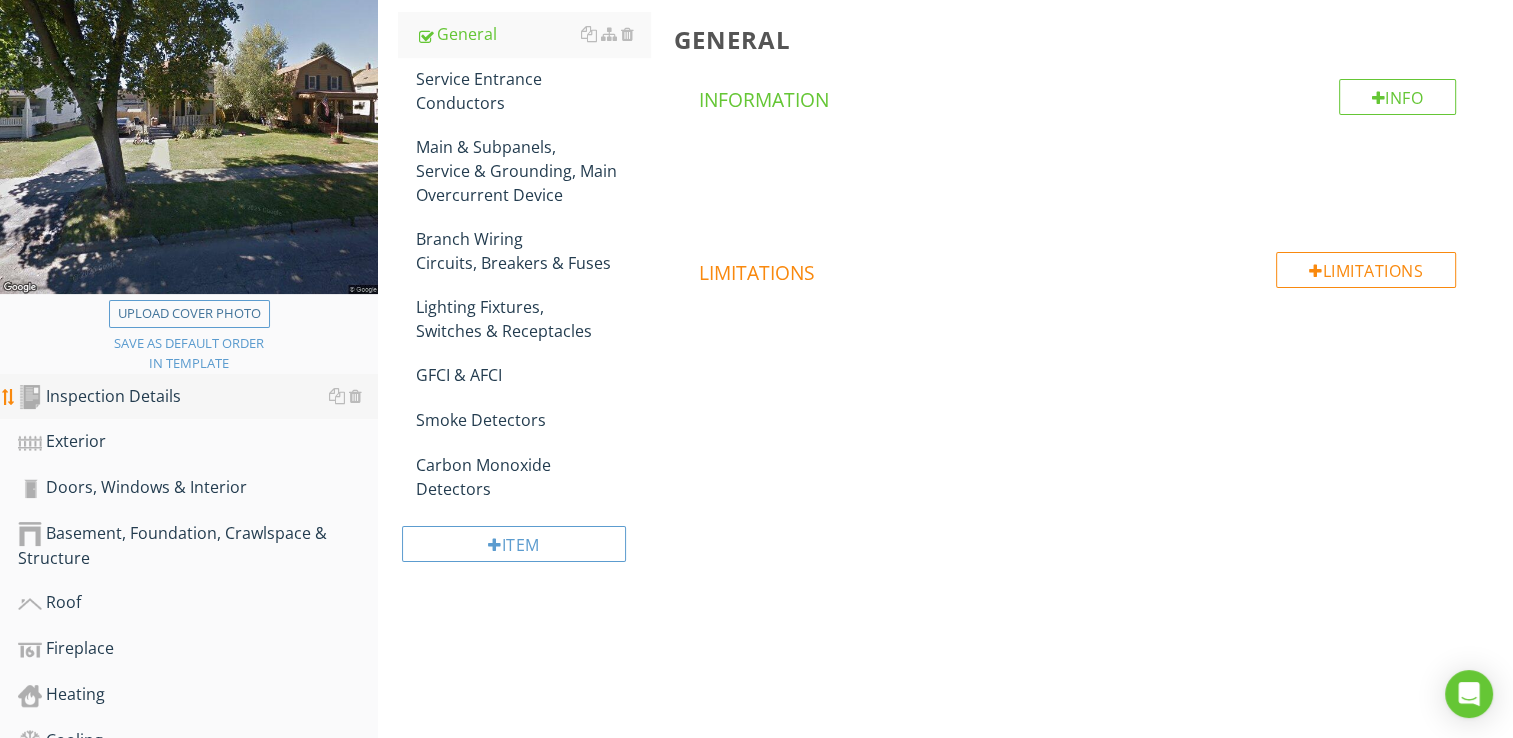 click on "Inspection Details" at bounding box center (198, 397) 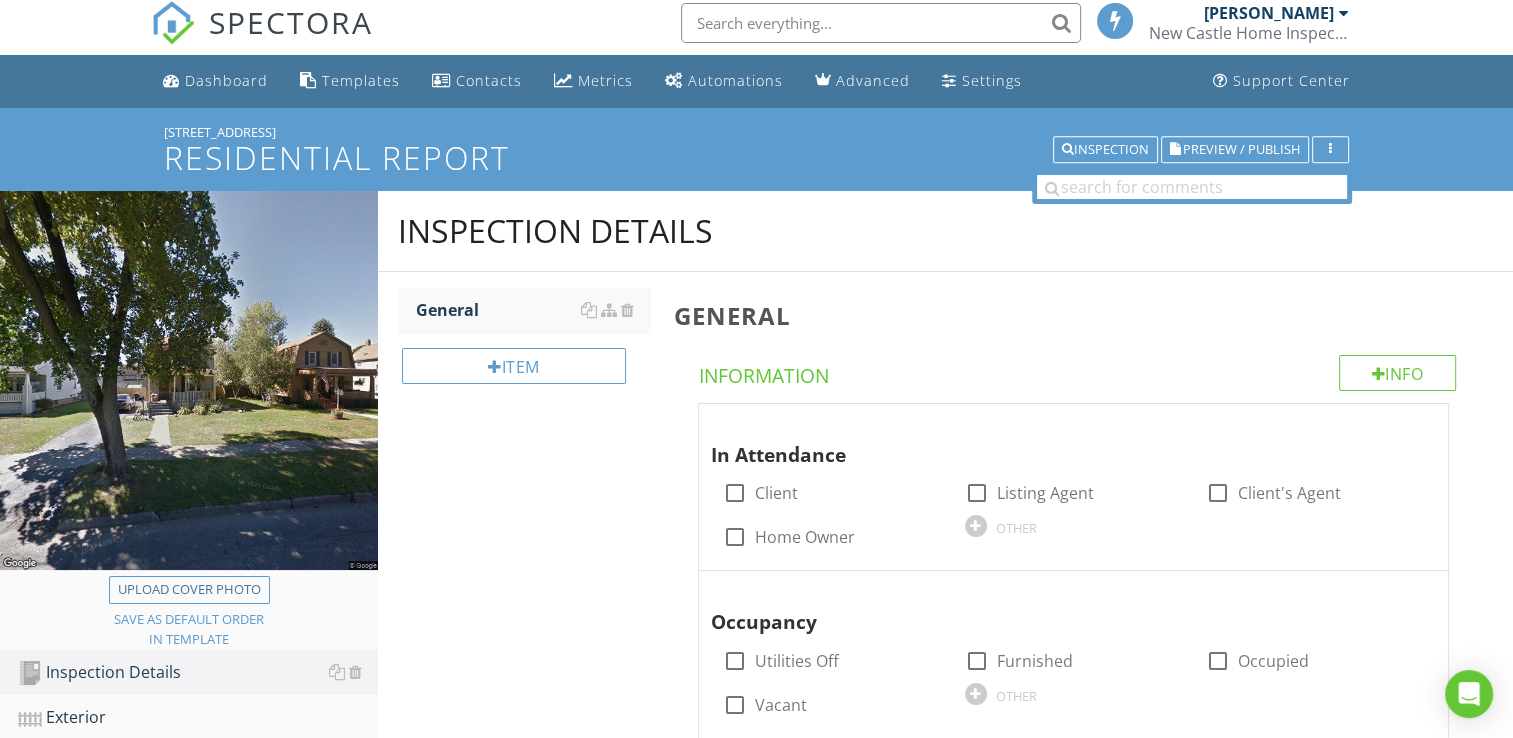 scroll, scrollTop: 0, scrollLeft: 0, axis: both 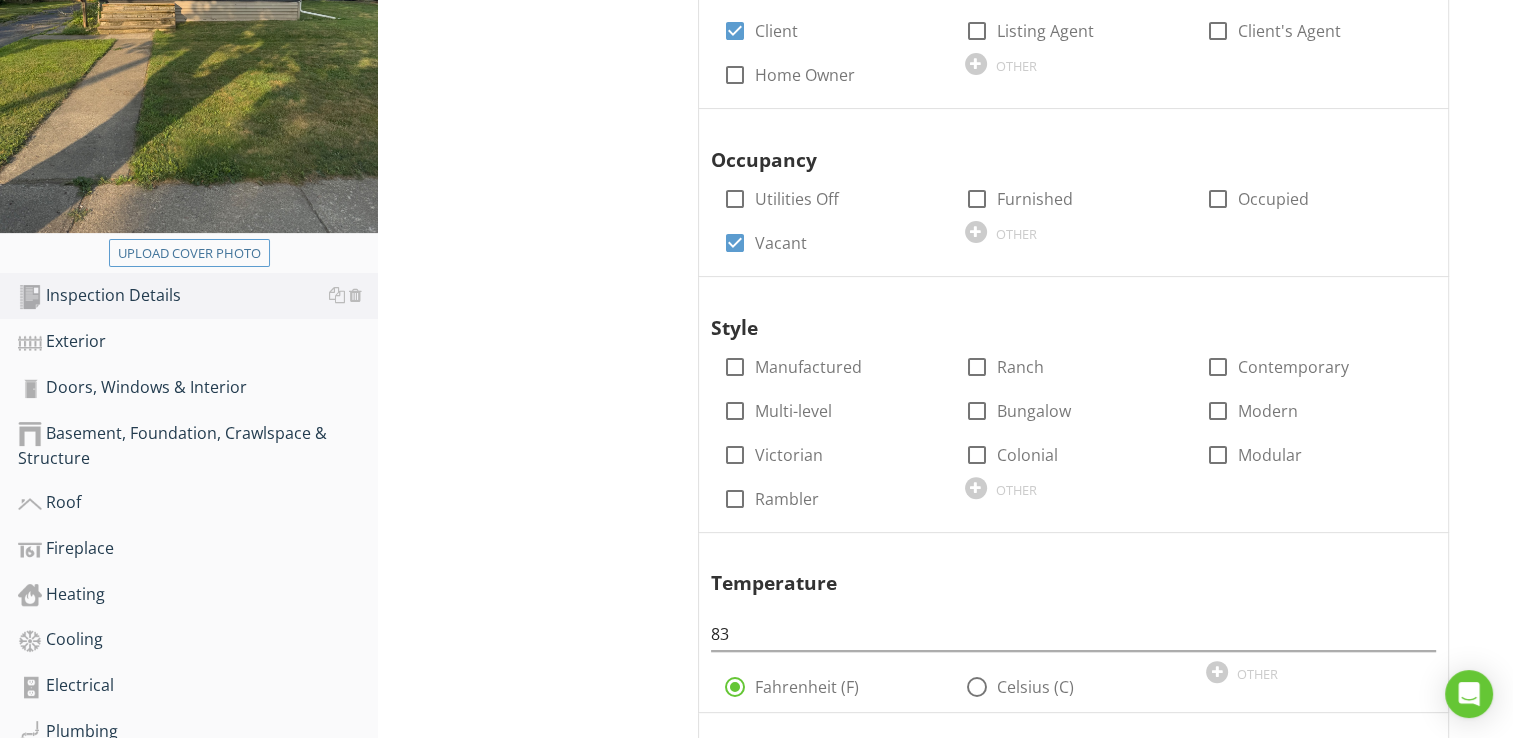 type 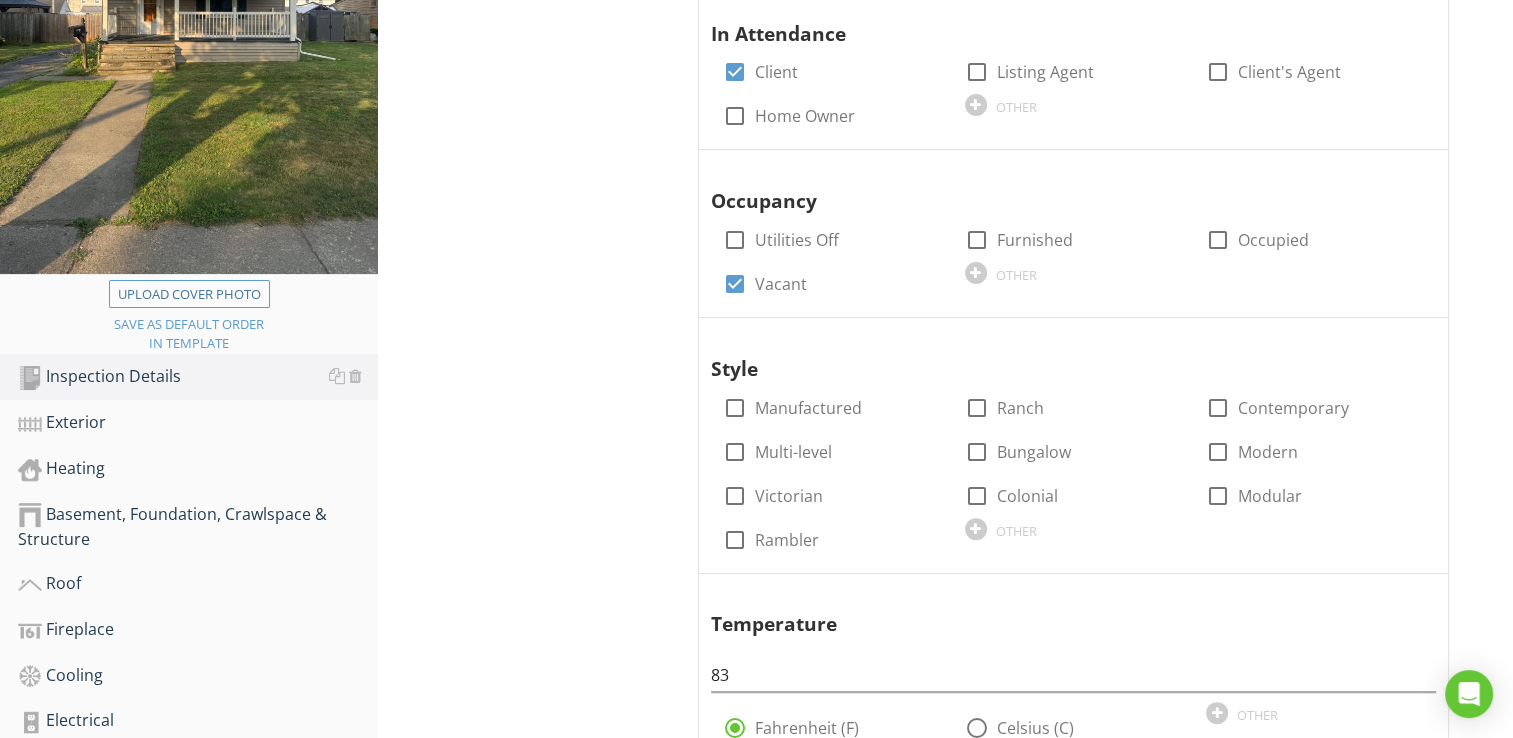 scroll, scrollTop: 408, scrollLeft: 0, axis: vertical 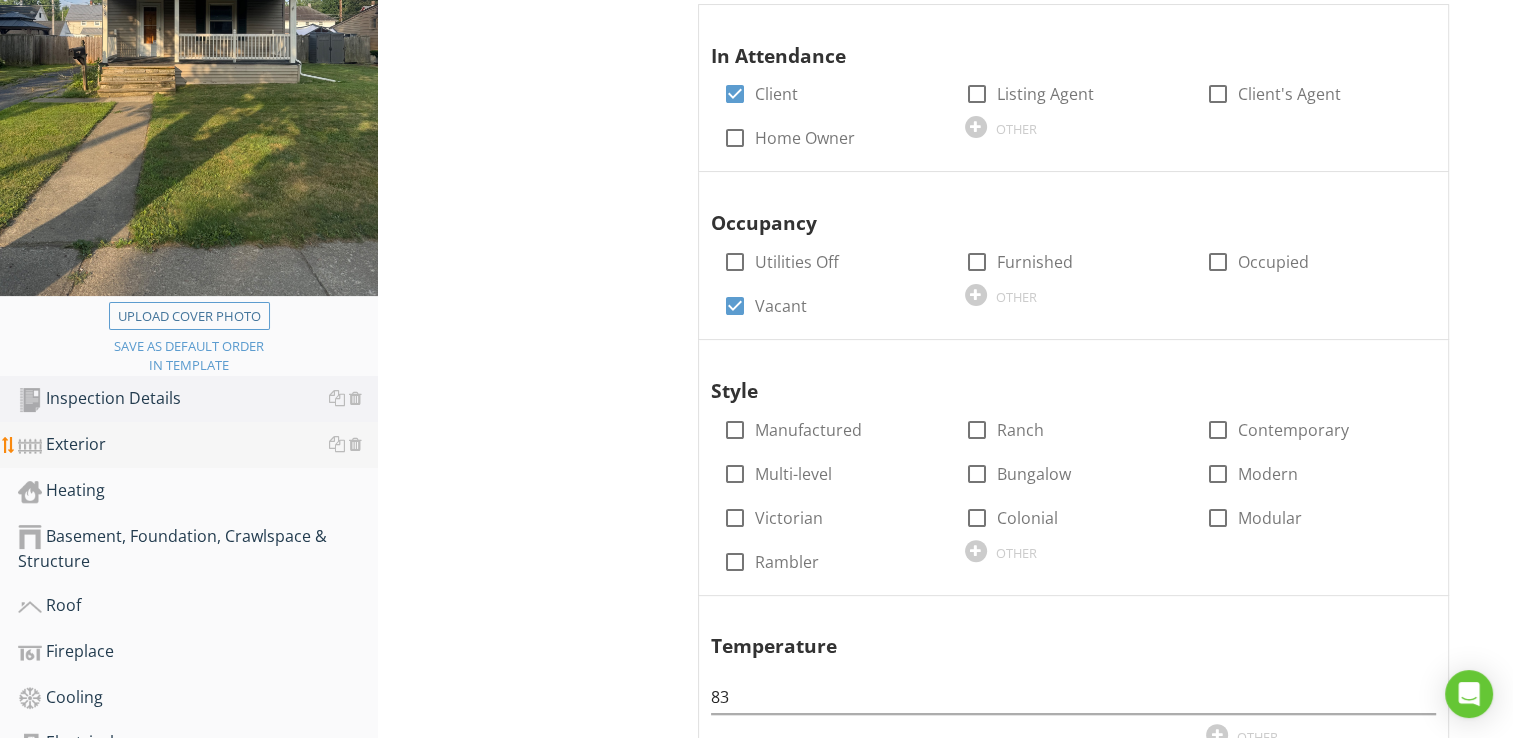 click on "Exterior" at bounding box center (198, 445) 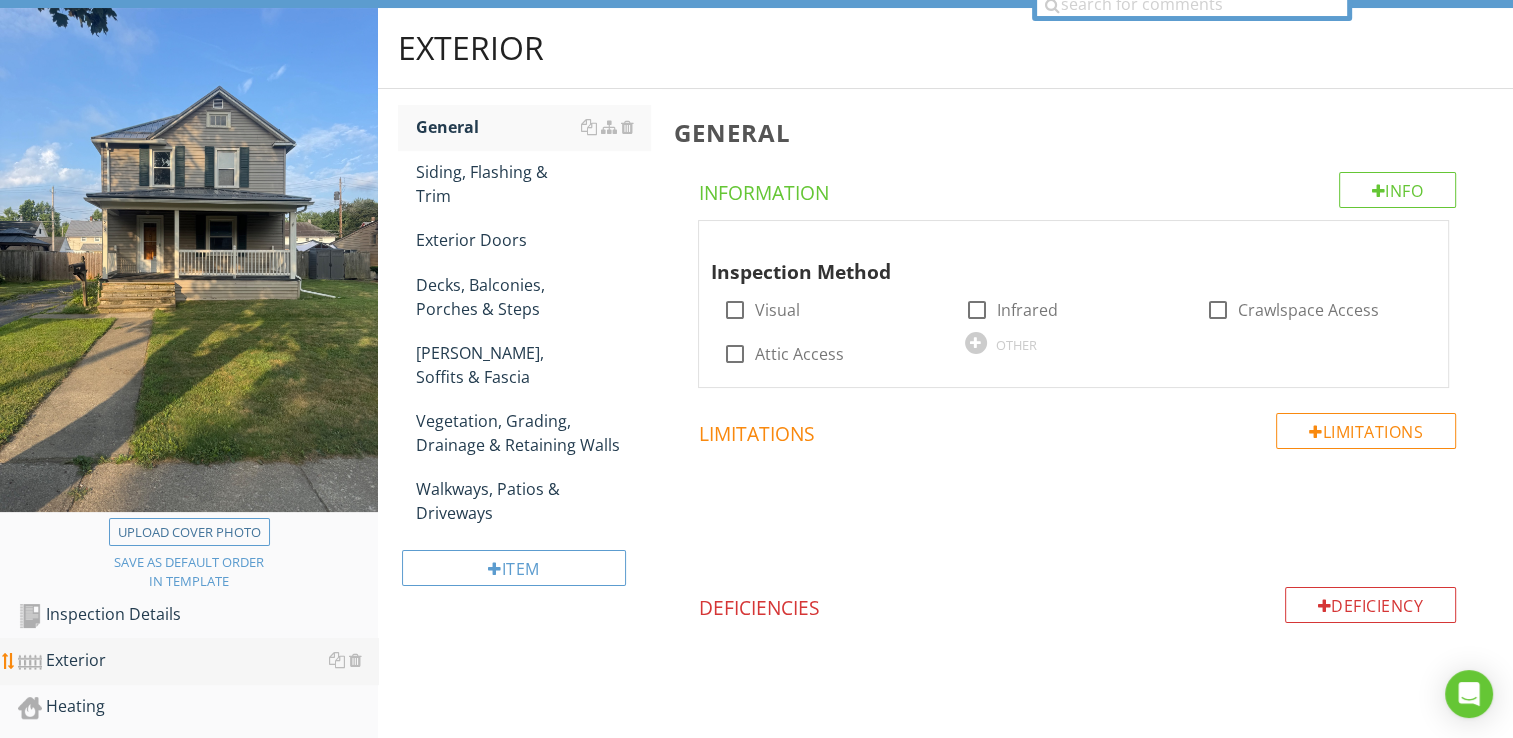 scroll, scrollTop: 185, scrollLeft: 0, axis: vertical 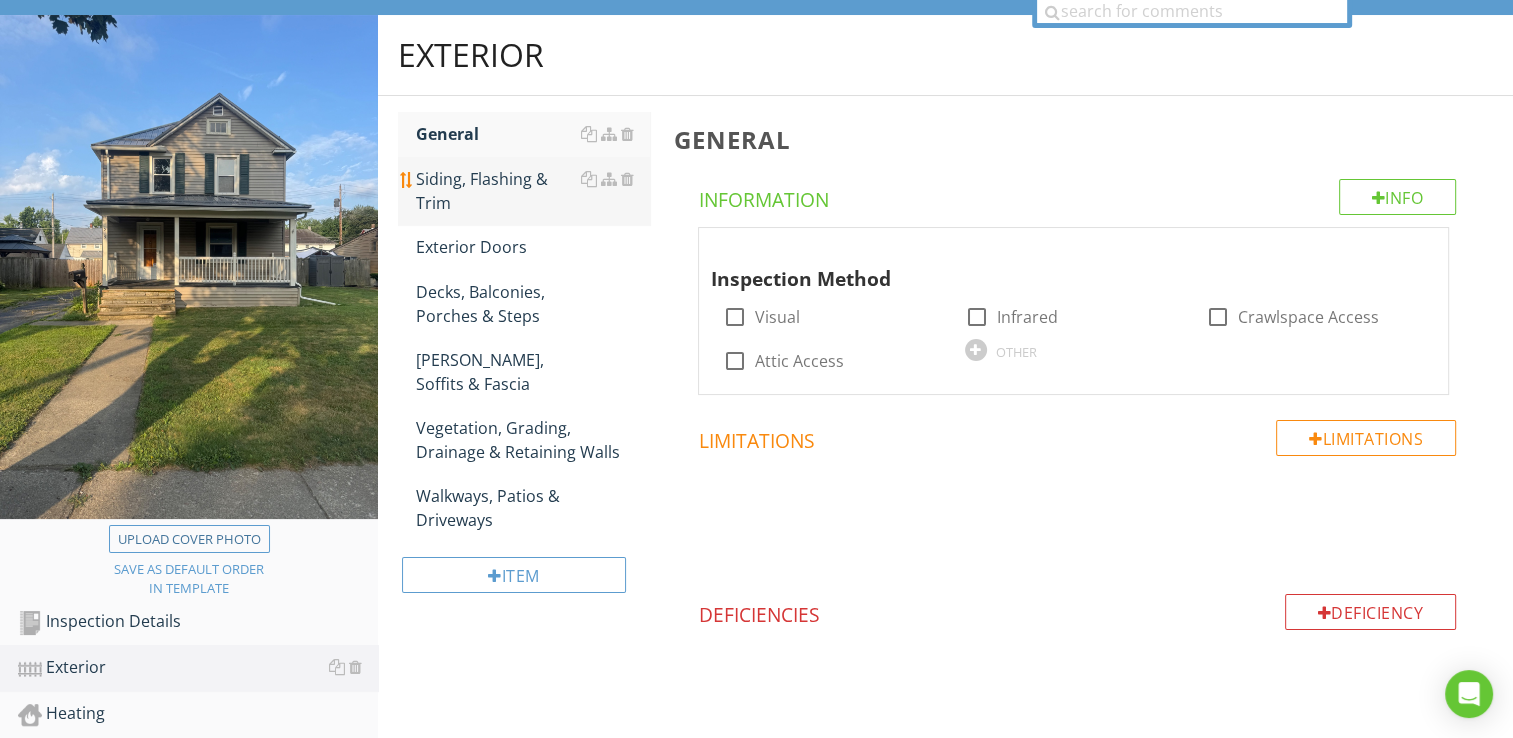 click on "Siding, Flashing & Trim" at bounding box center [533, 191] 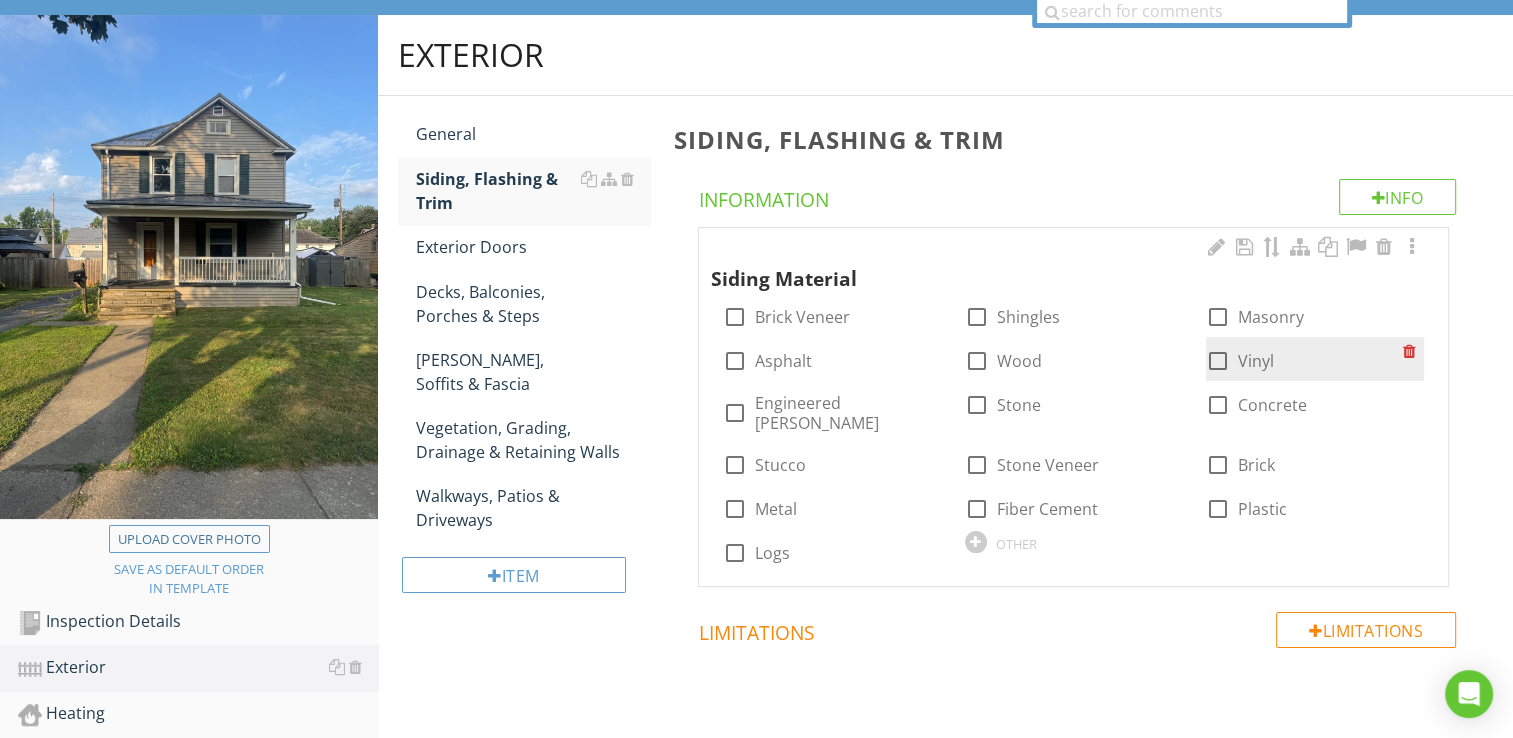 click at bounding box center (1218, 361) 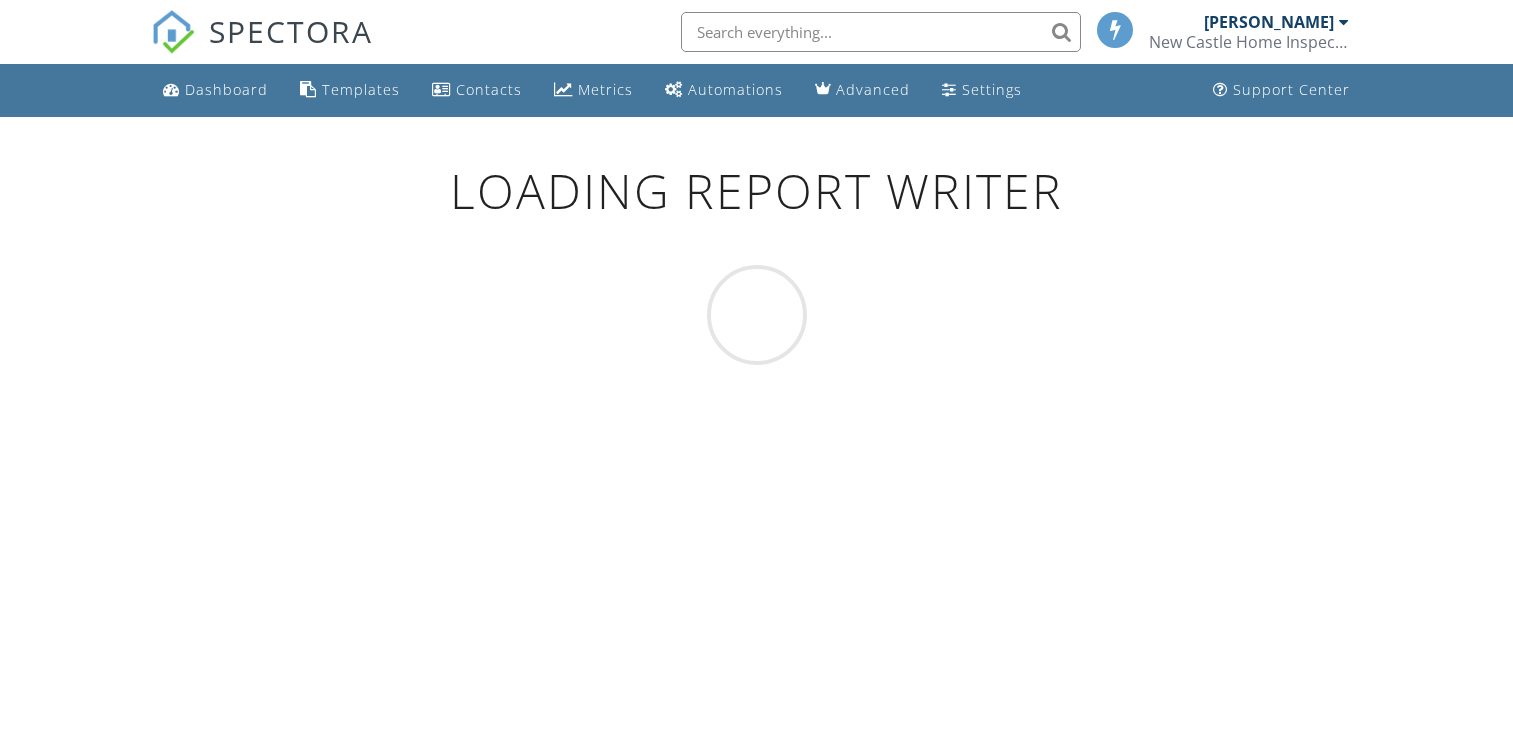 scroll, scrollTop: 116, scrollLeft: 0, axis: vertical 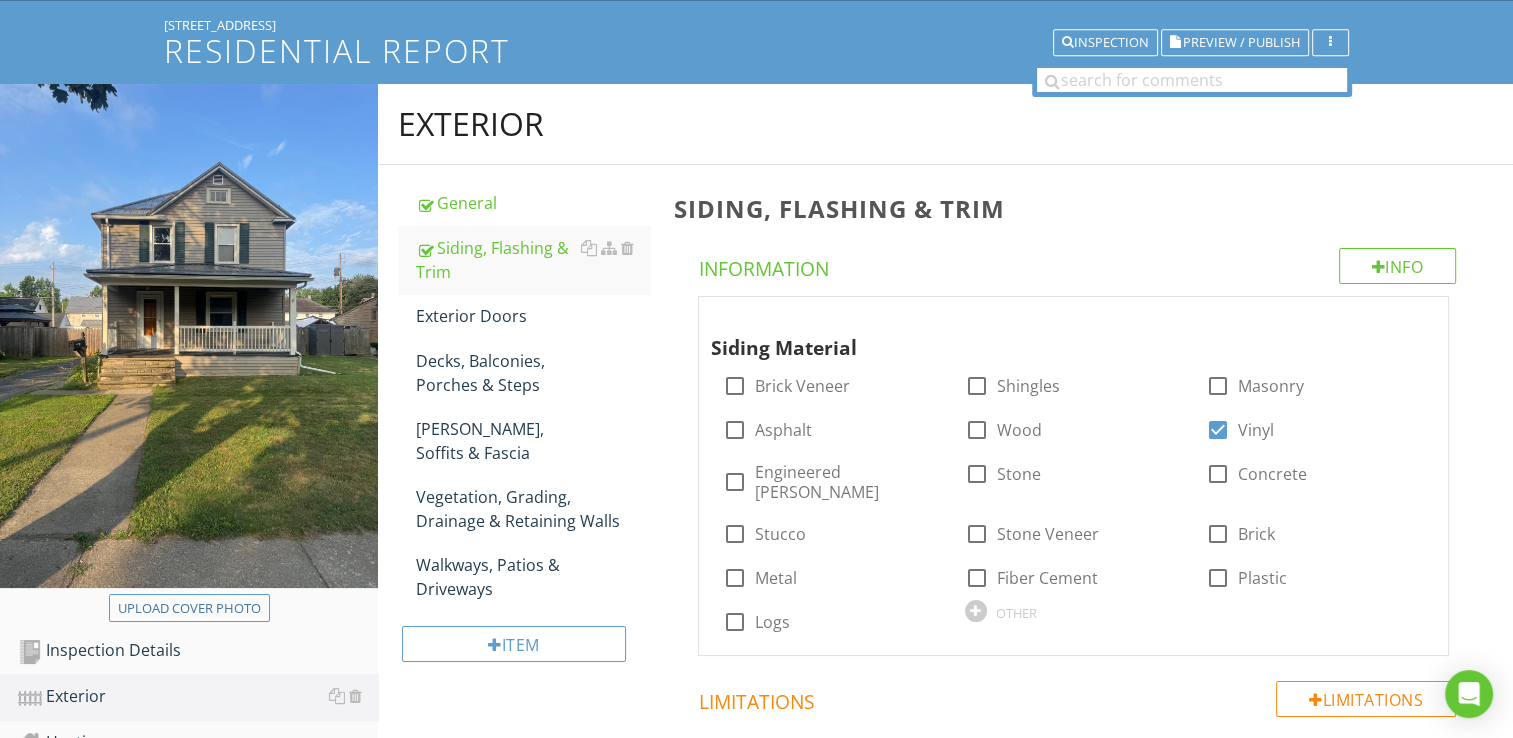 type 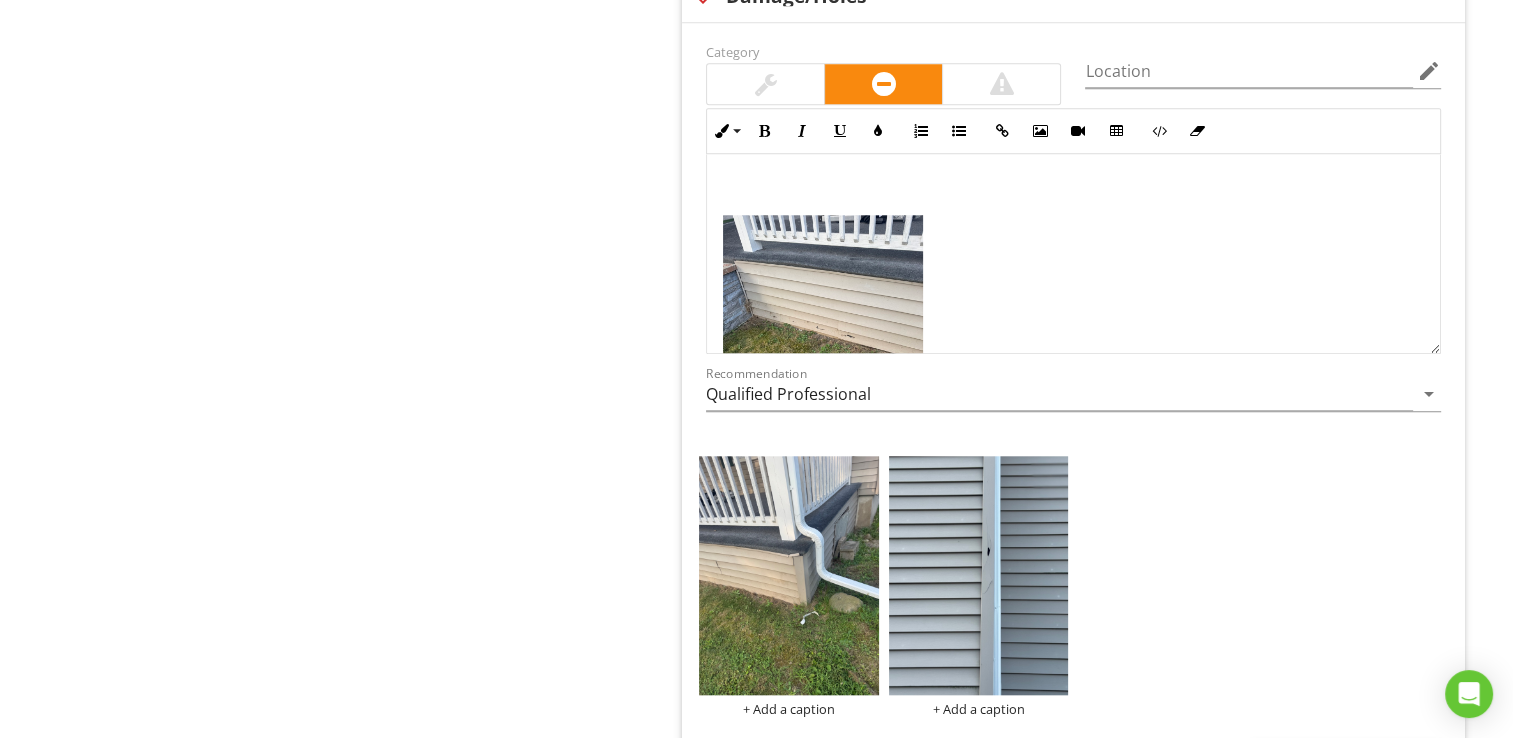 scroll, scrollTop: 1836, scrollLeft: 0, axis: vertical 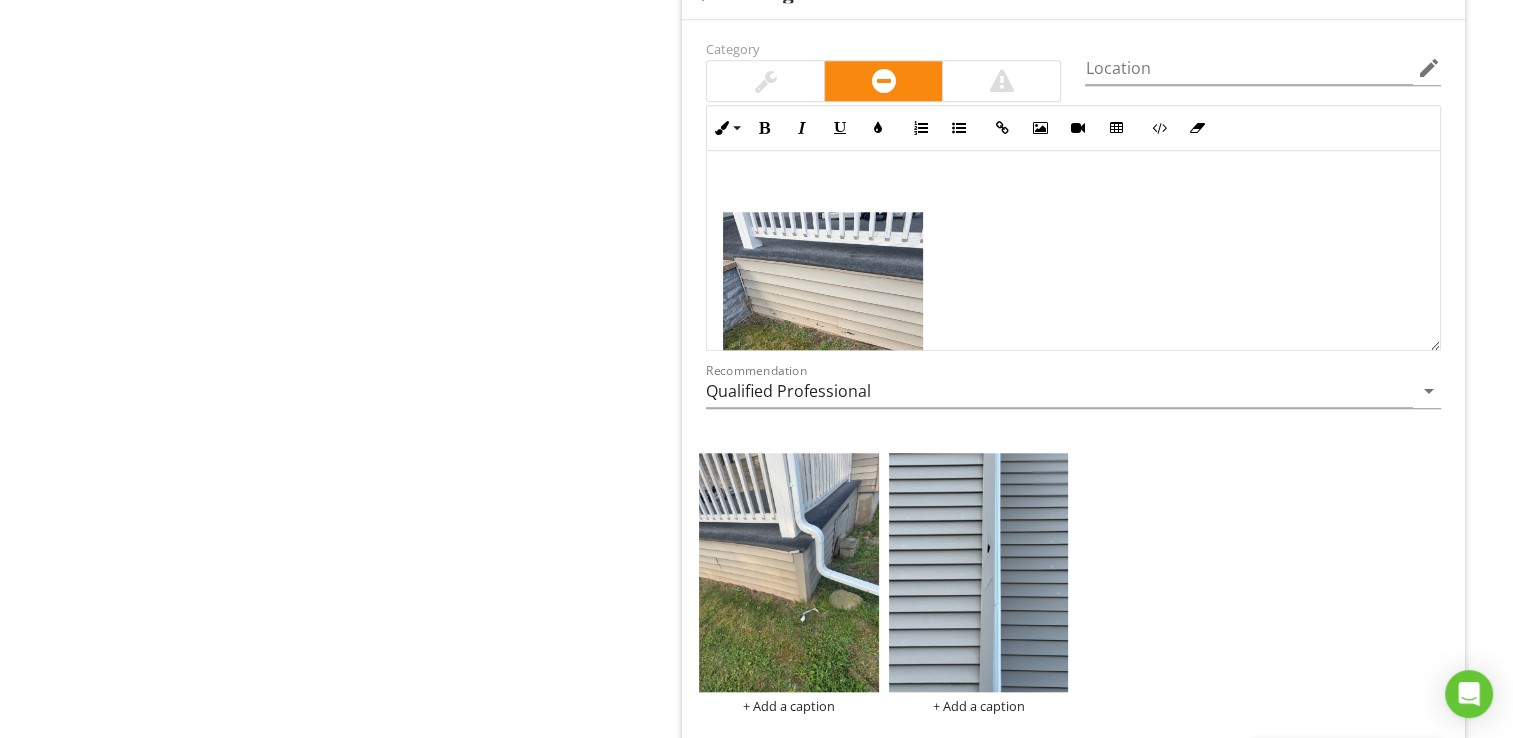 click at bounding box center [823, 345] 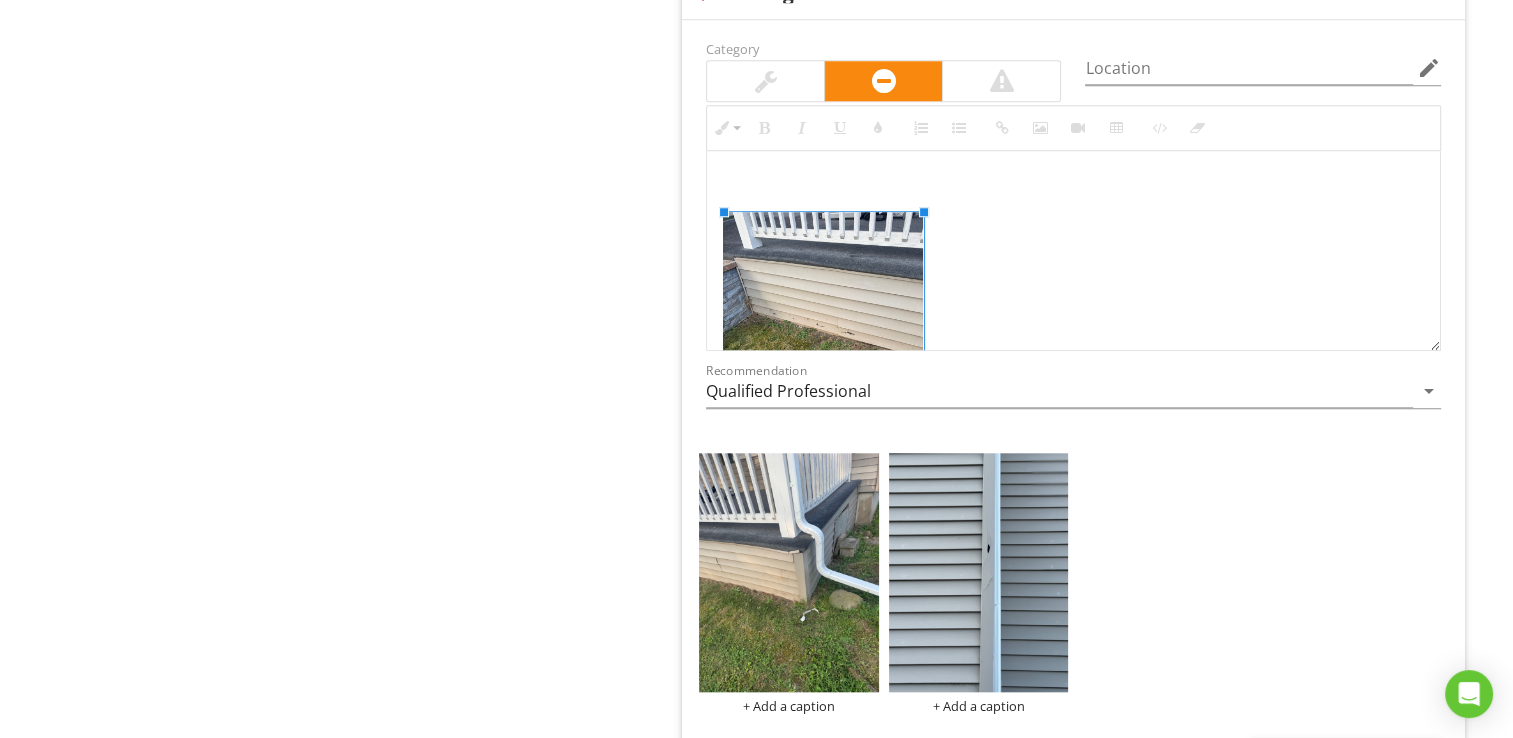 scroll, scrollTop: 149, scrollLeft: 0, axis: vertical 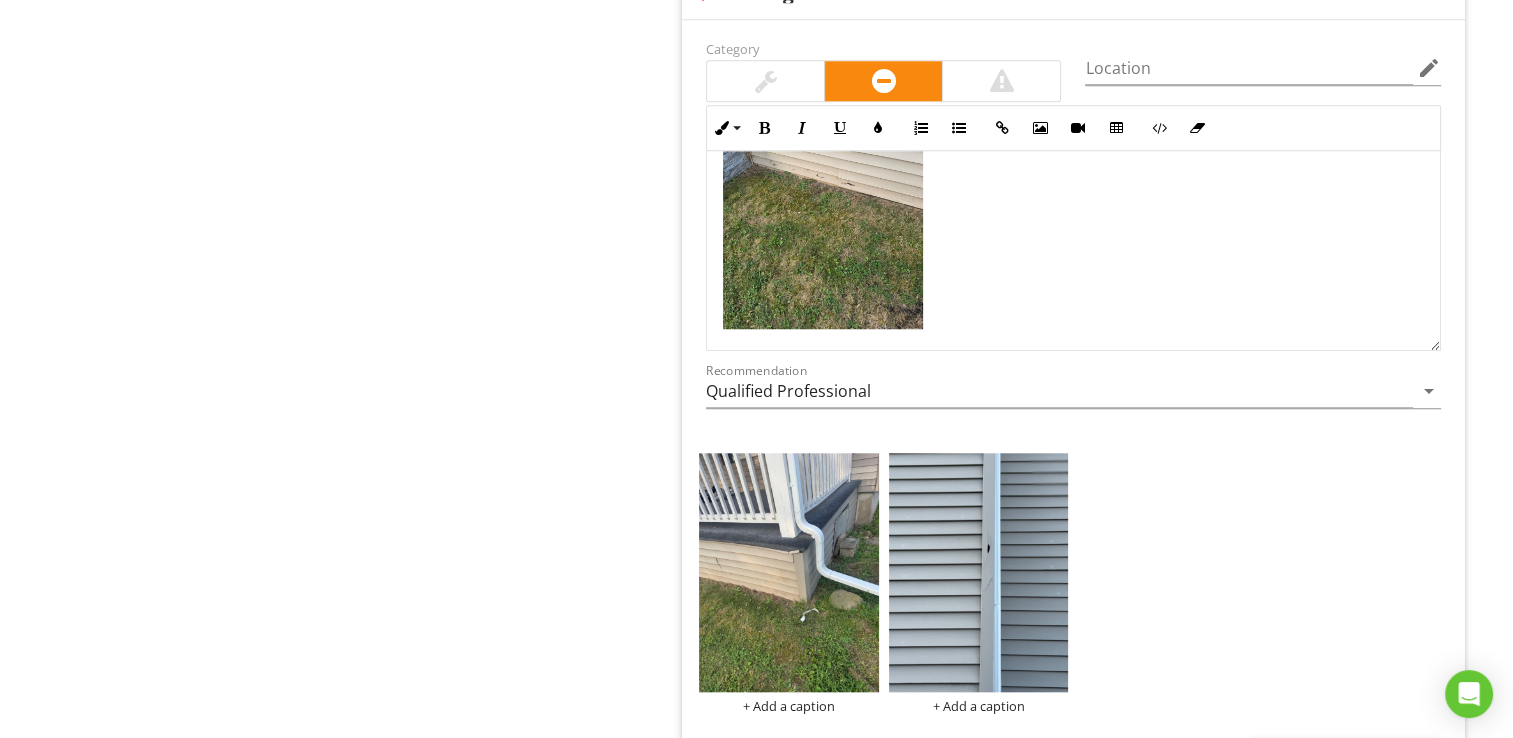 click at bounding box center (823, 196) 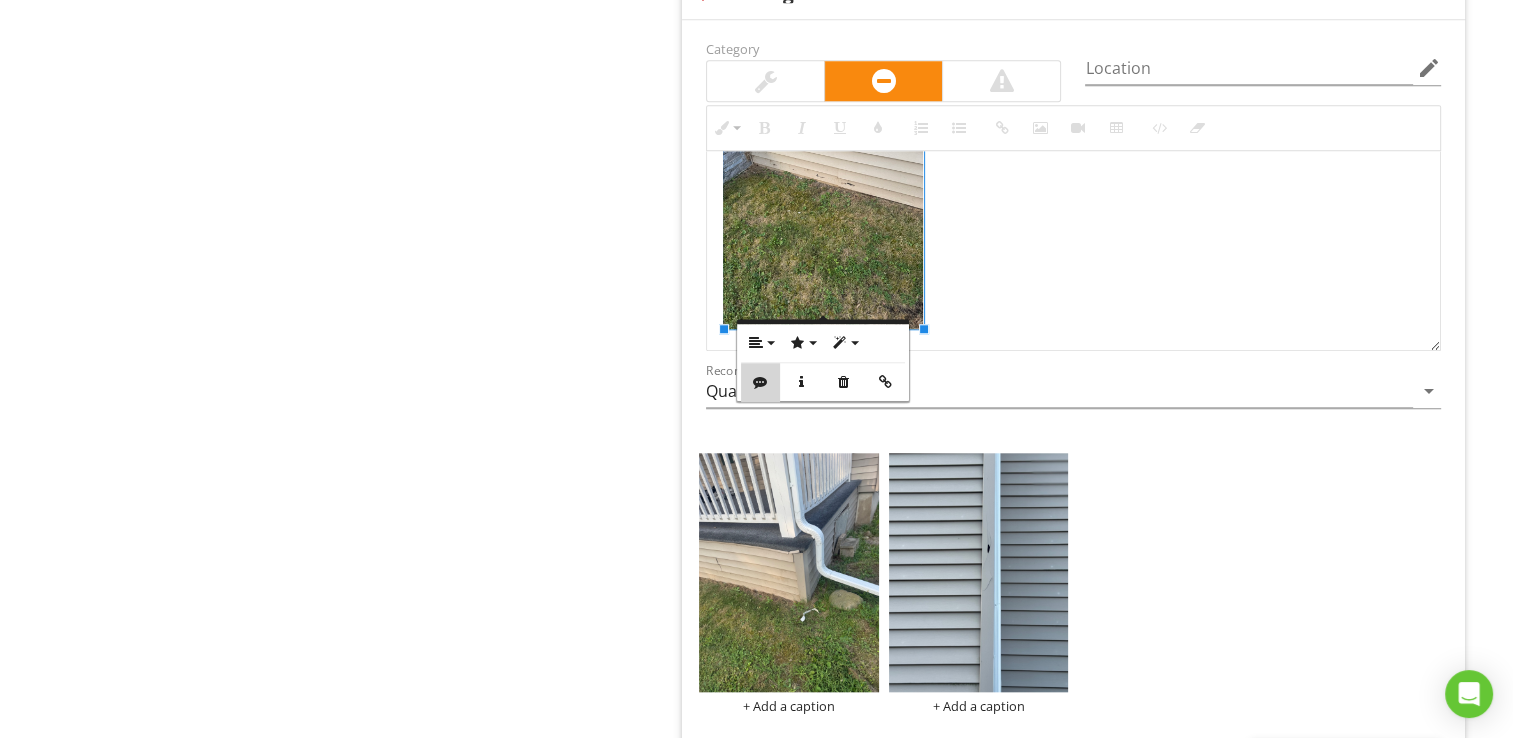 click at bounding box center [760, 382] 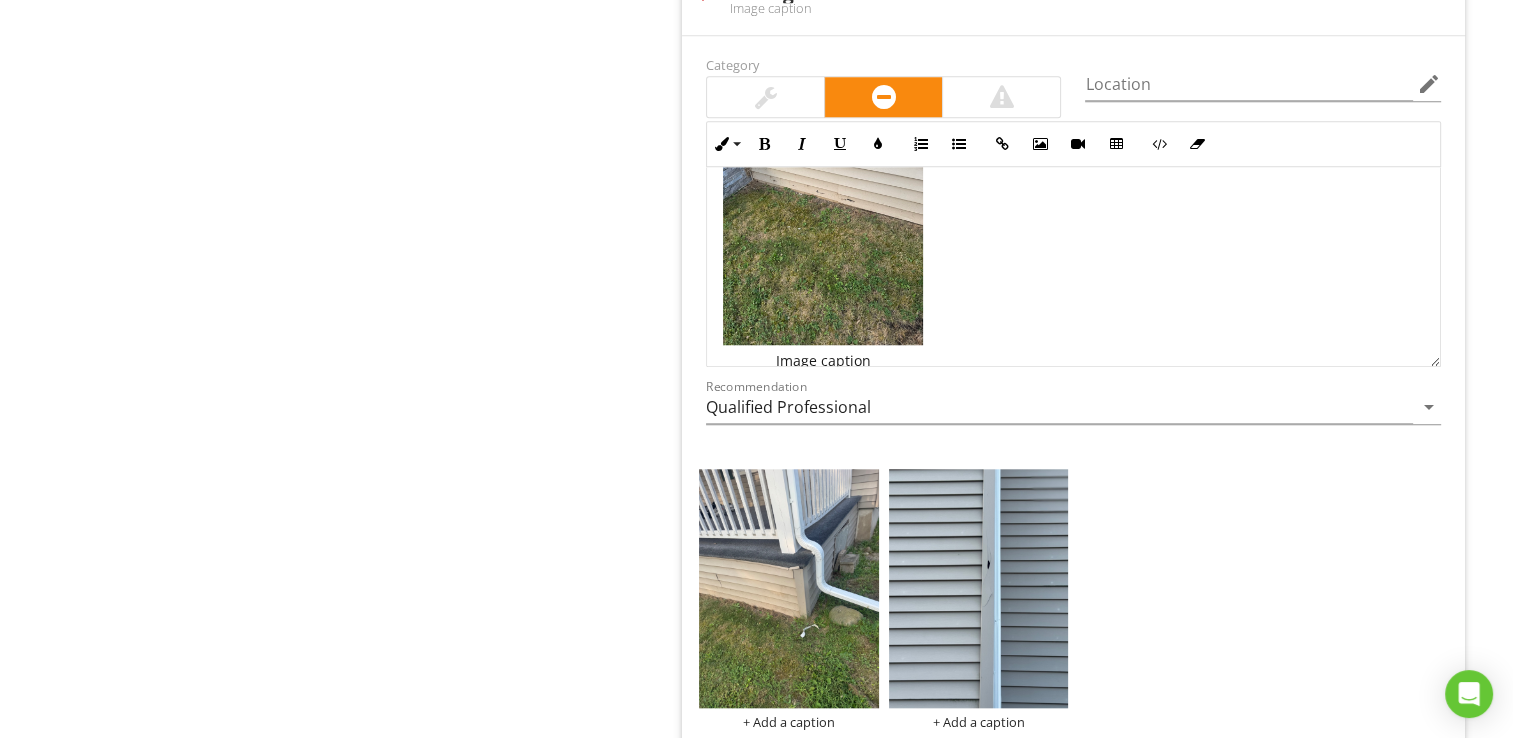 scroll, scrollTop: 1852, scrollLeft: 0, axis: vertical 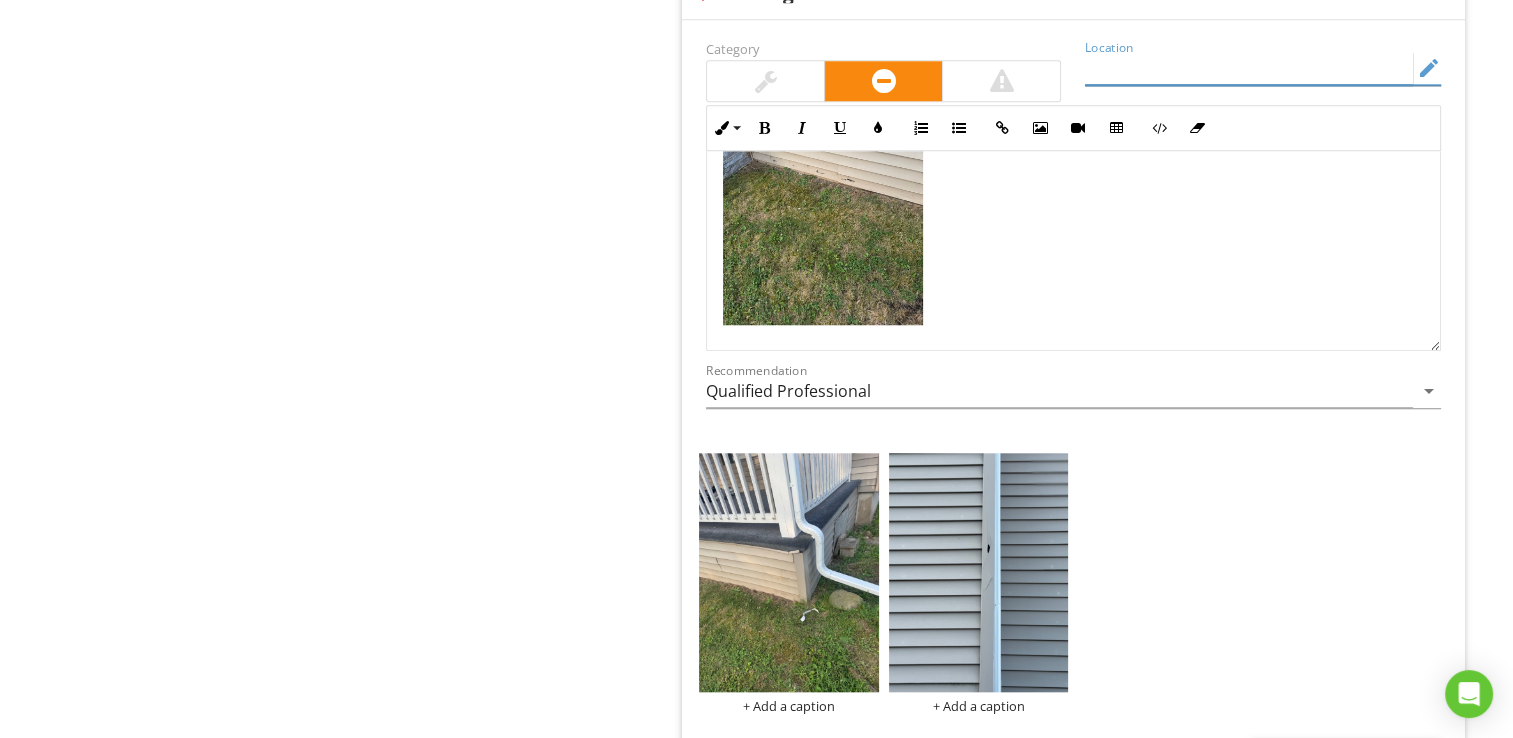 click at bounding box center (1249, 68) 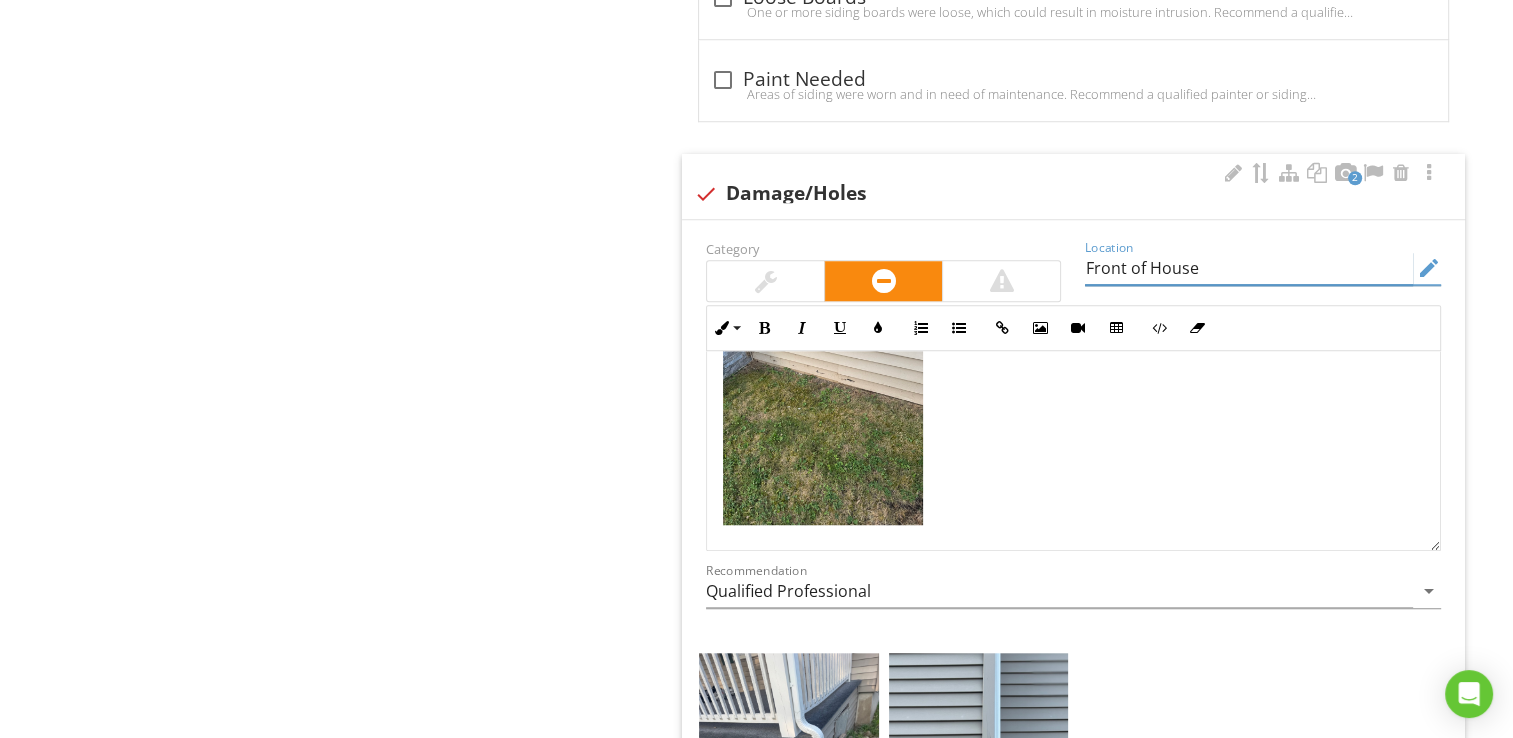 scroll, scrollTop: 1627, scrollLeft: 0, axis: vertical 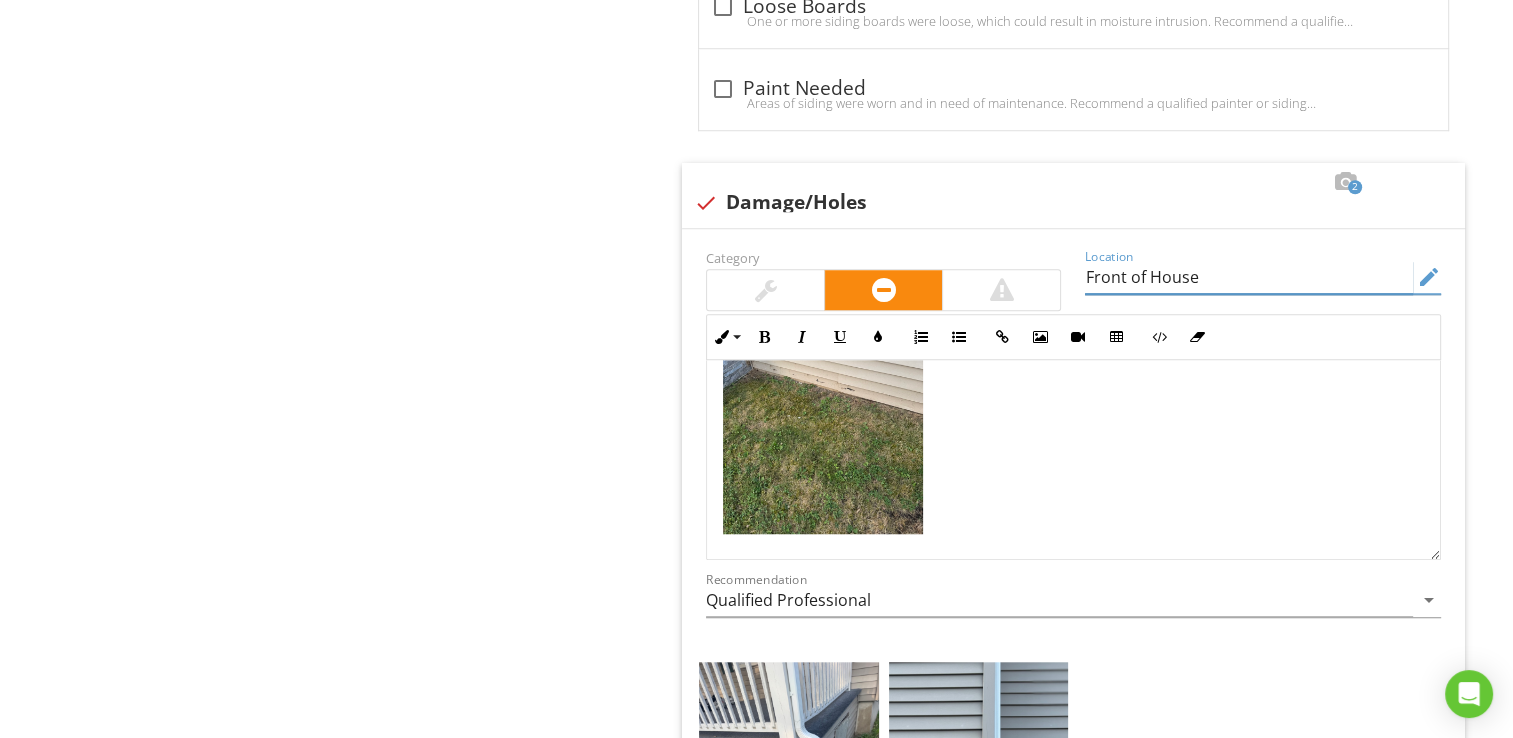 type on "Front of House" 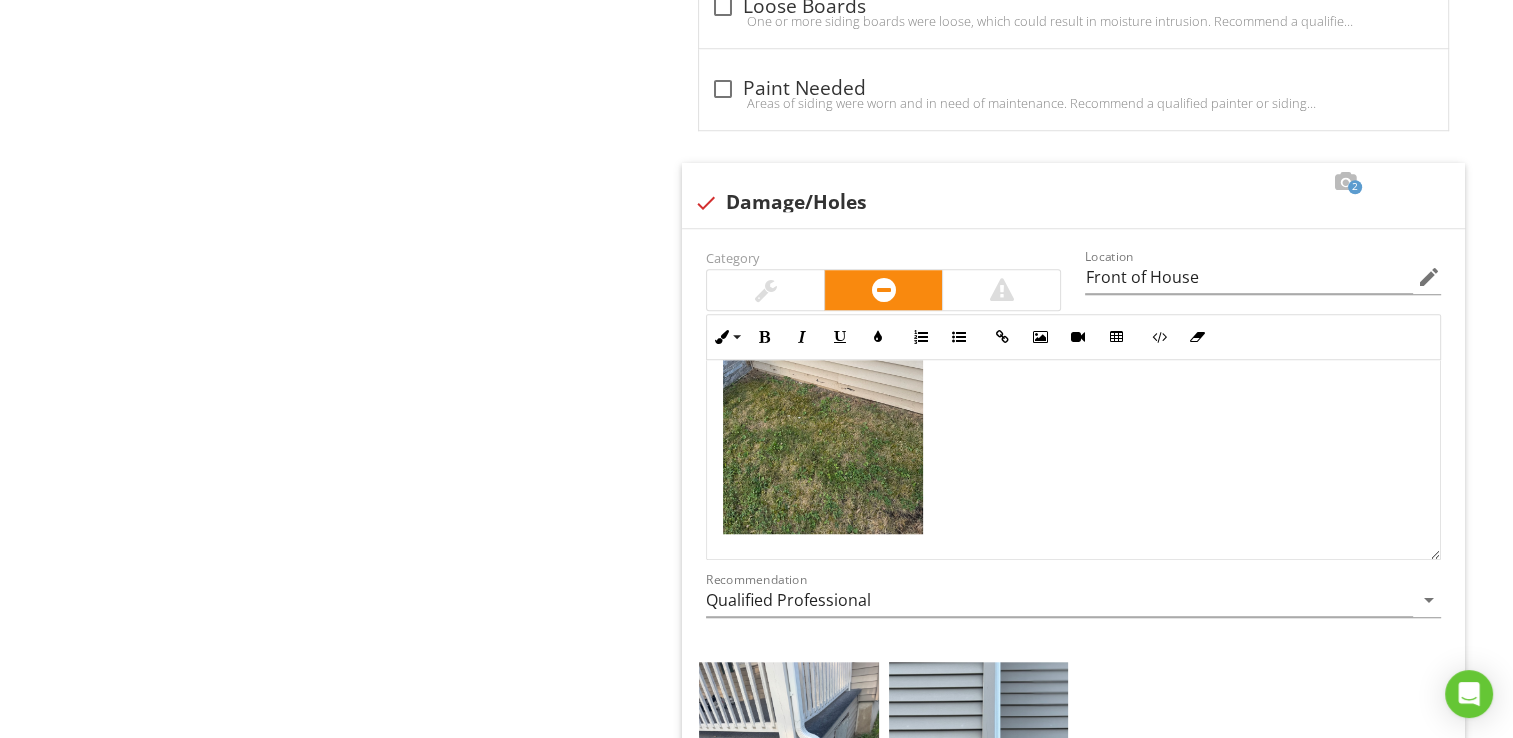 click on "Exterior
Save as default order
in template
General
Siding, Flashing & Trim
Vegetation, Grading, Drainage & Retaining Walls
Exterior Doors
Decks, Balconies, Porches & Steps
Eaves, Soffits & Fascia
Walkways, Patios & Driveways
Item
Siding, Flashing & Trim
Info
Information
Siding Material
check_box_outline_blank Brick Veneer   check_box_outline_blank Shingles   check_box_outline_blank Masonry   check_box_outline_blank Asphalt   check_box_outline_blank Wood   check_box Vinyl   check_box_outline_blank Engineered Wood   Stone" at bounding box center (945, -72) 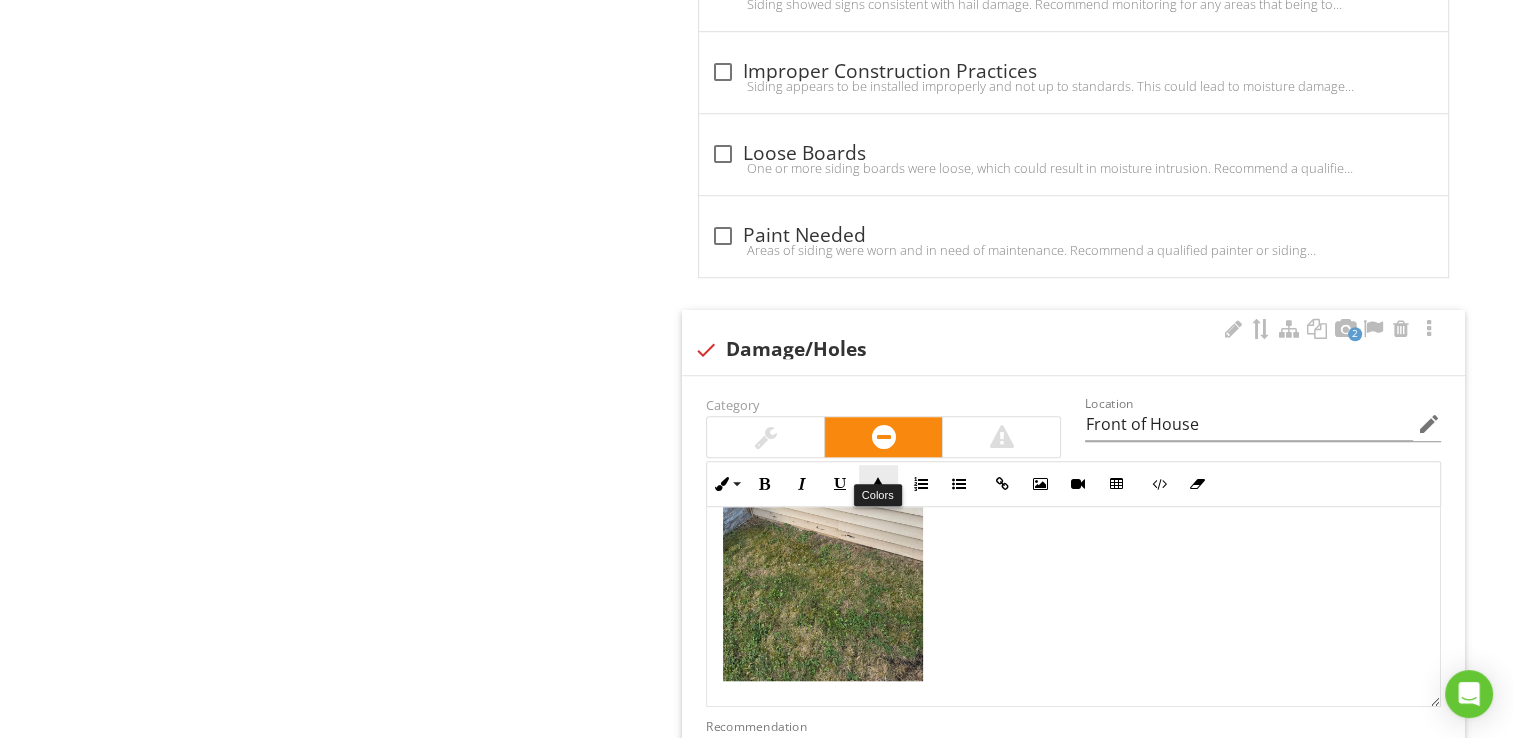 scroll, scrollTop: 1641, scrollLeft: 0, axis: vertical 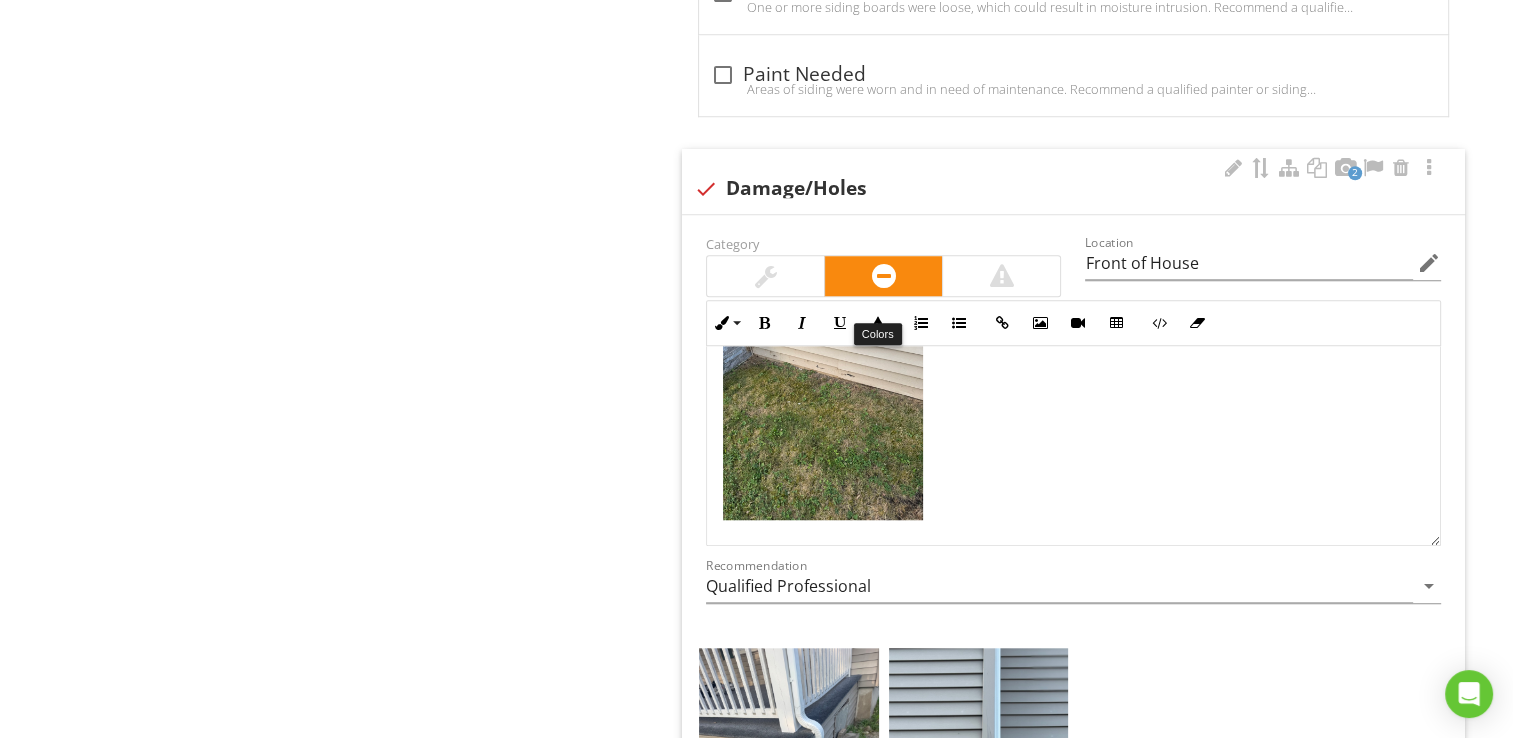 click at bounding box center [823, 387] 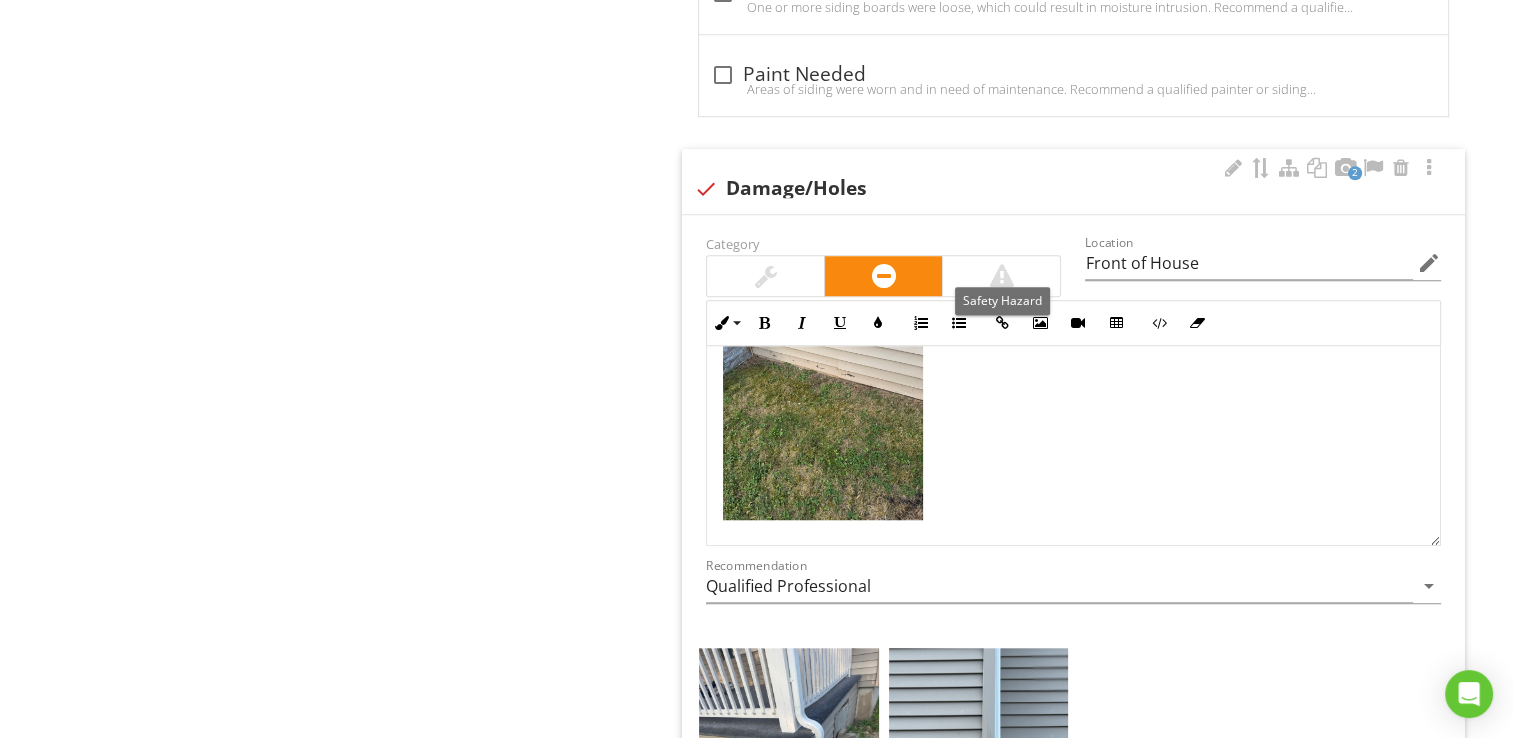 click at bounding box center [1001, 276] 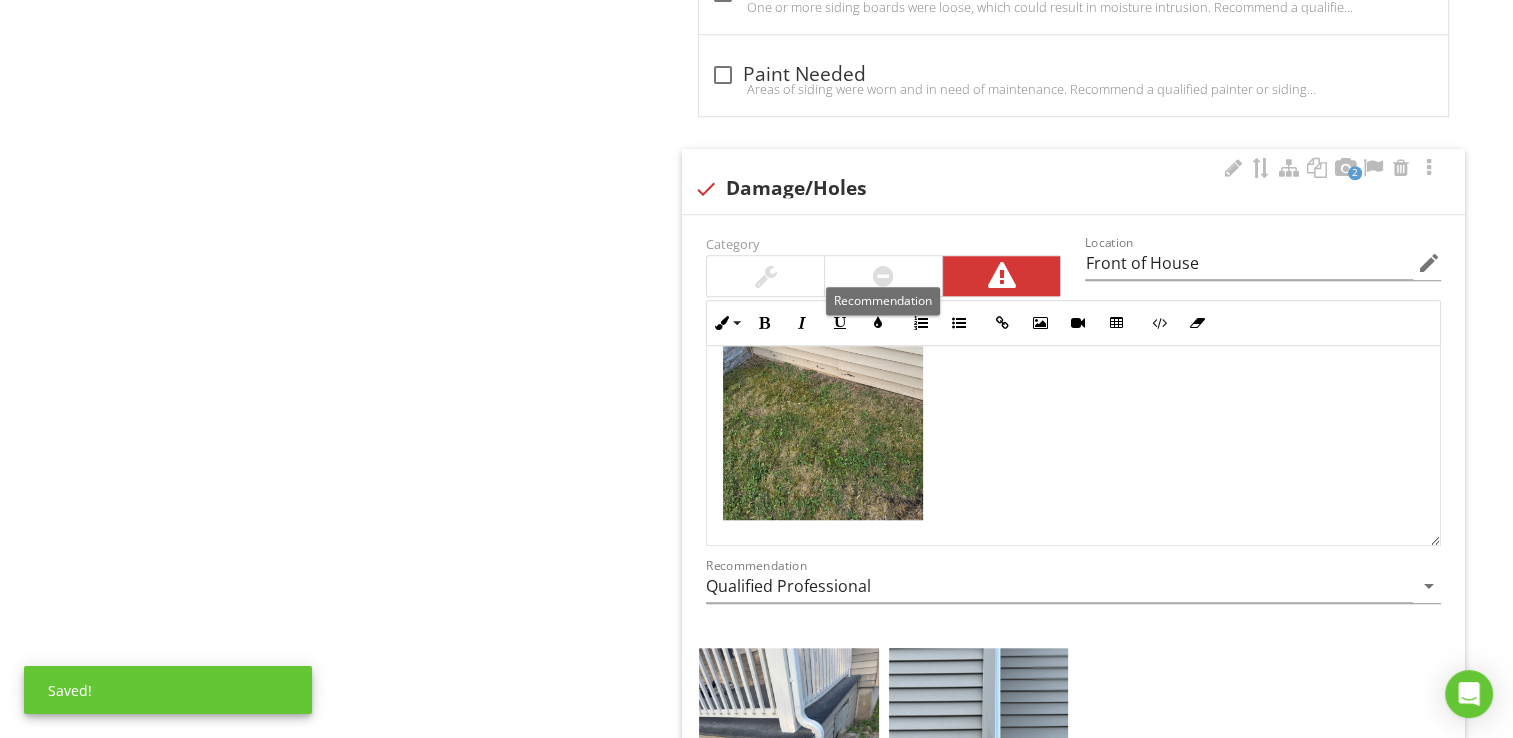 click at bounding box center [883, 276] 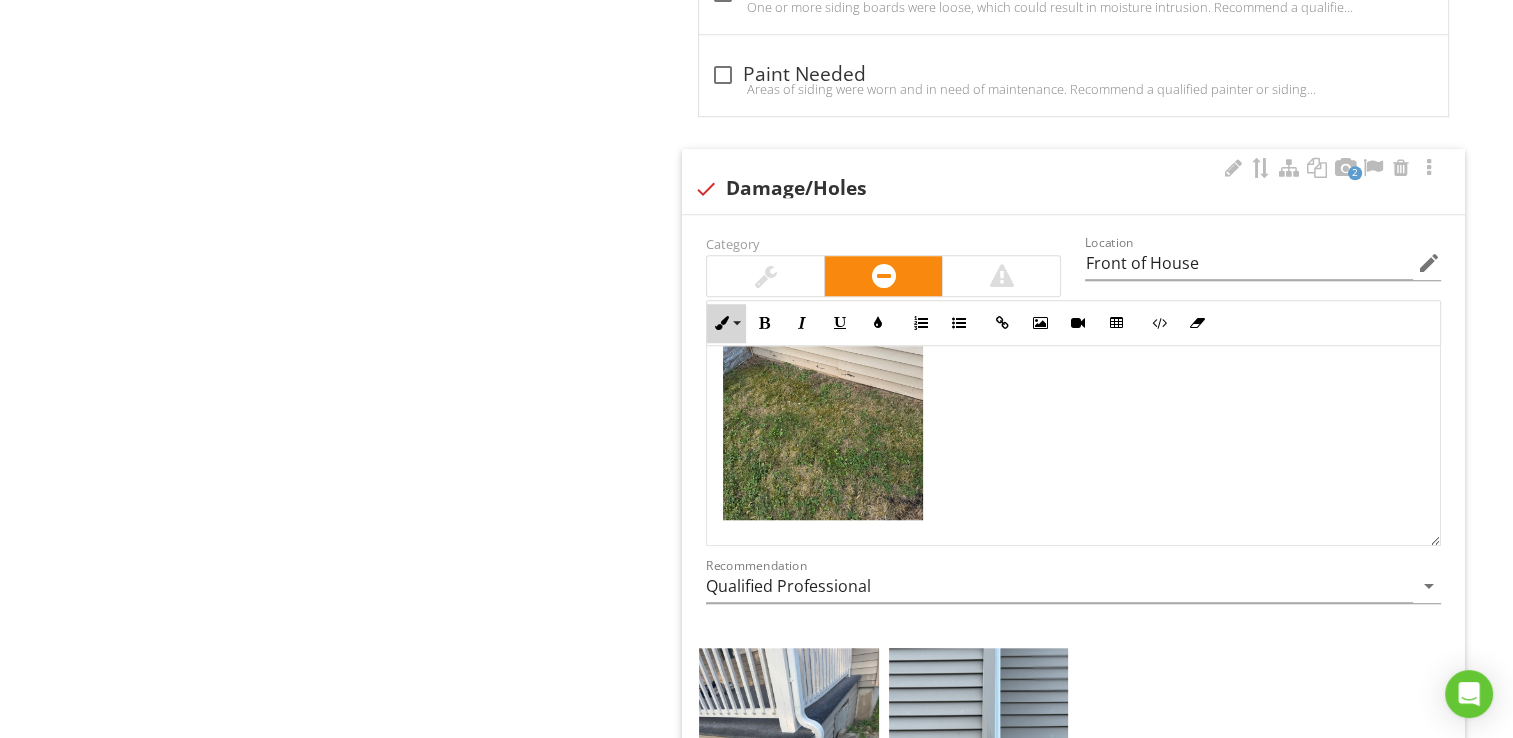 click at bounding box center [722, 323] 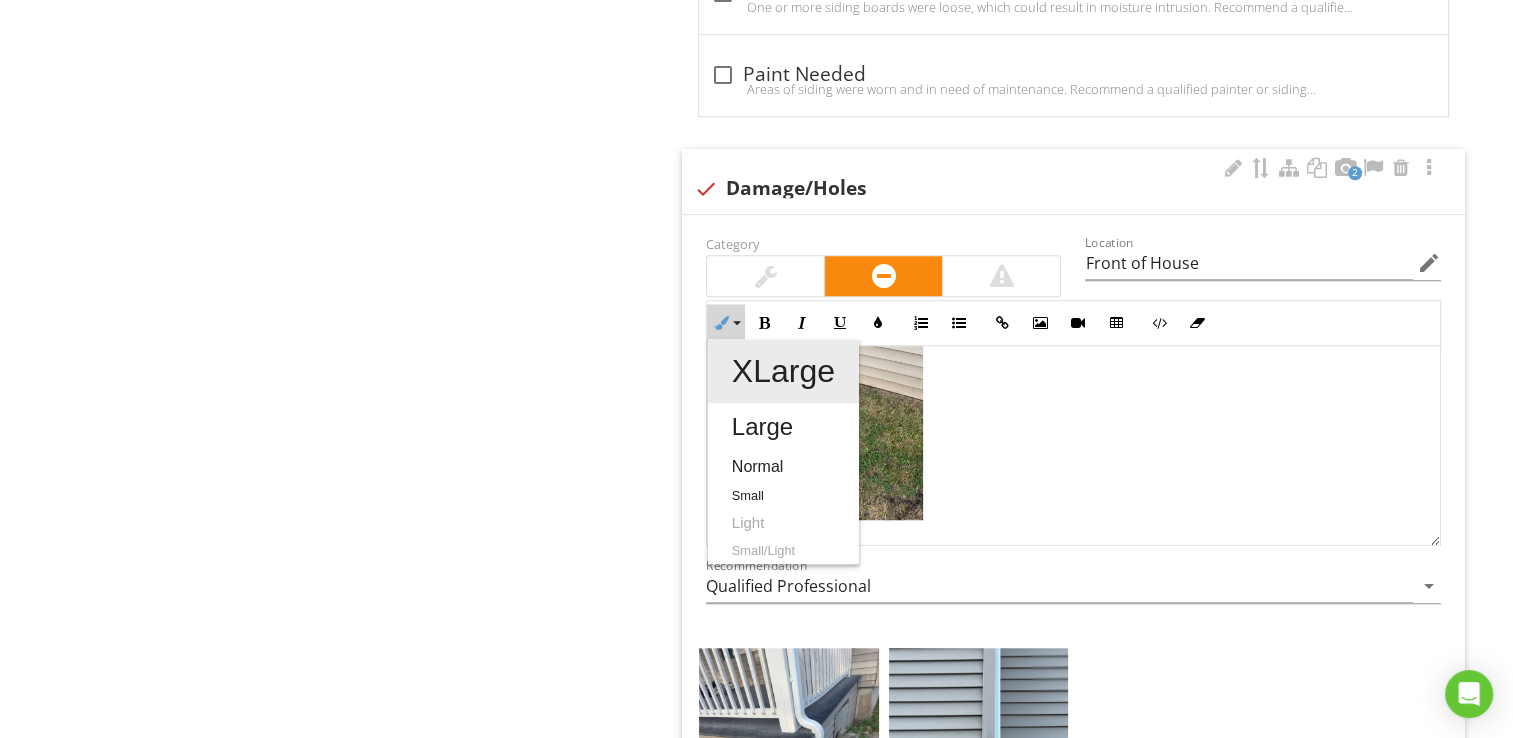 scroll, scrollTop: 0, scrollLeft: 0, axis: both 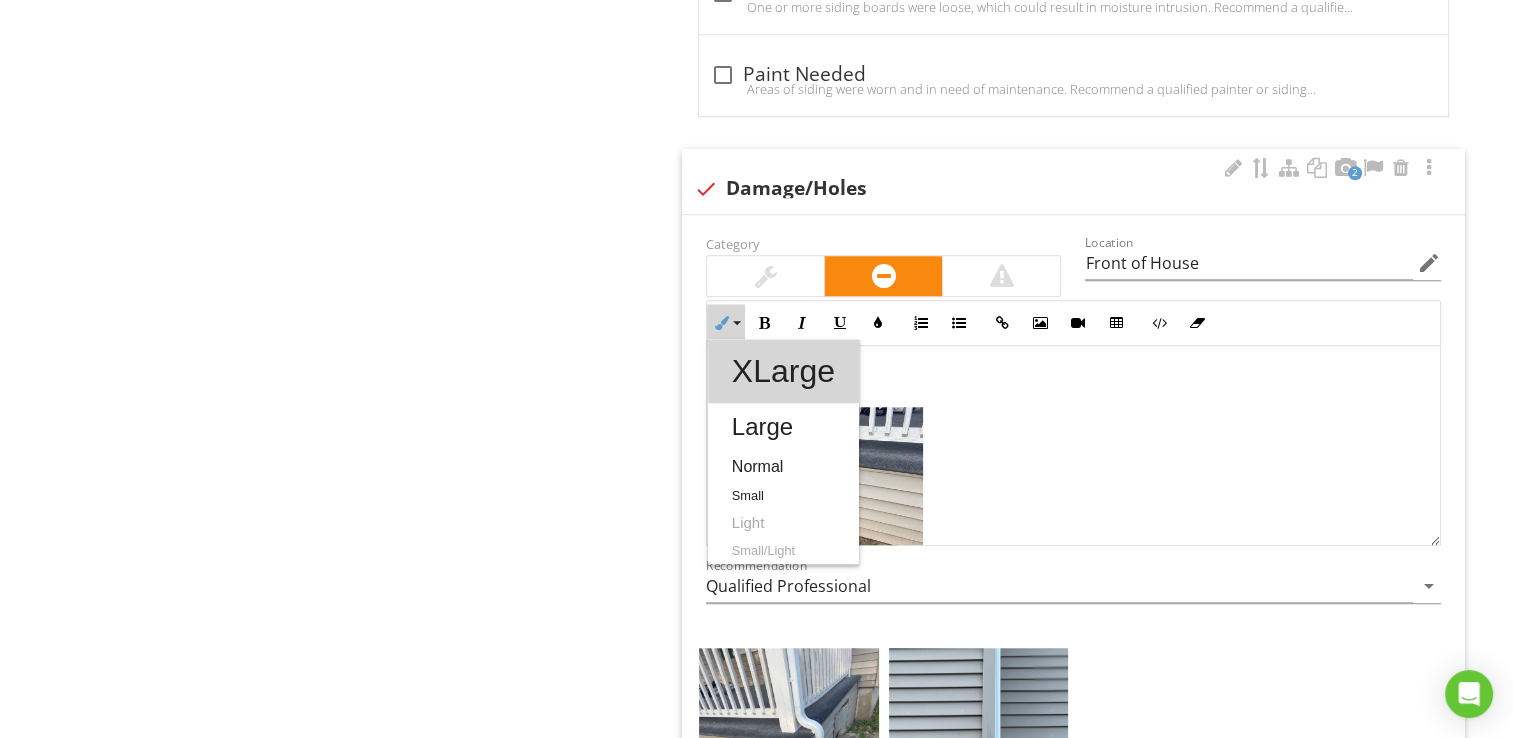 click on "XLarge" at bounding box center (783, 371) 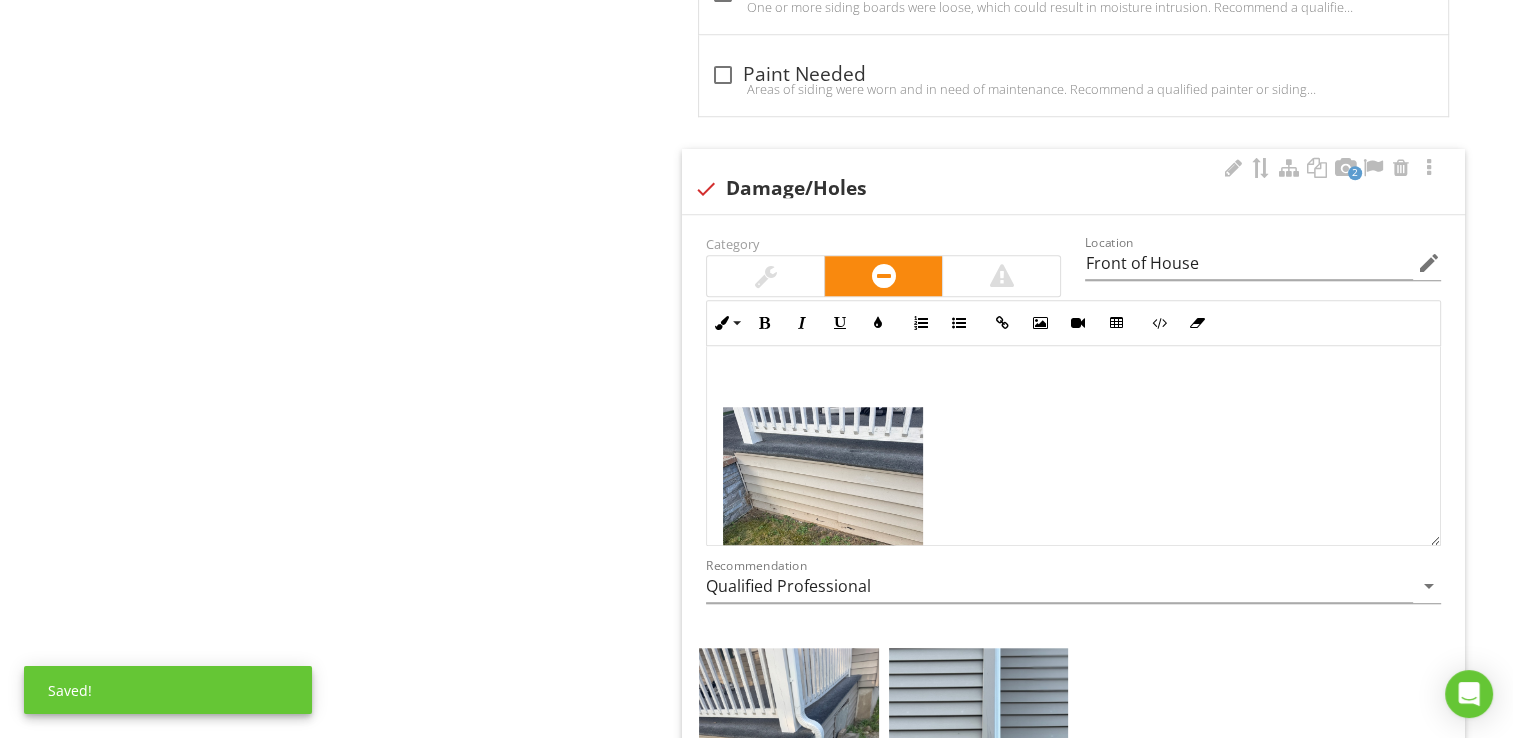 click at bounding box center [1073, 538] 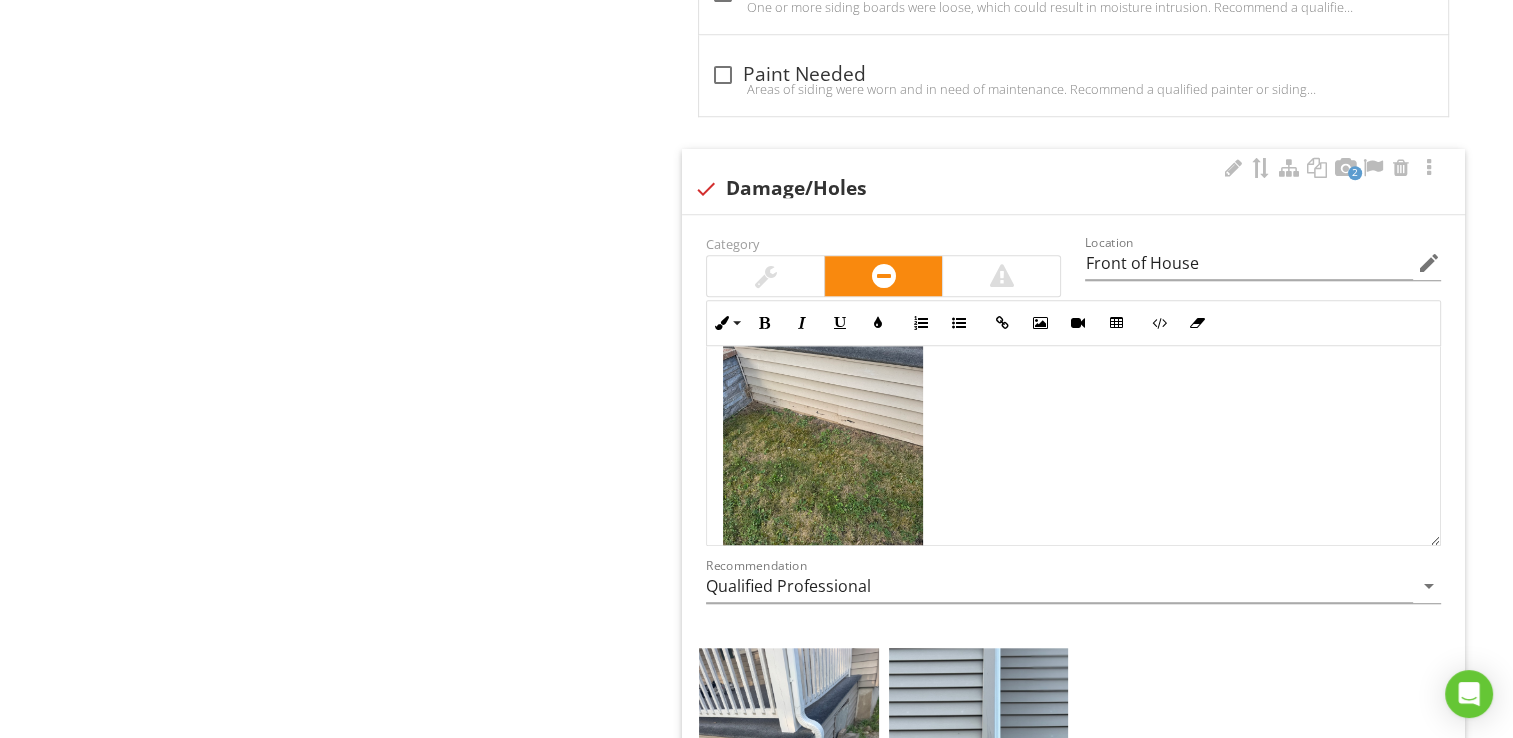 scroll, scrollTop: 116, scrollLeft: 0, axis: vertical 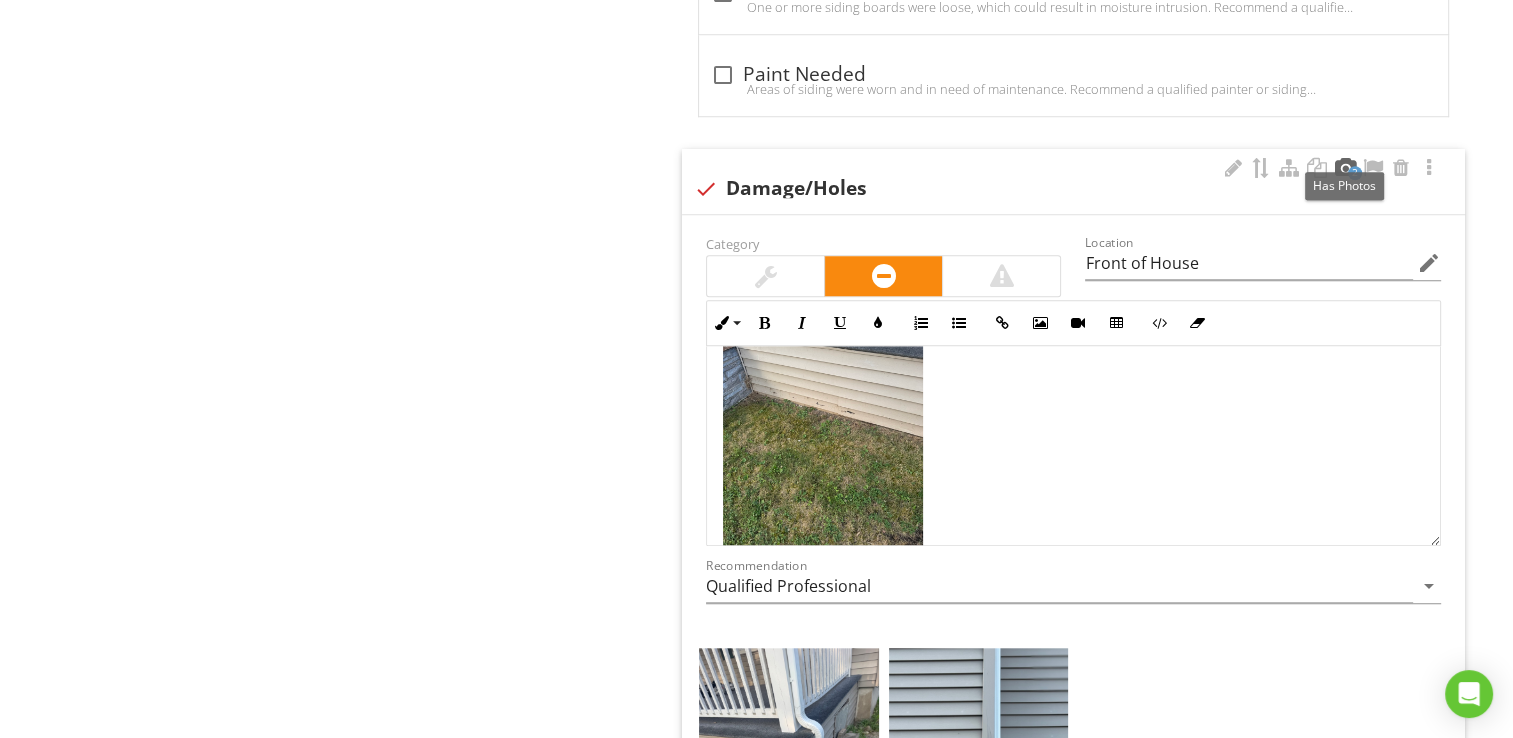 click at bounding box center [1345, 168] 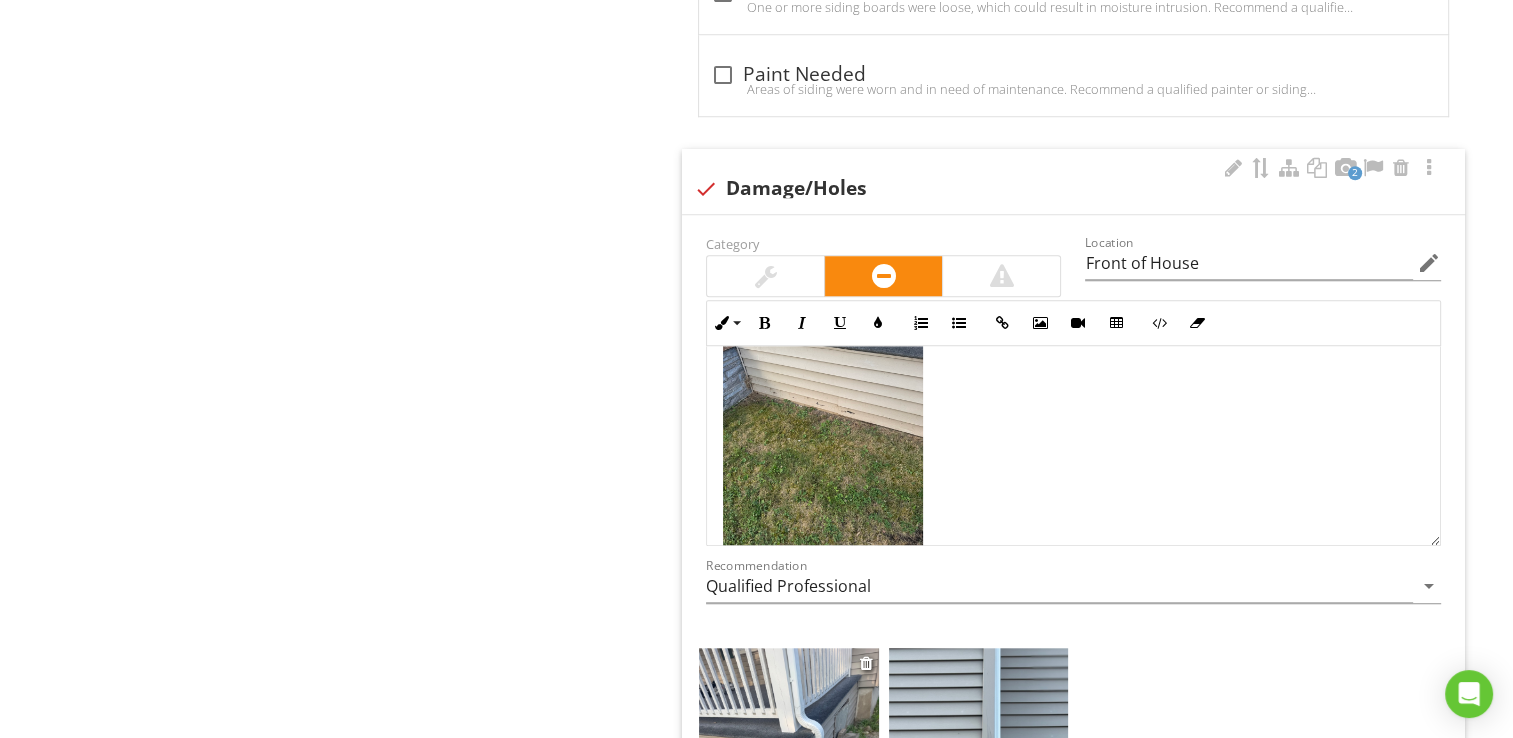 click at bounding box center [789, 768] 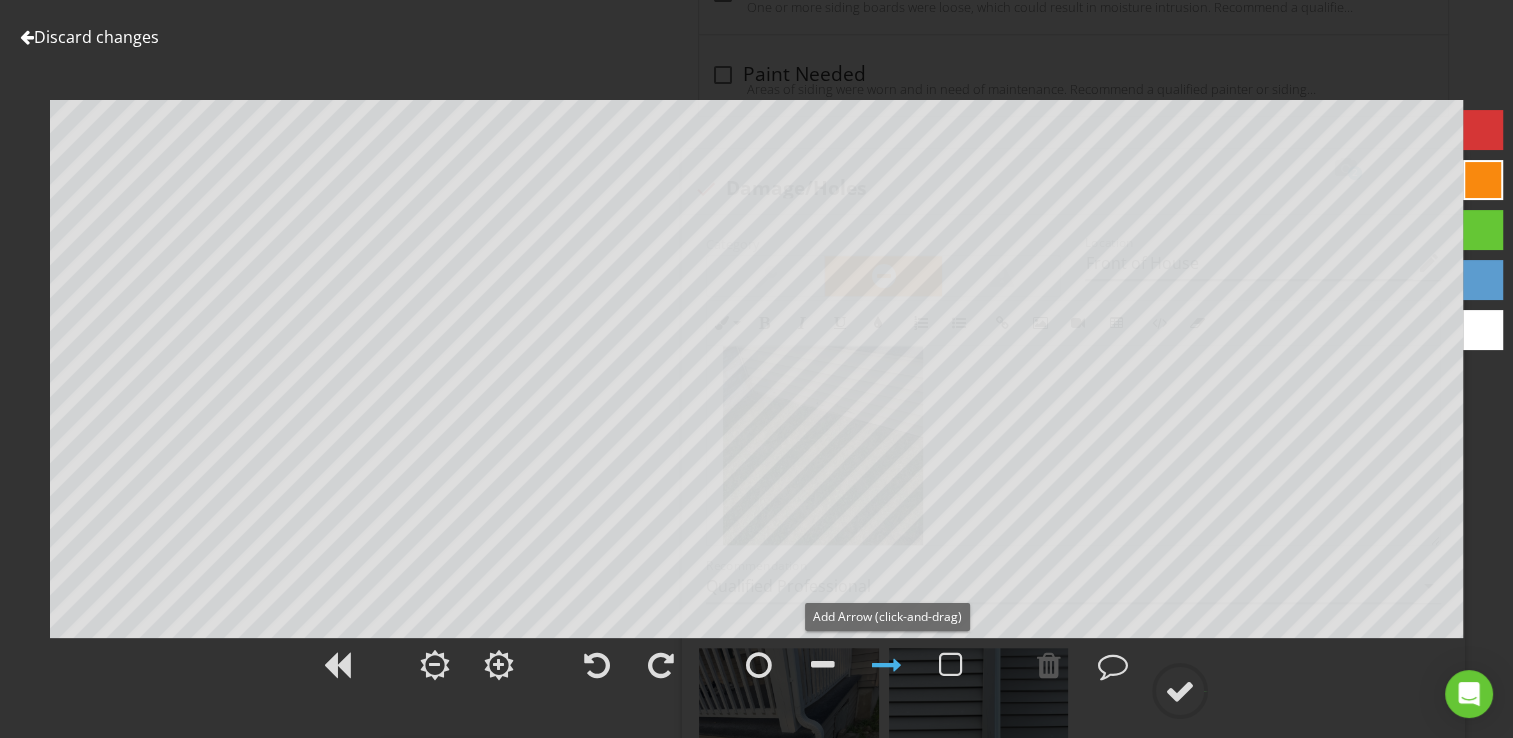 click at bounding box center (887, 665) 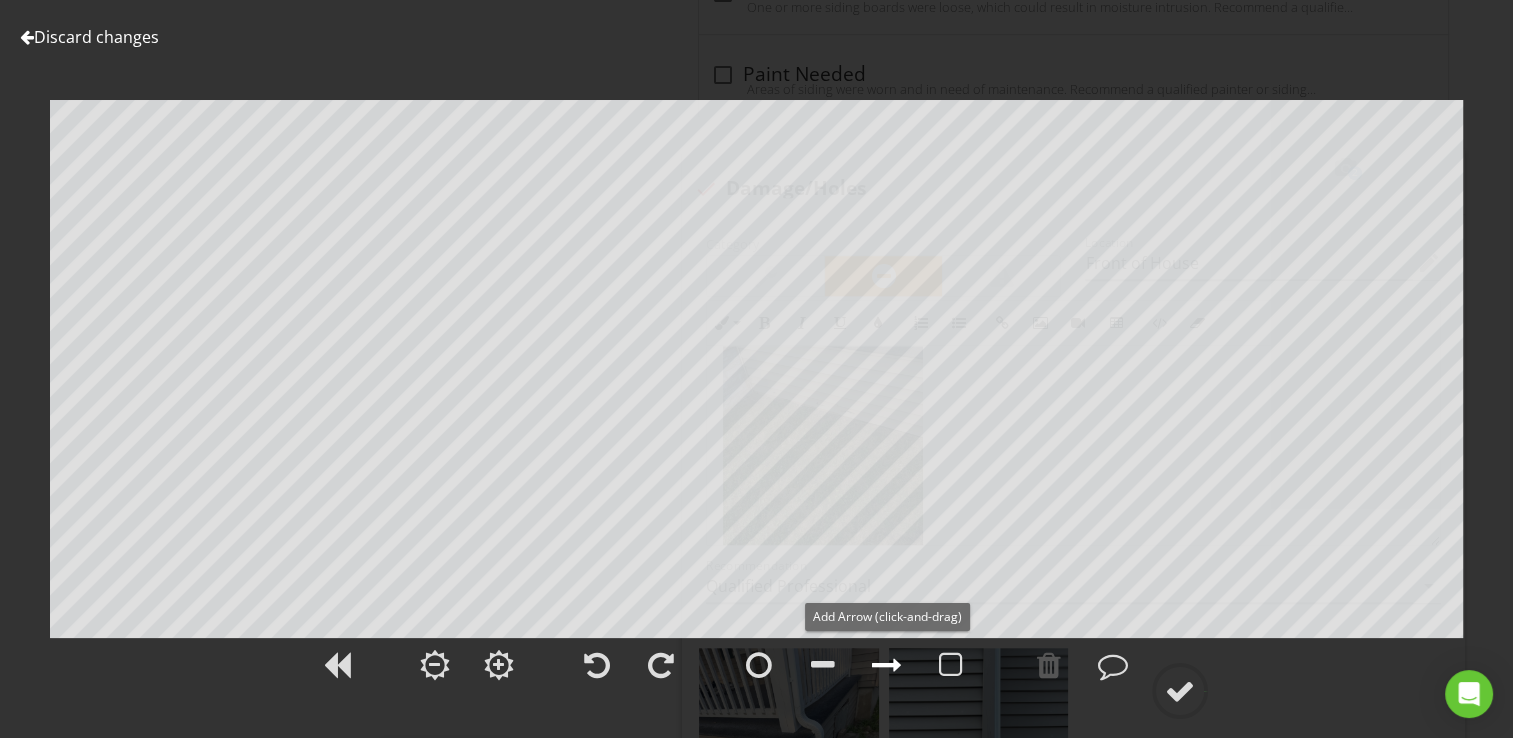 click at bounding box center (887, 665) 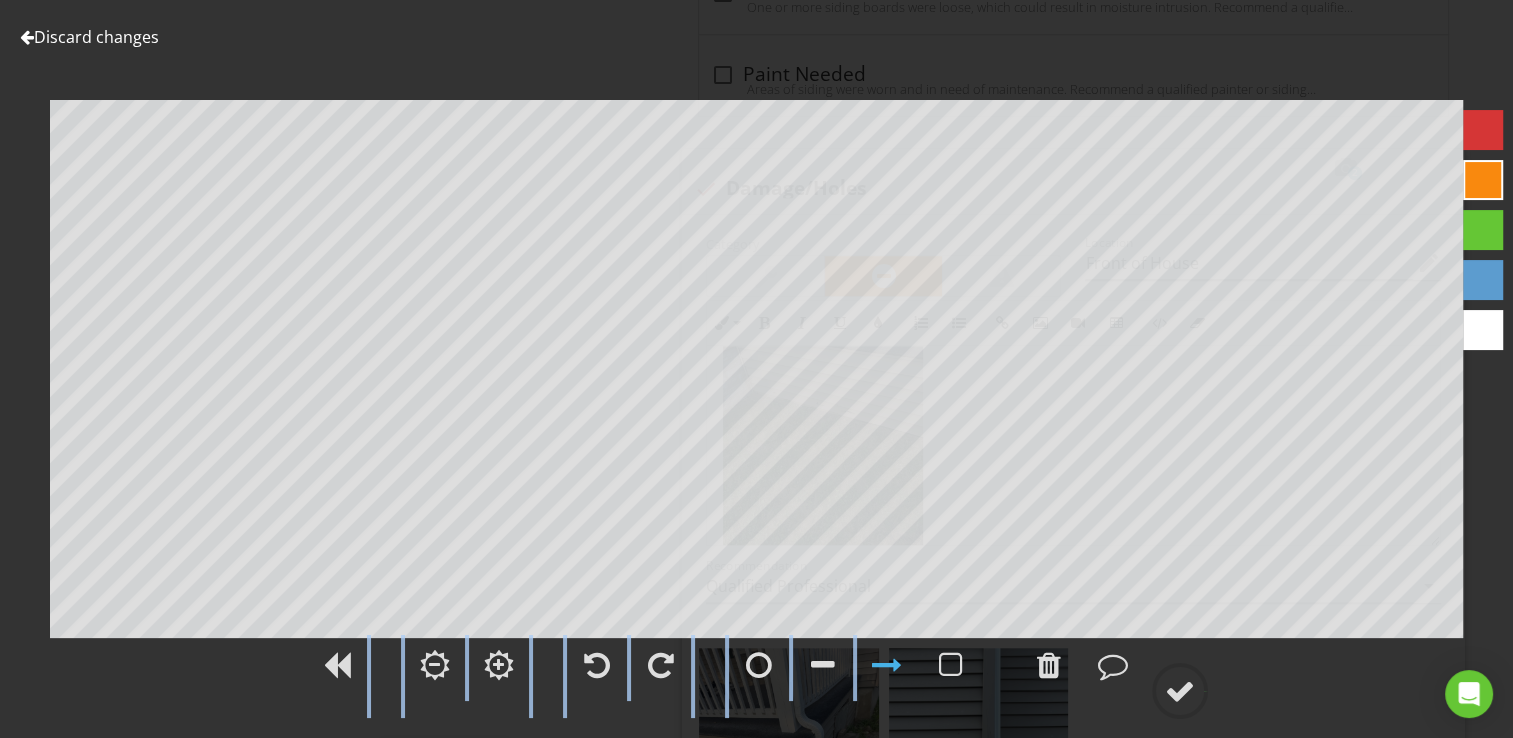 click on "Discard changes
Add Location" at bounding box center [756, 369] 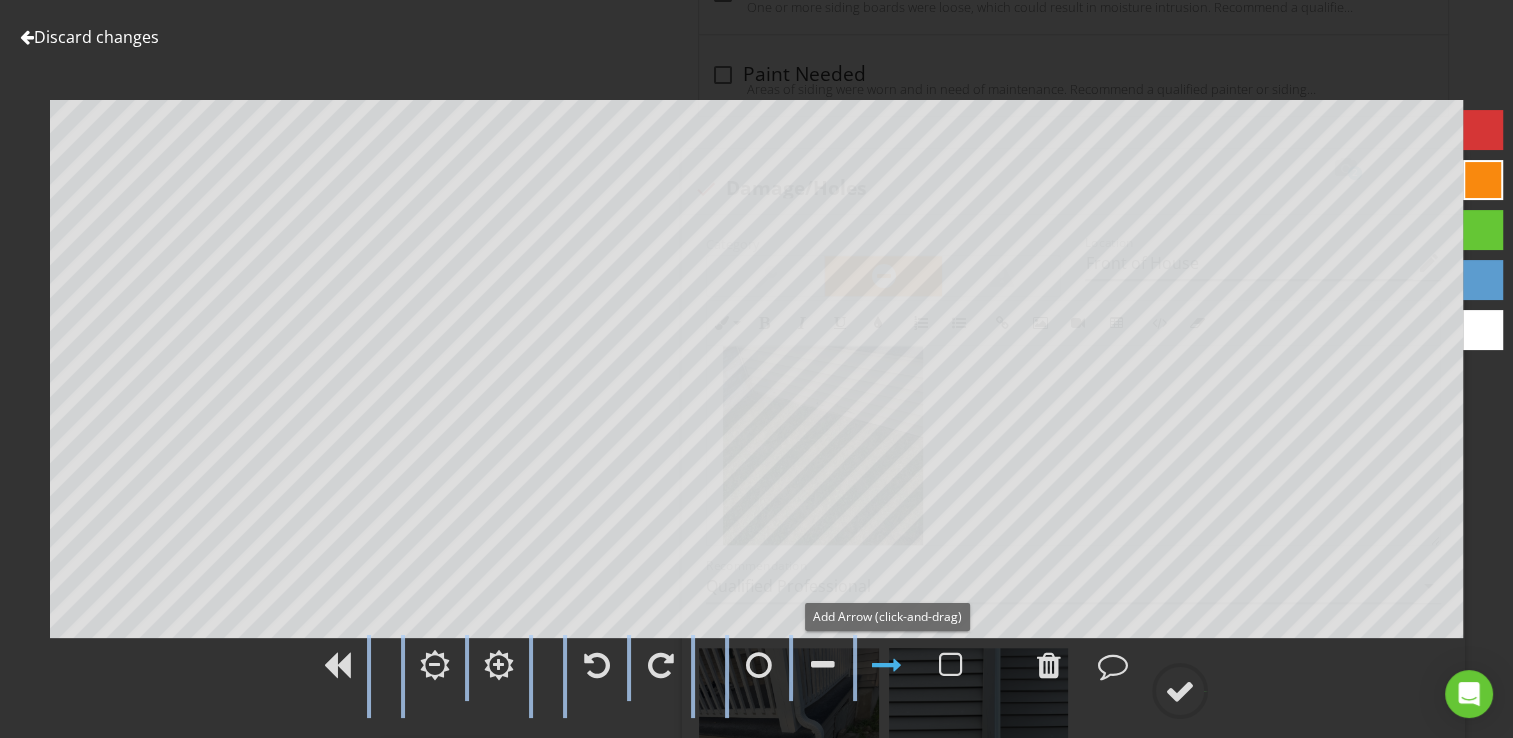 click at bounding box center (887, 665) 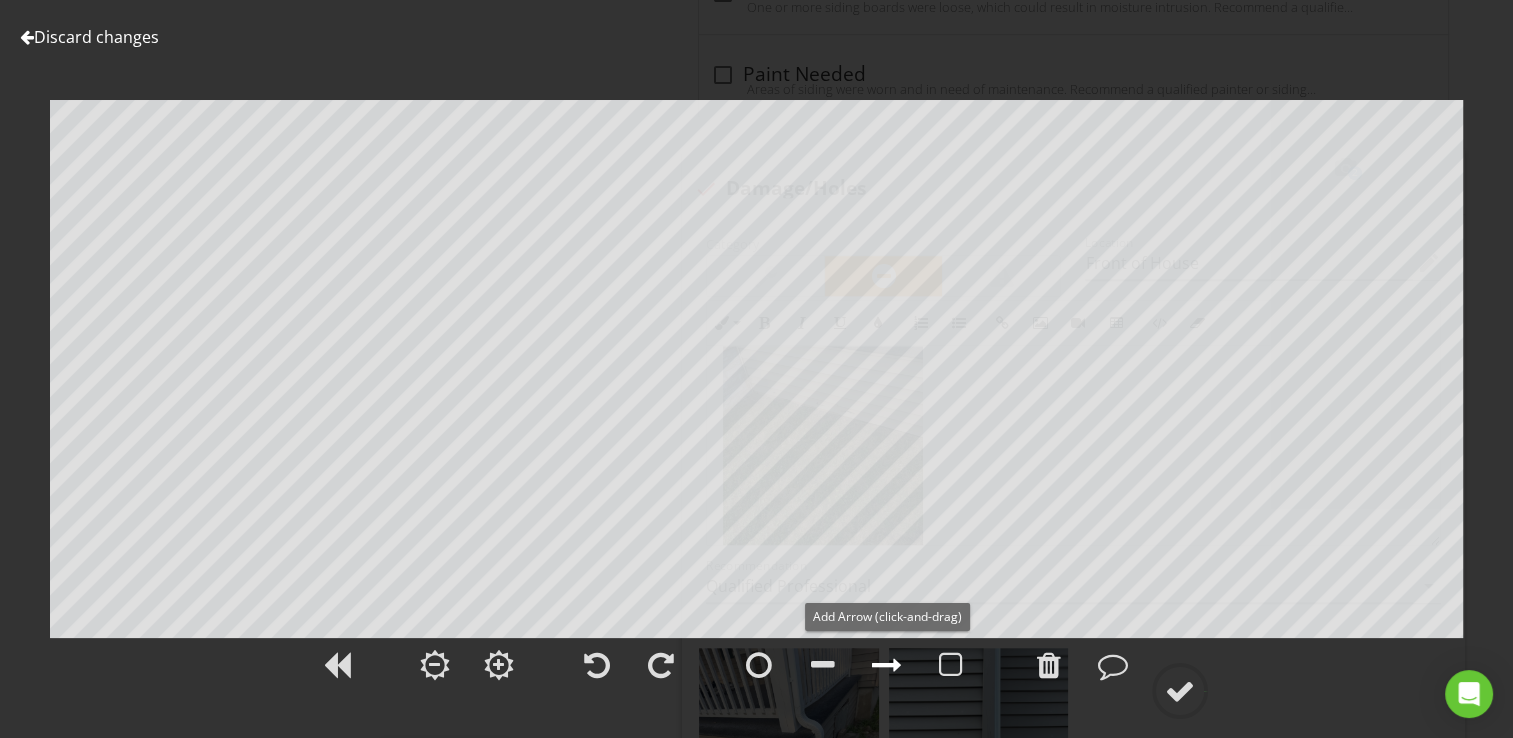 click at bounding box center (887, 665) 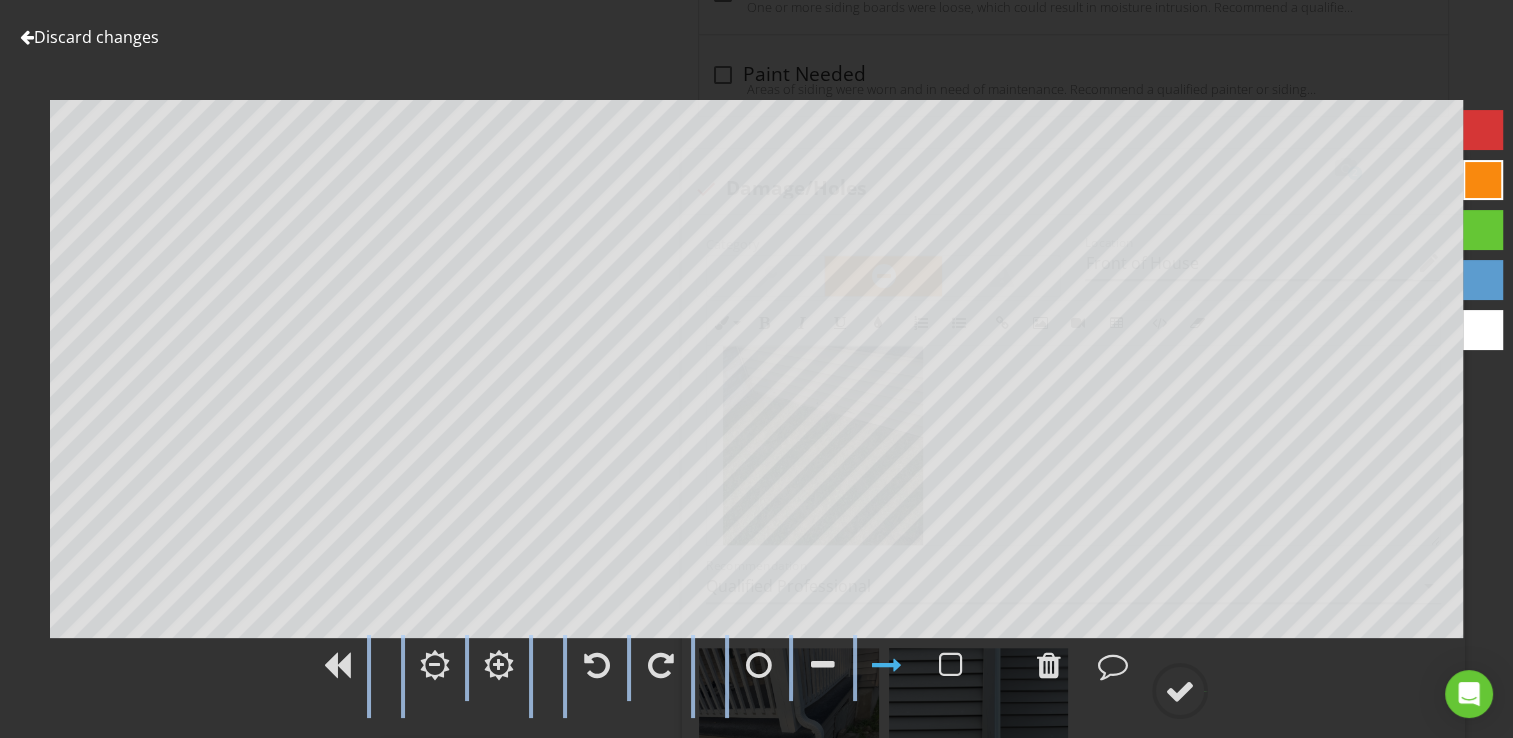 click on "Discard changes
Add Location" at bounding box center (756, 369) 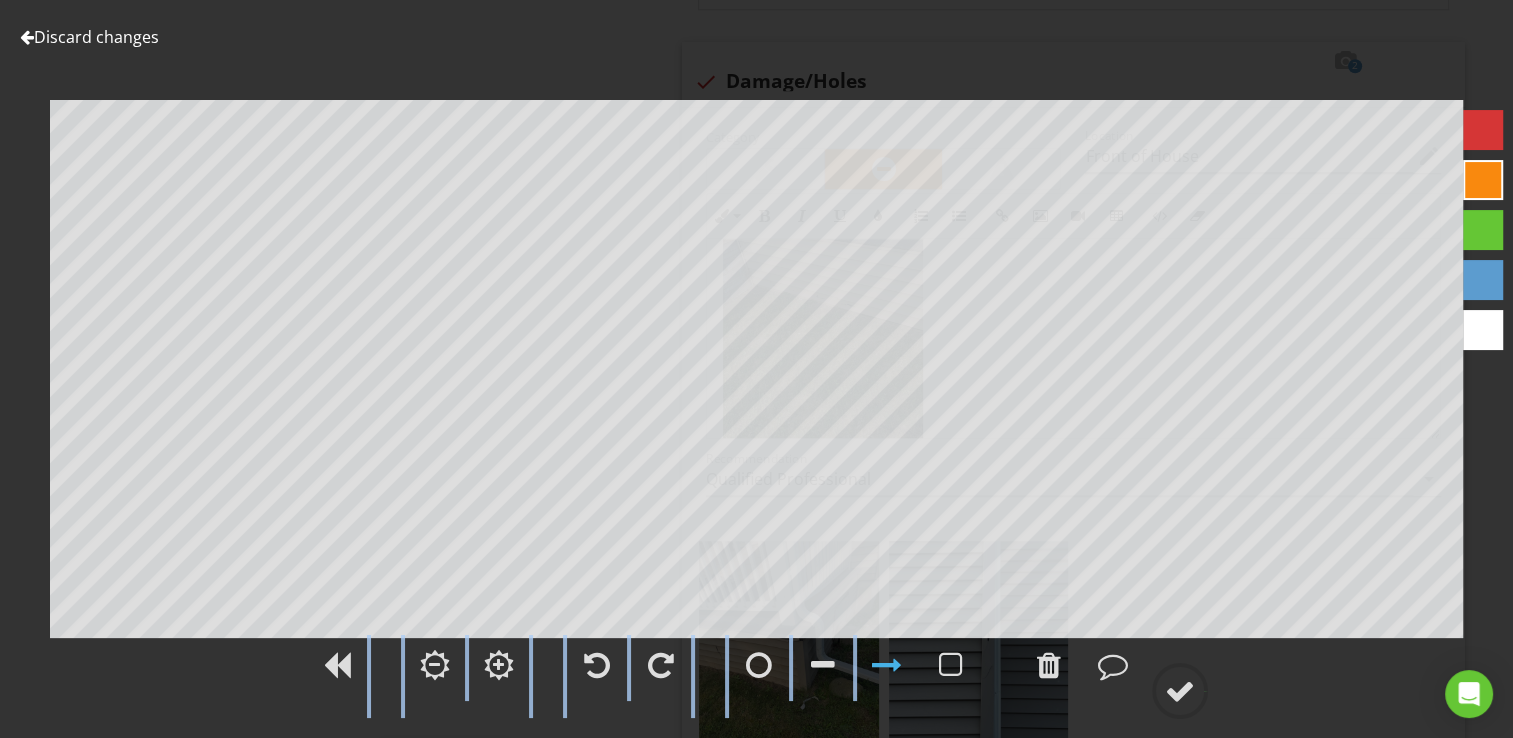 scroll, scrollTop: 1742, scrollLeft: 0, axis: vertical 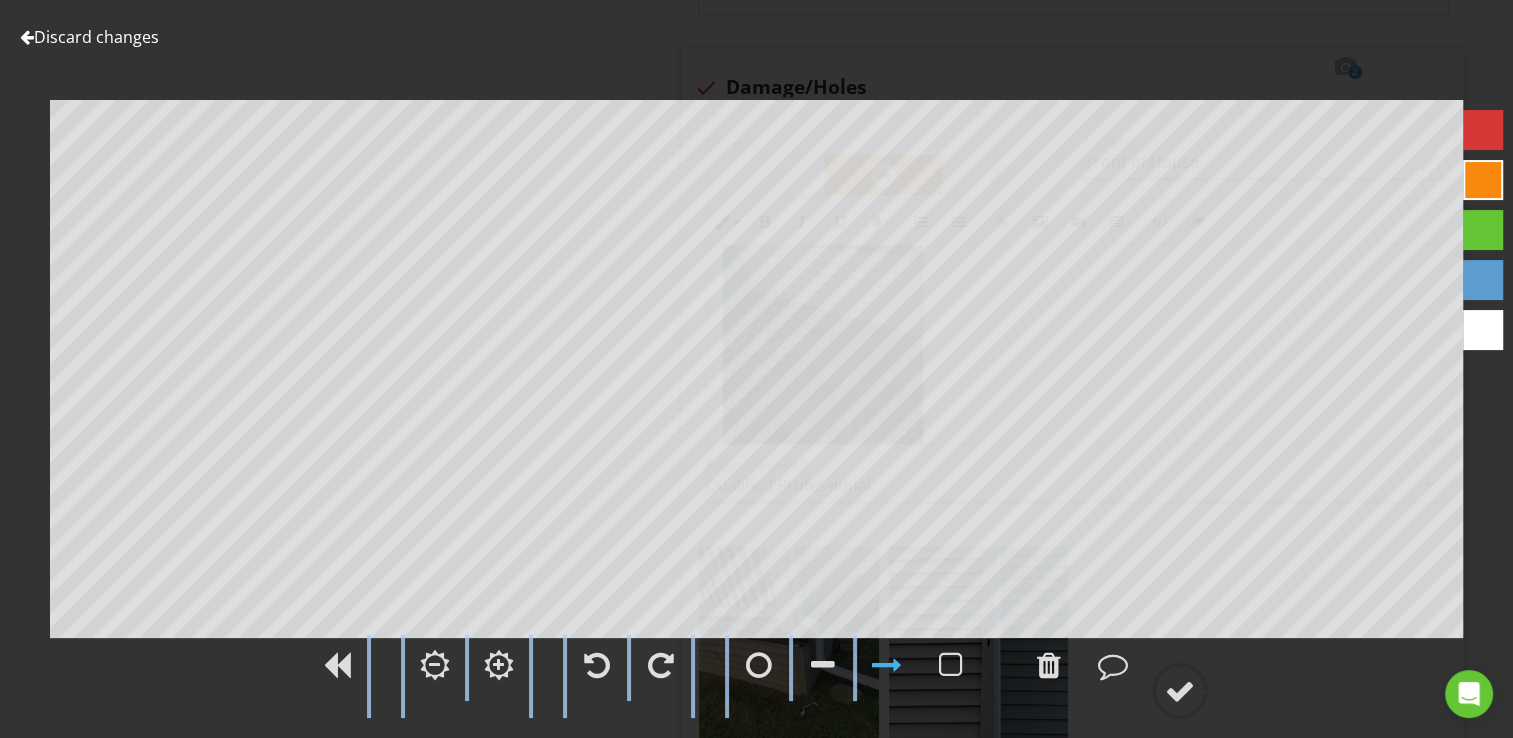 click at bounding box center (887, 665) 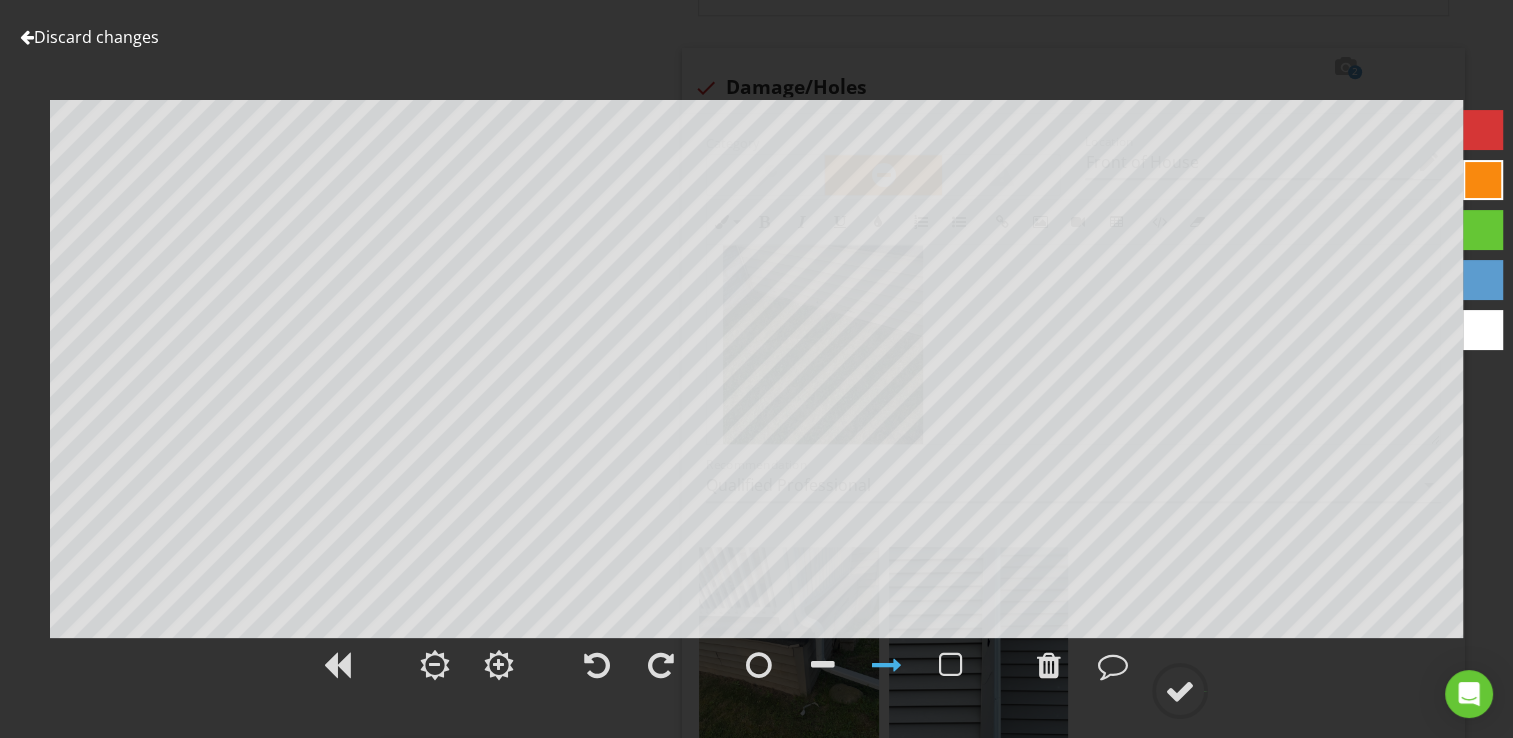 click at bounding box center [887, 665] 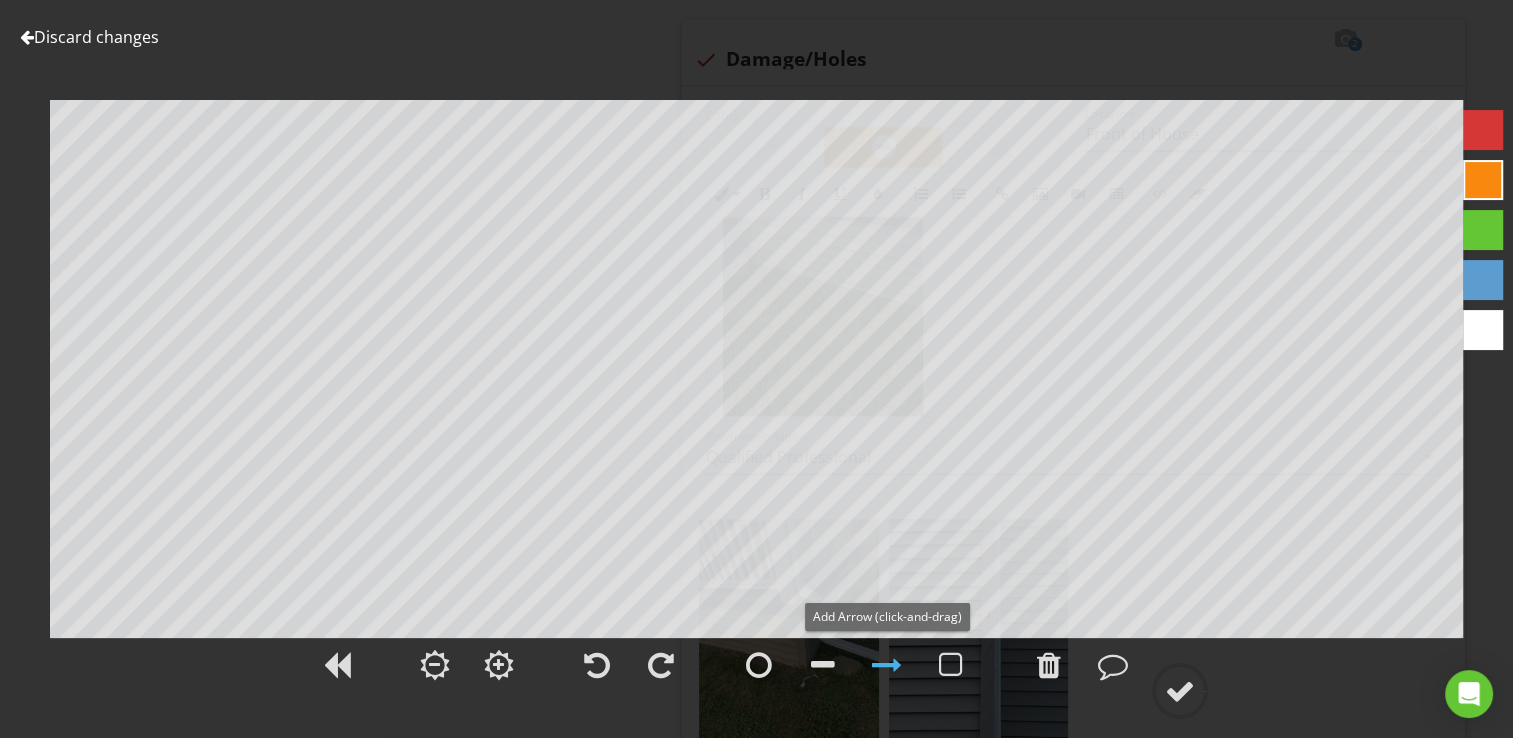 scroll, scrollTop: 1764, scrollLeft: 0, axis: vertical 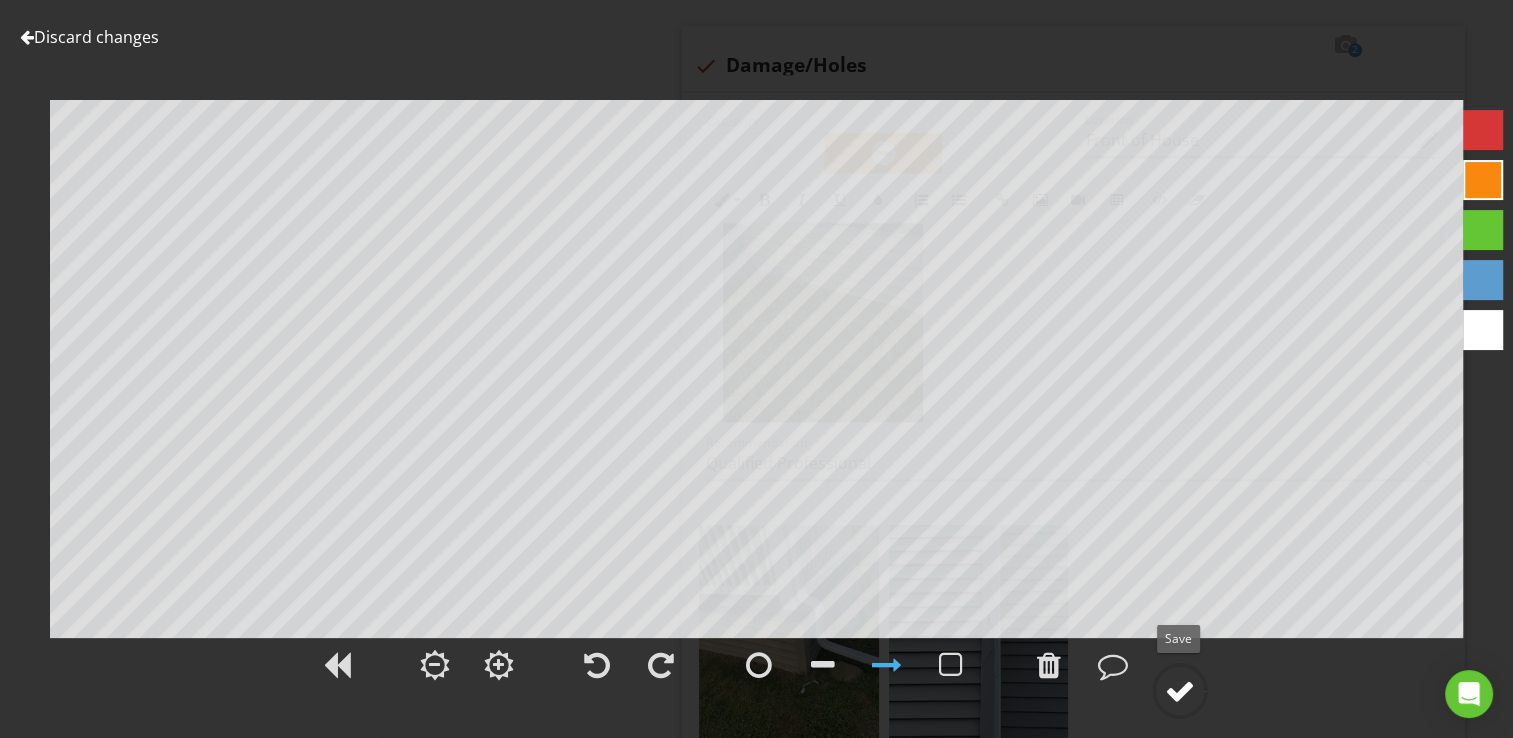 click at bounding box center [1180, 691] 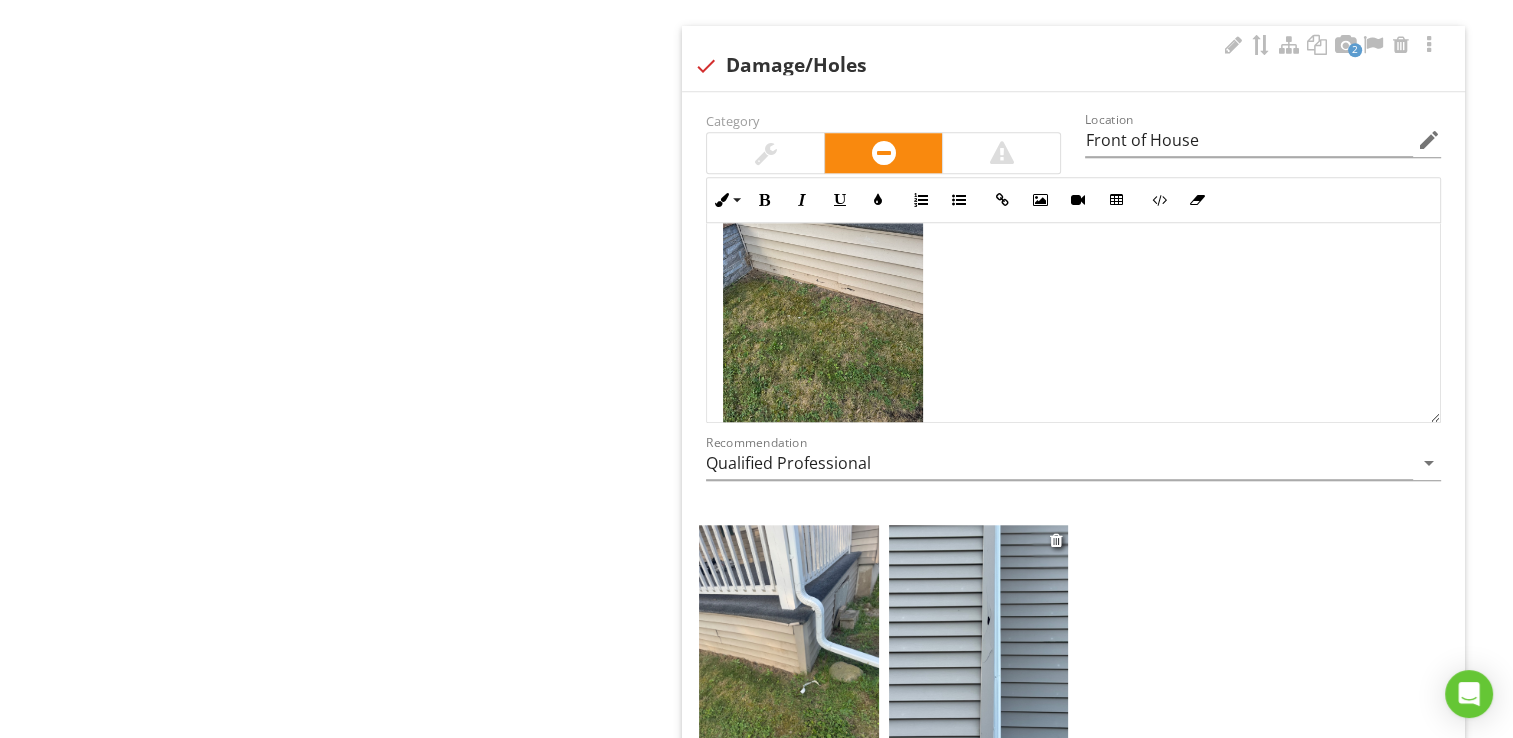 click at bounding box center [979, 645] 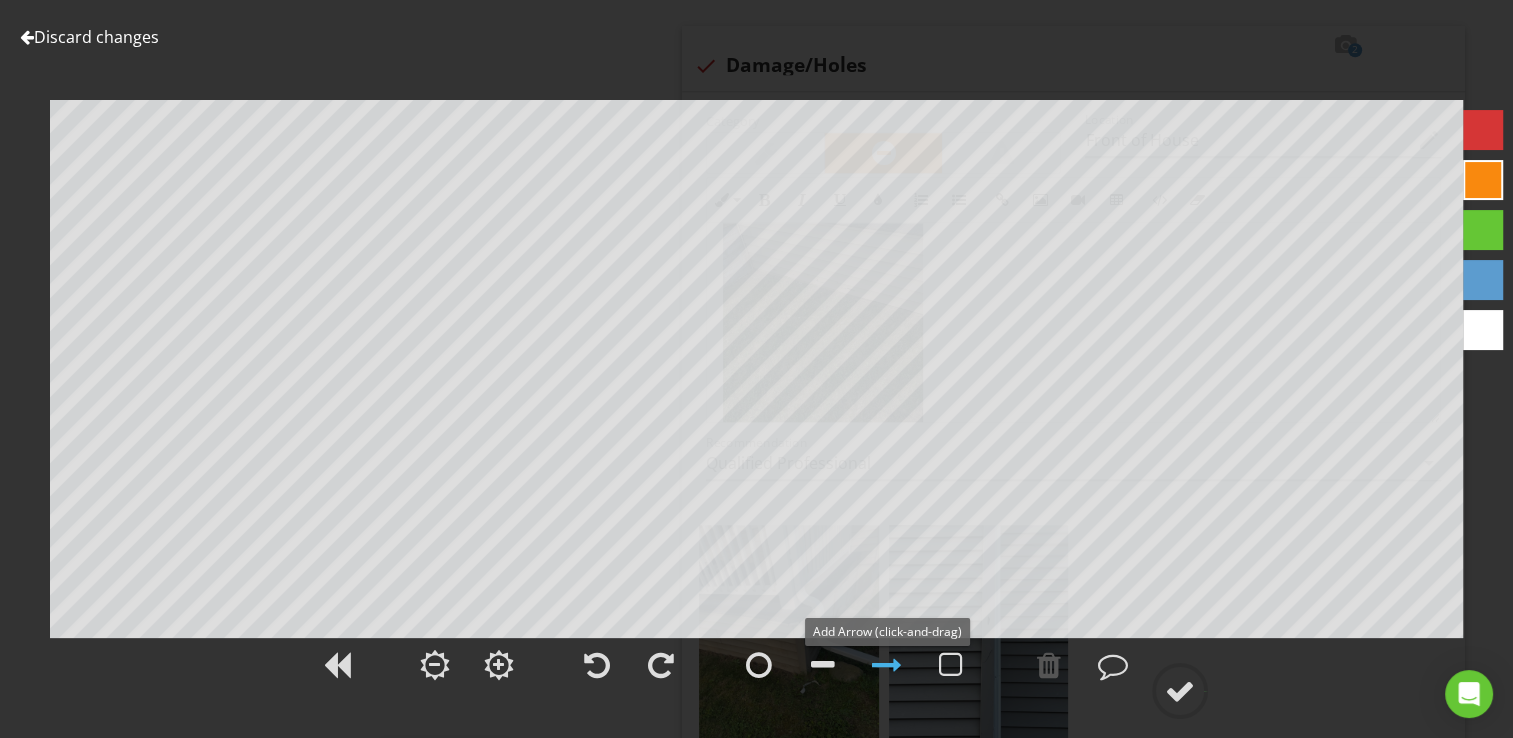 drag, startPoint x: 885, startPoint y: 672, endPoint x: 902, endPoint y: 658, distance: 22.022715 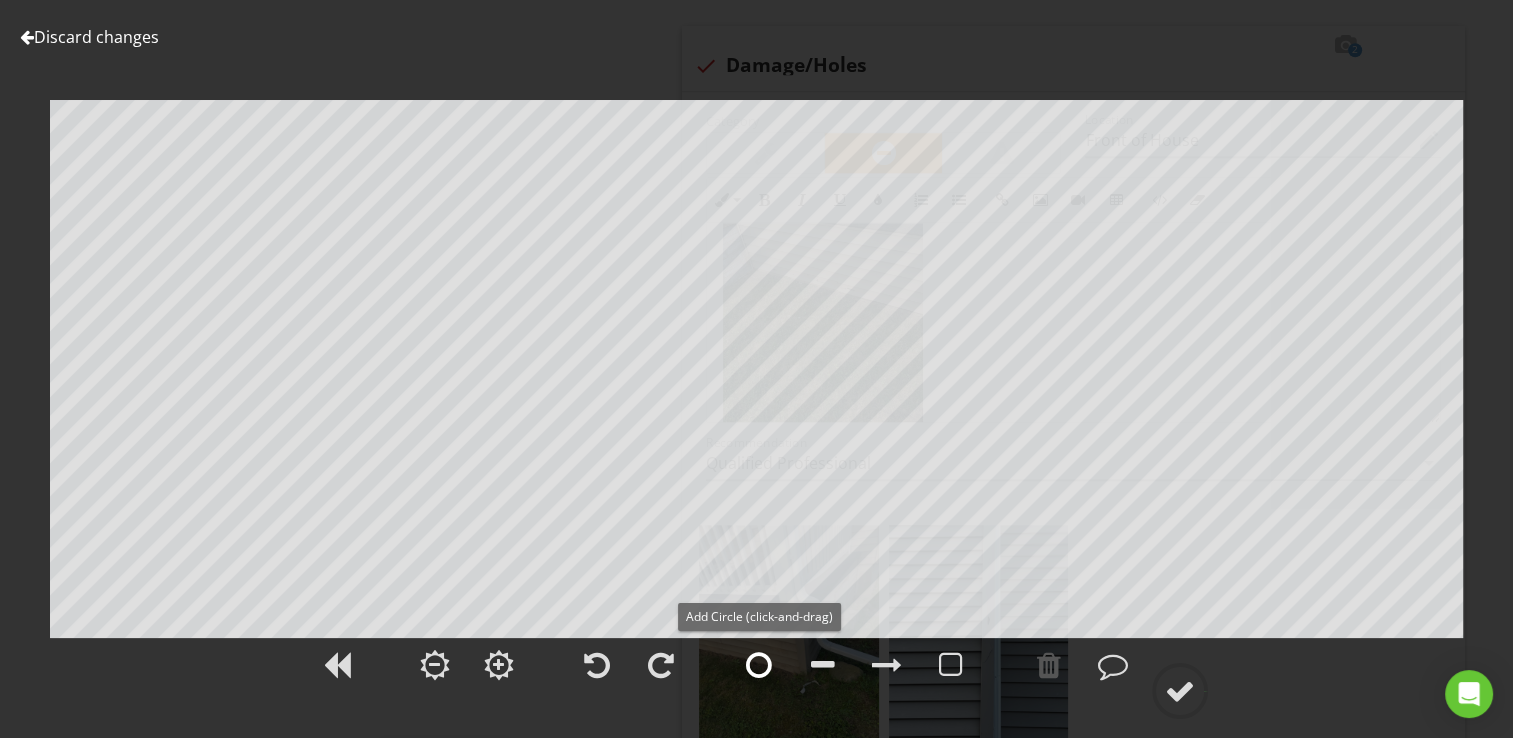 click at bounding box center [759, 665] 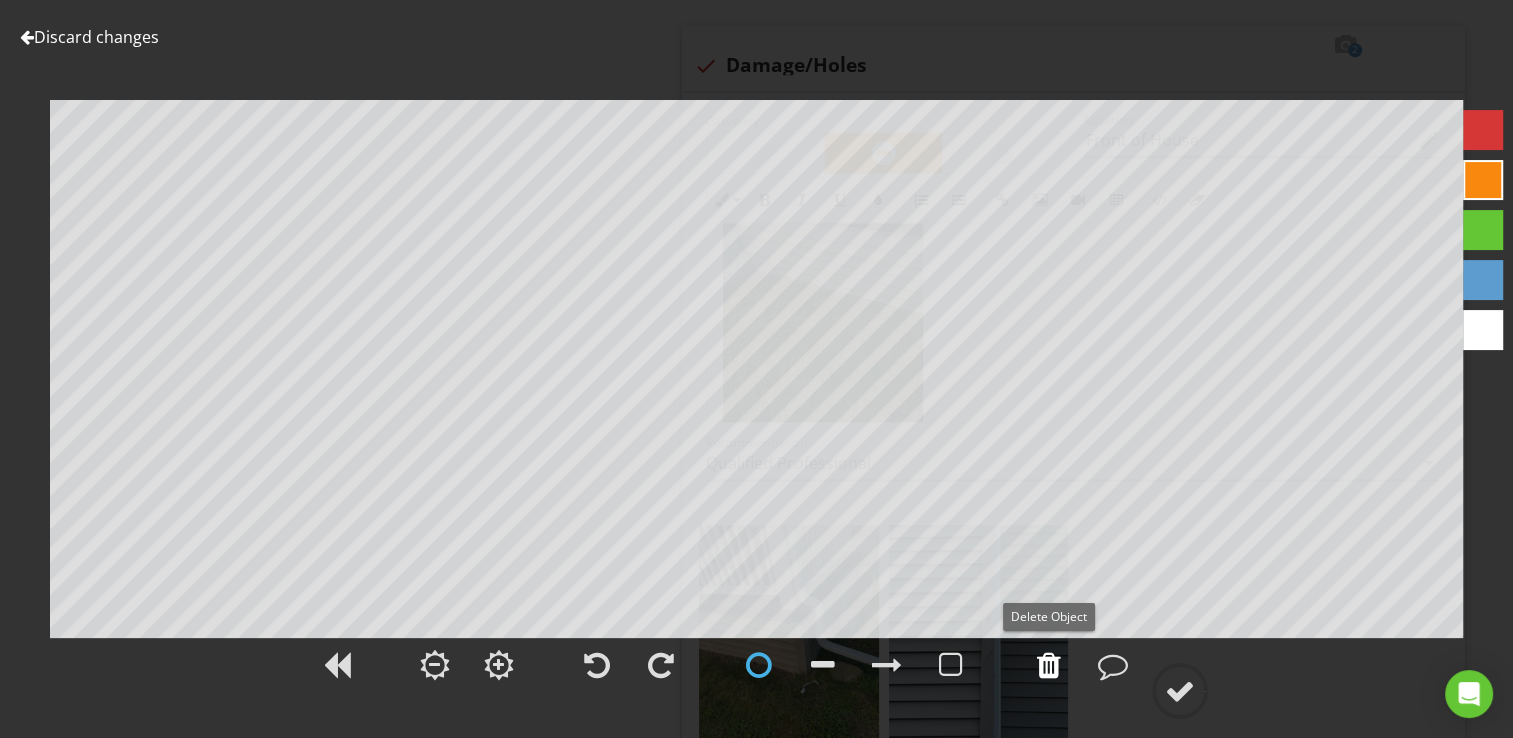 click at bounding box center [1049, 665] 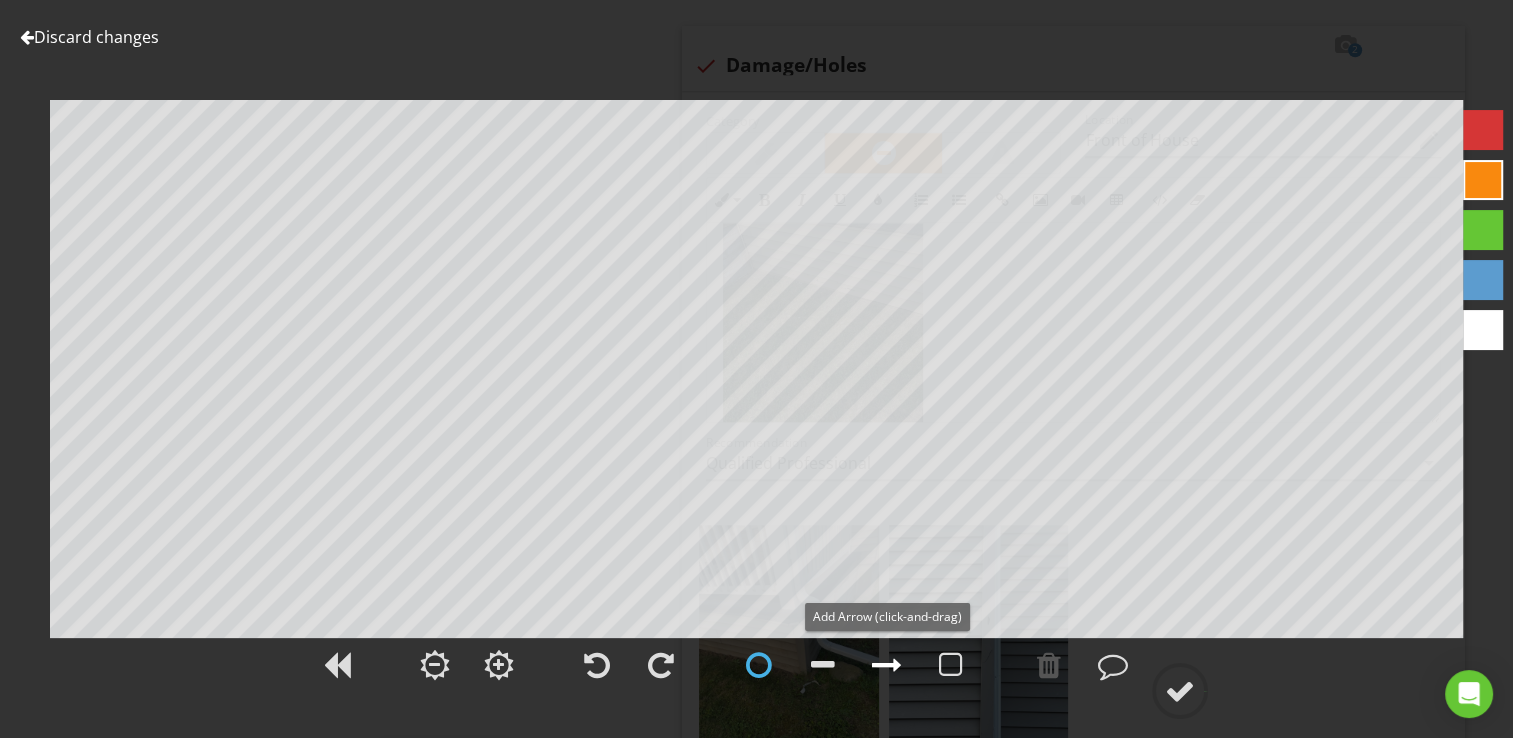 click at bounding box center [887, 665] 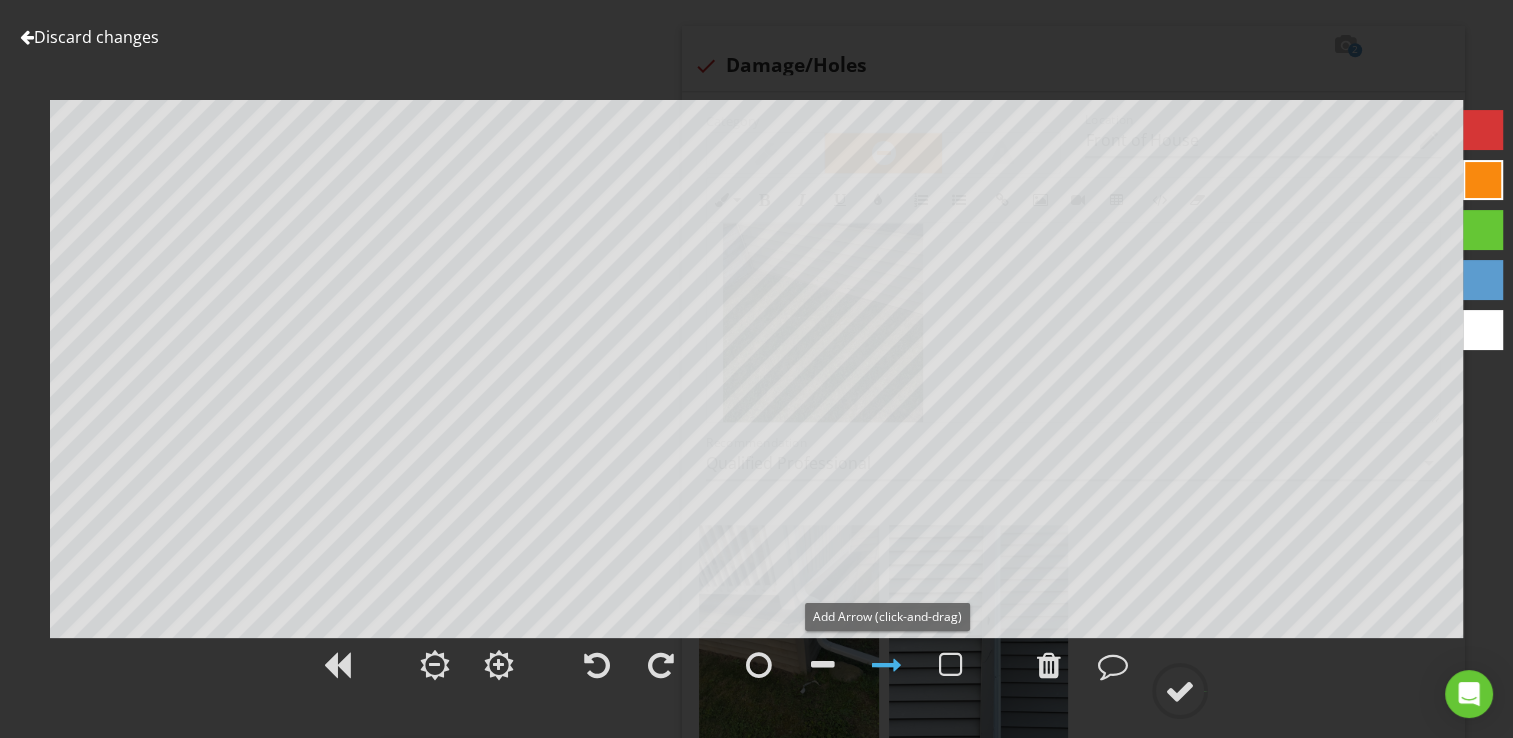 click at bounding box center [887, 665] 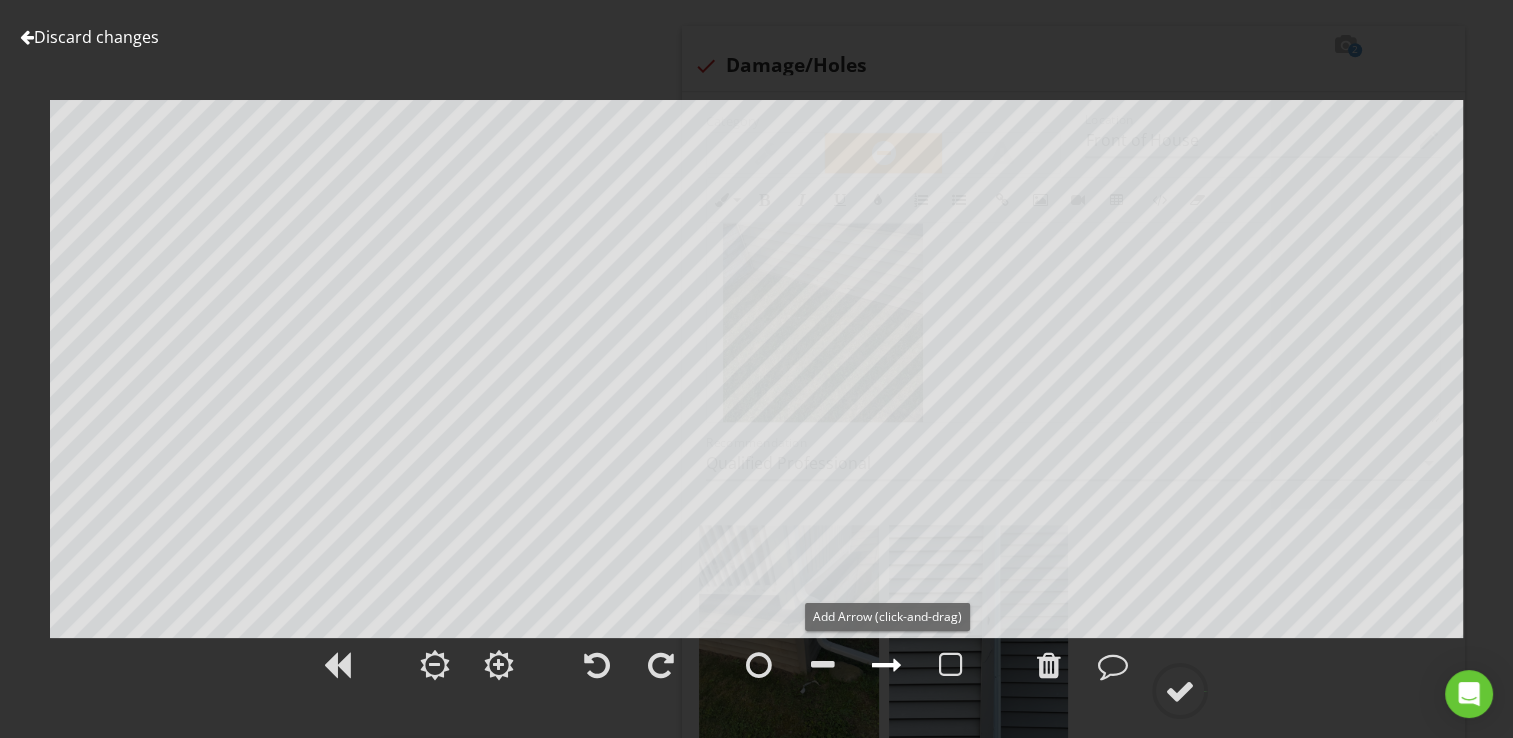 click at bounding box center [887, 665] 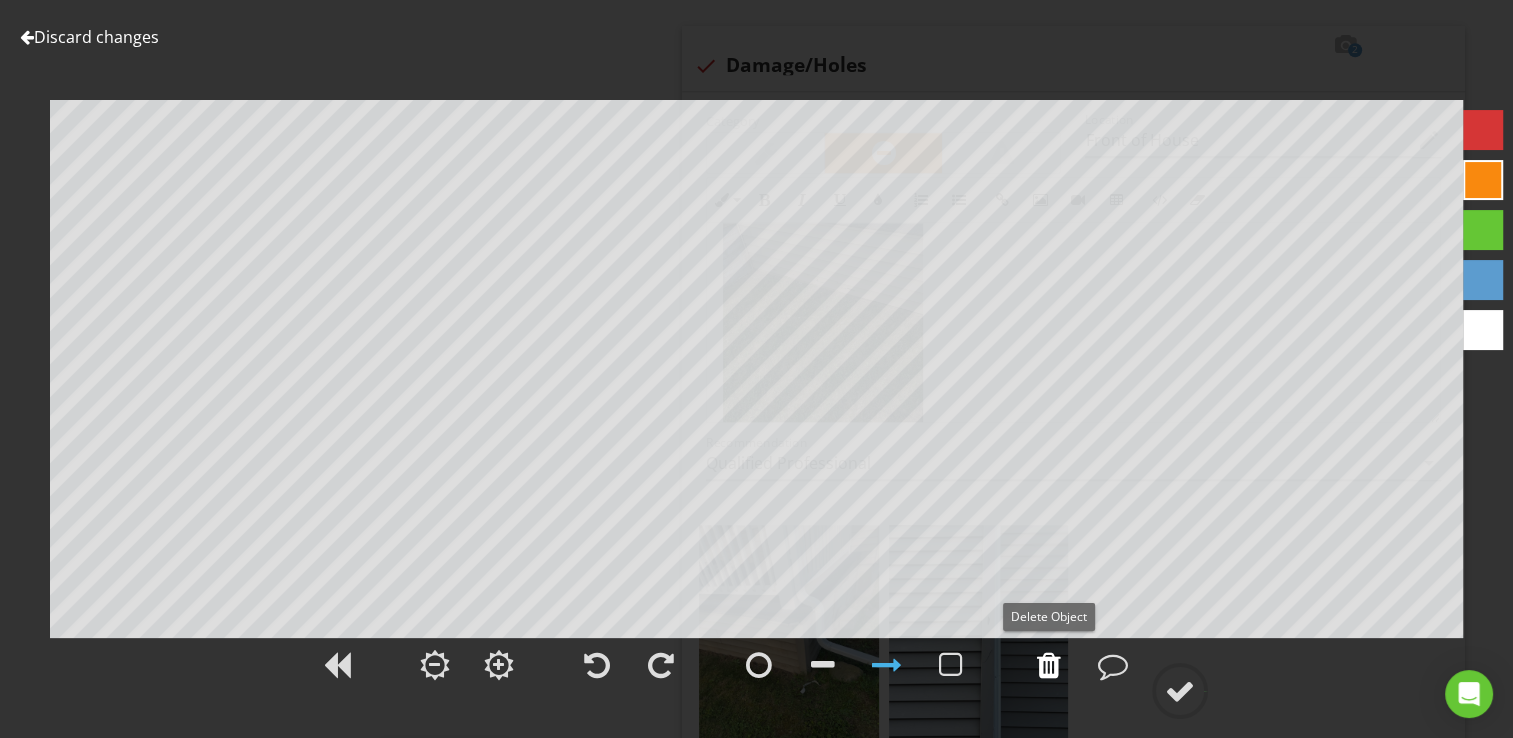click at bounding box center (1049, 665) 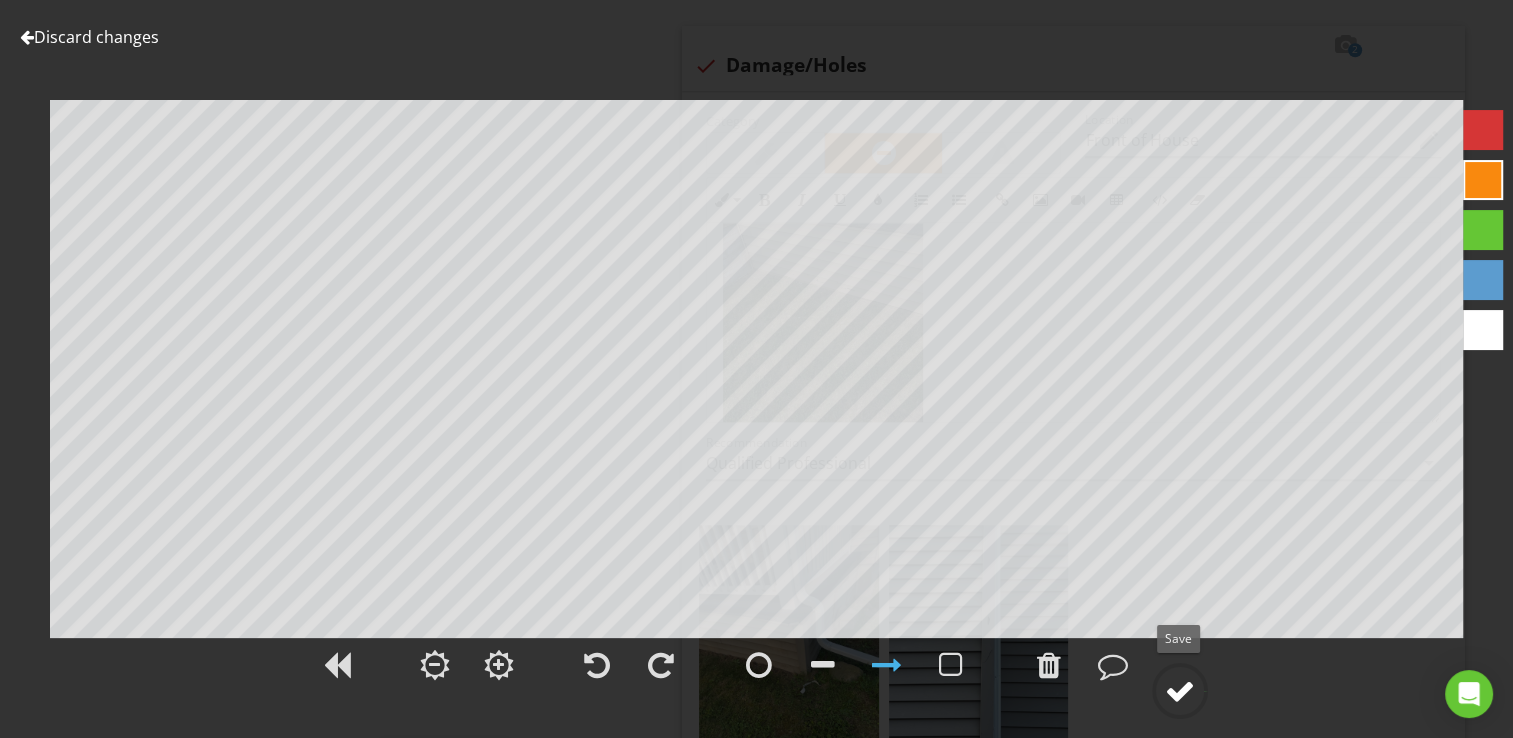 click at bounding box center (1180, 691) 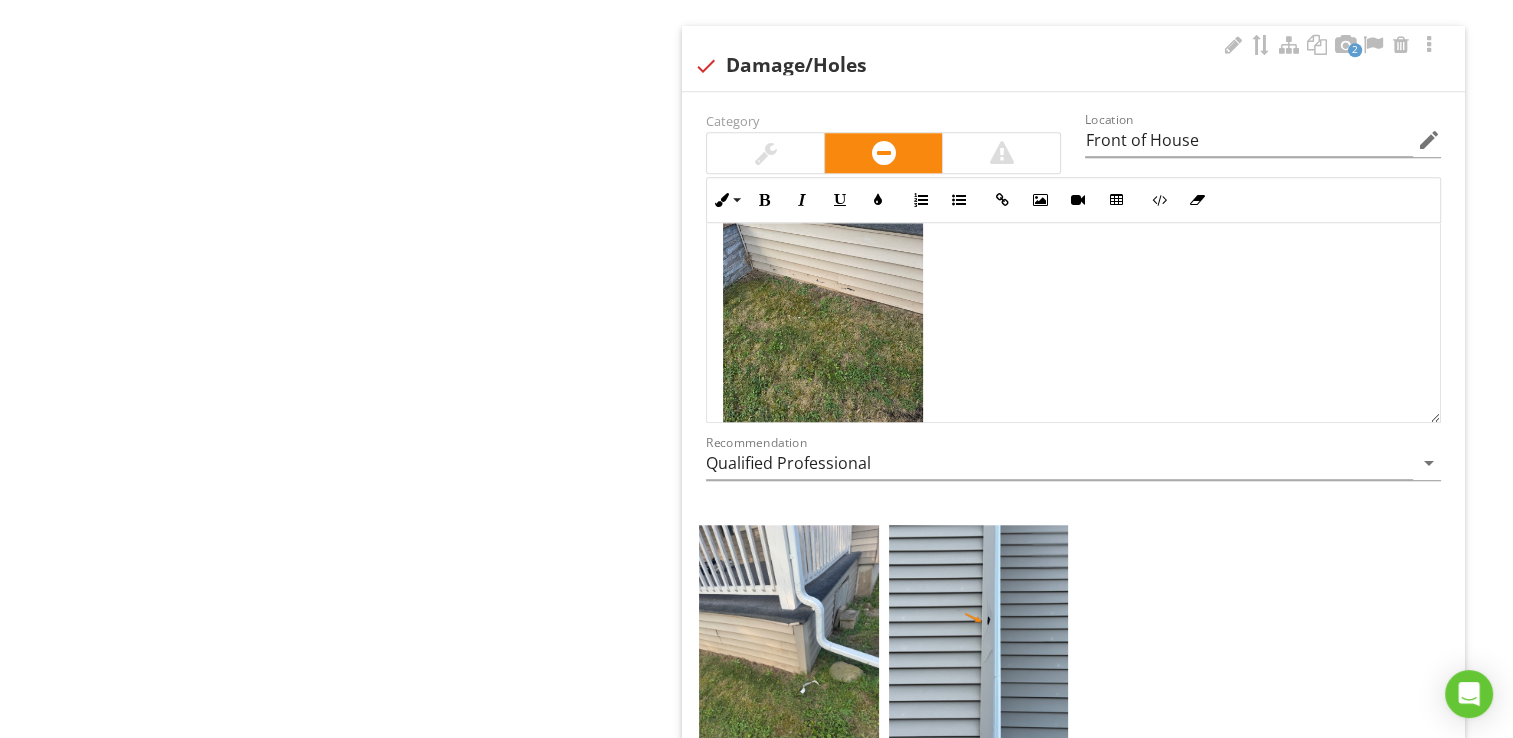 click at bounding box center [823, 301] 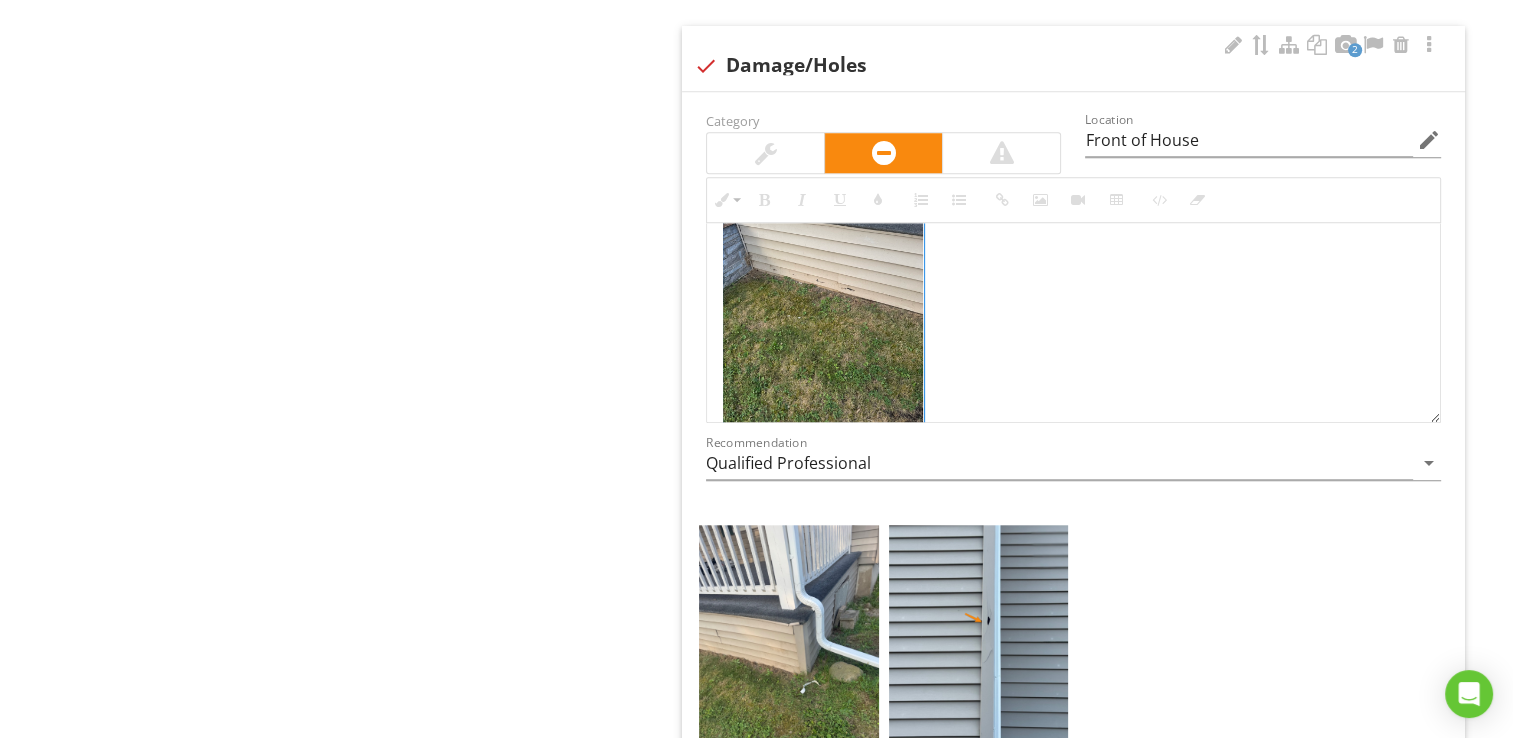 click at bounding box center [823, 301] 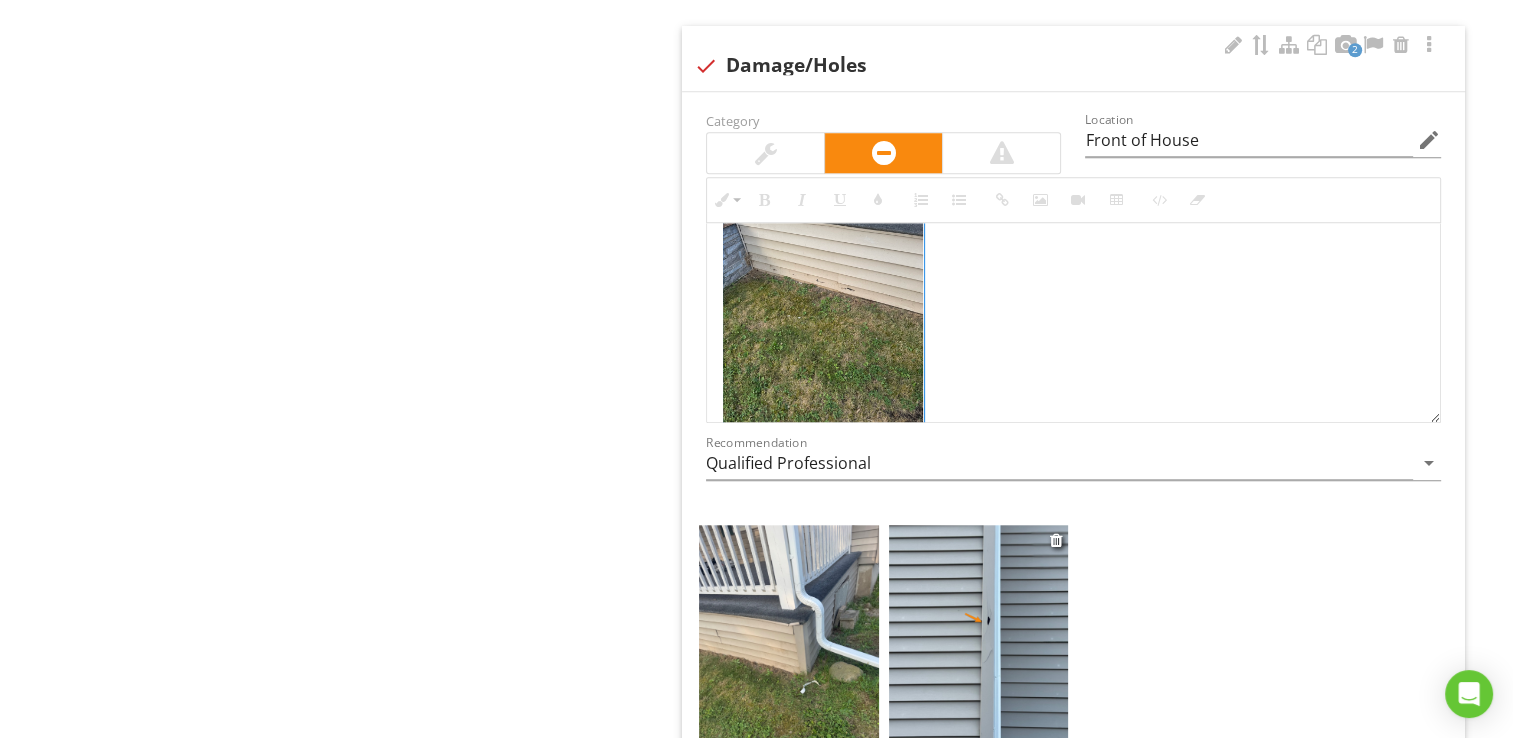 drag, startPoint x: 856, startPoint y: 279, endPoint x: 1059, endPoint y: 554, distance: 341.80988 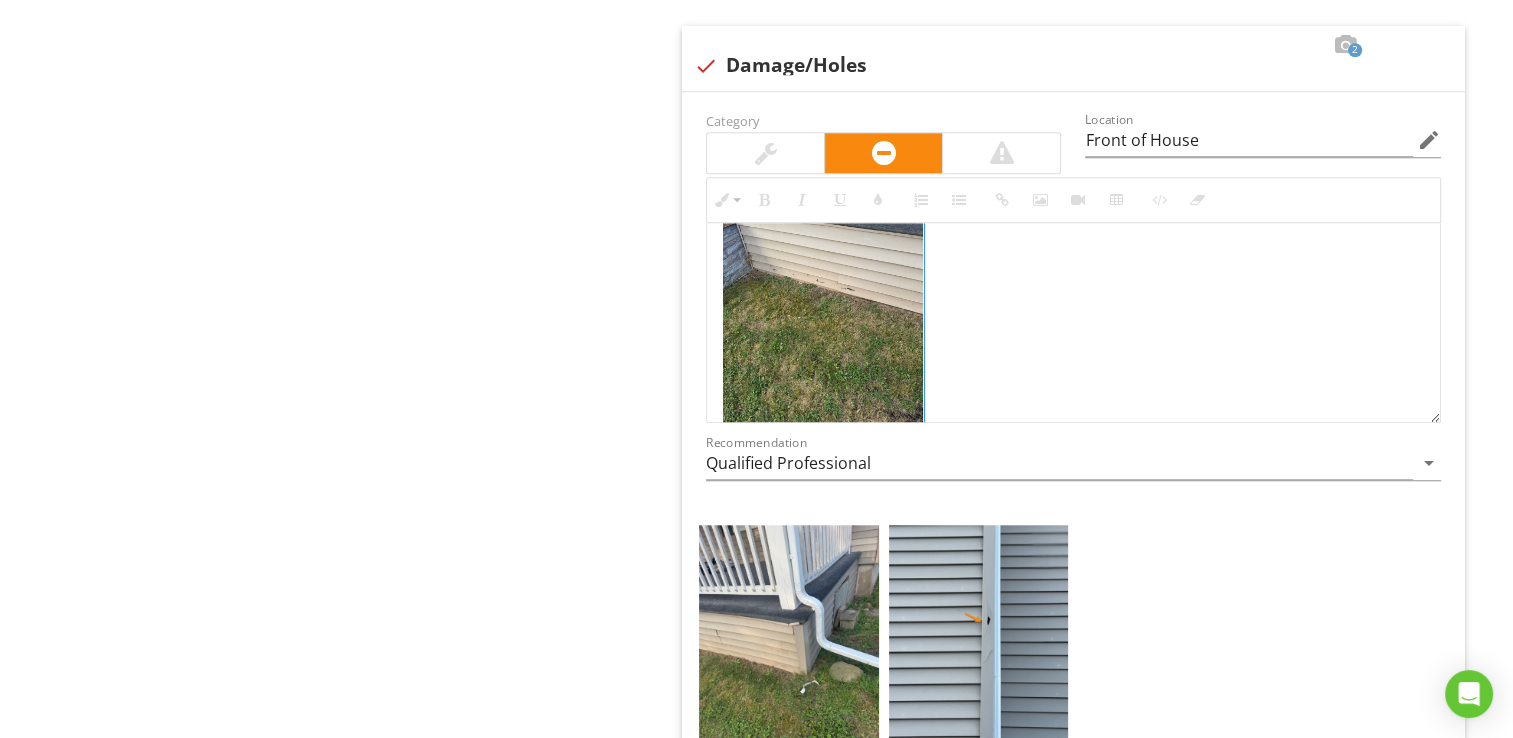 click on "Exterior
Save as default order
in template
General
Siding, Flashing & Trim
Vegetation, Grading, Drainage & Retaining Walls
Exterior Doors
Decks, Balconies, Porches & Steps
Eaves, Soffits & Fascia
Walkways, Patios & Driveways
Item
Siding, Flashing & Trim
Info
Information
Siding Material
check_box_outline_blank Brick Veneer   check_box_outline_blank Shingles   check_box_outline_blank Masonry   check_box_outline_blank Asphalt   check_box_outline_blank Wood   check_box Vinyl   check_box_outline_blank Engineered Wood   Stone" at bounding box center (945, -209) 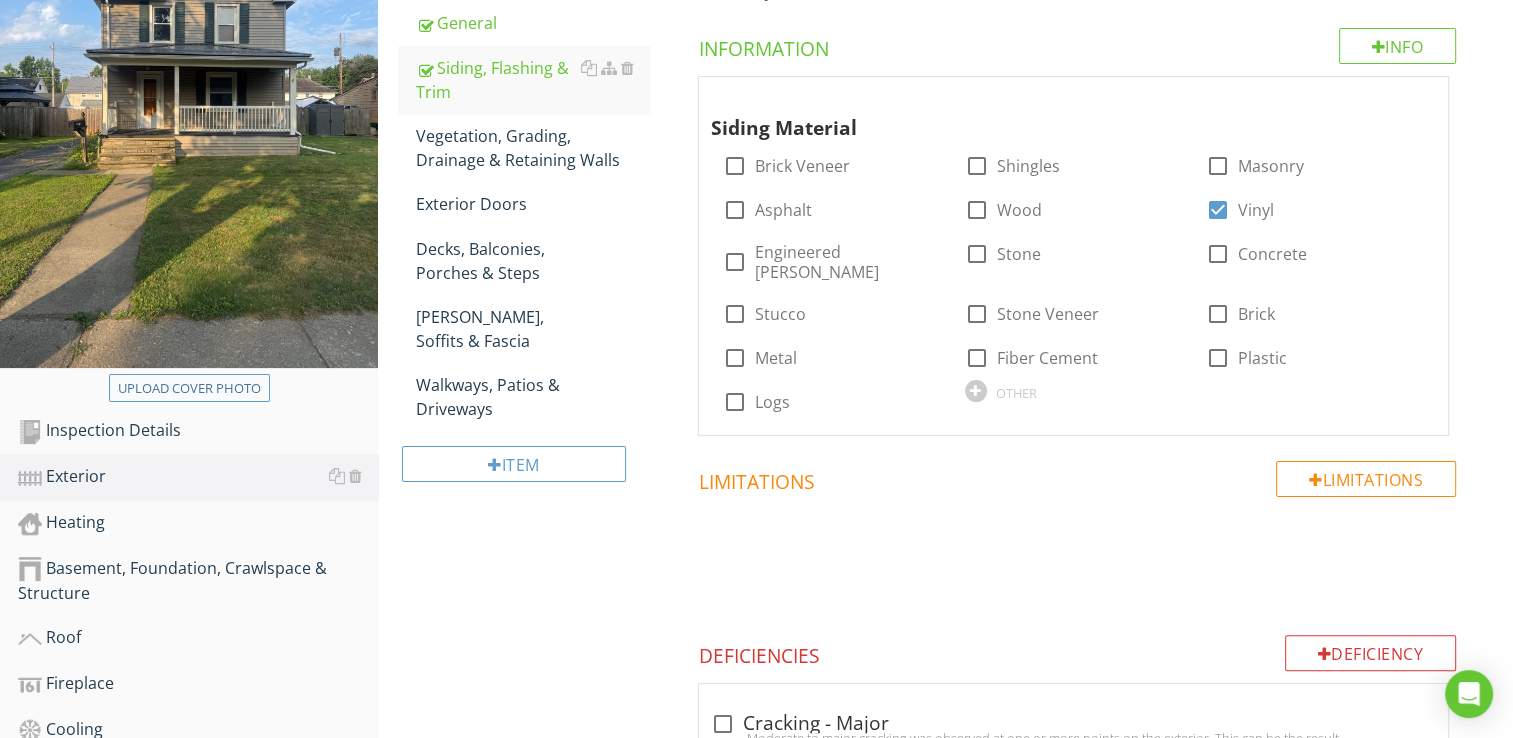 scroll, scrollTop: 335, scrollLeft: 0, axis: vertical 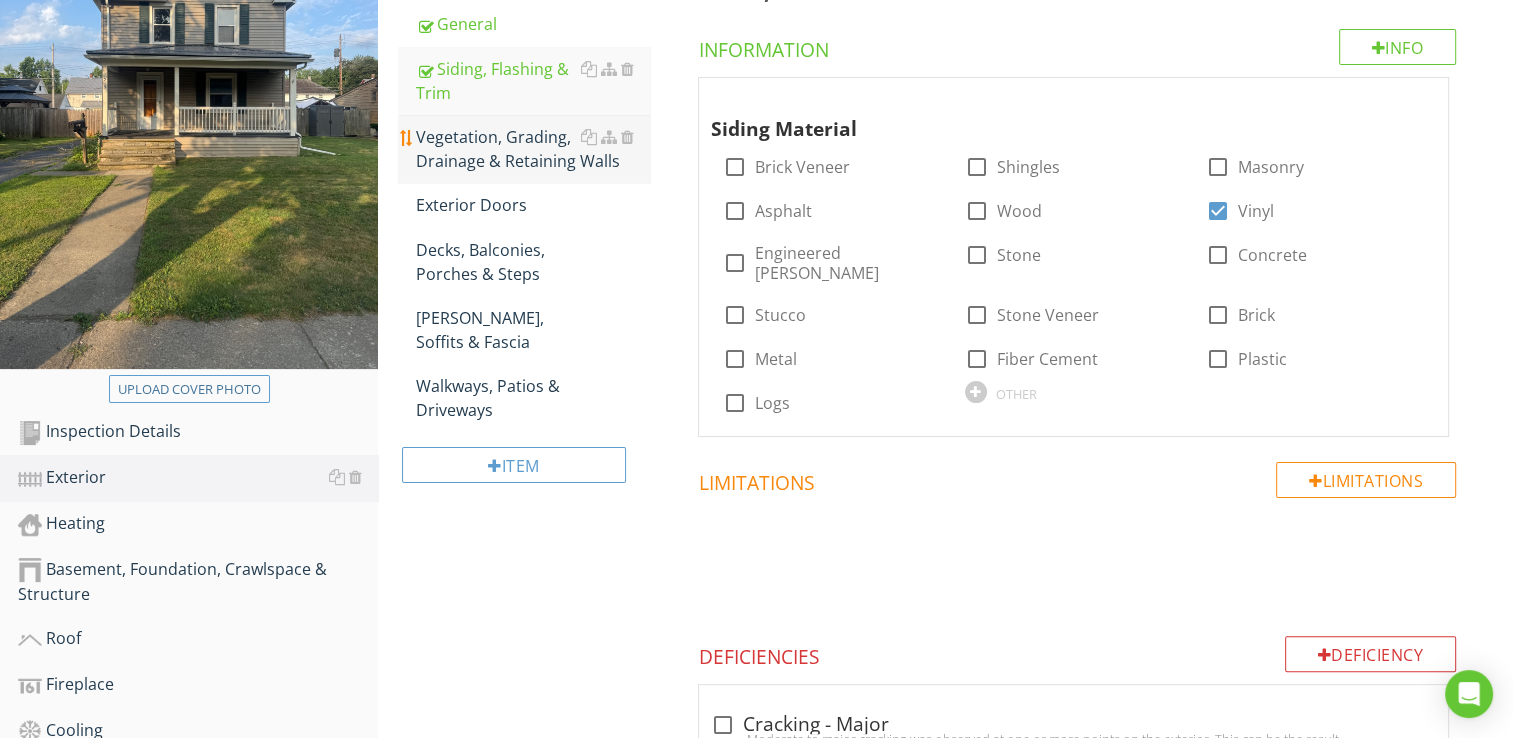 click on "Vegetation, Grading, Drainage & Retaining Walls" at bounding box center (533, 149) 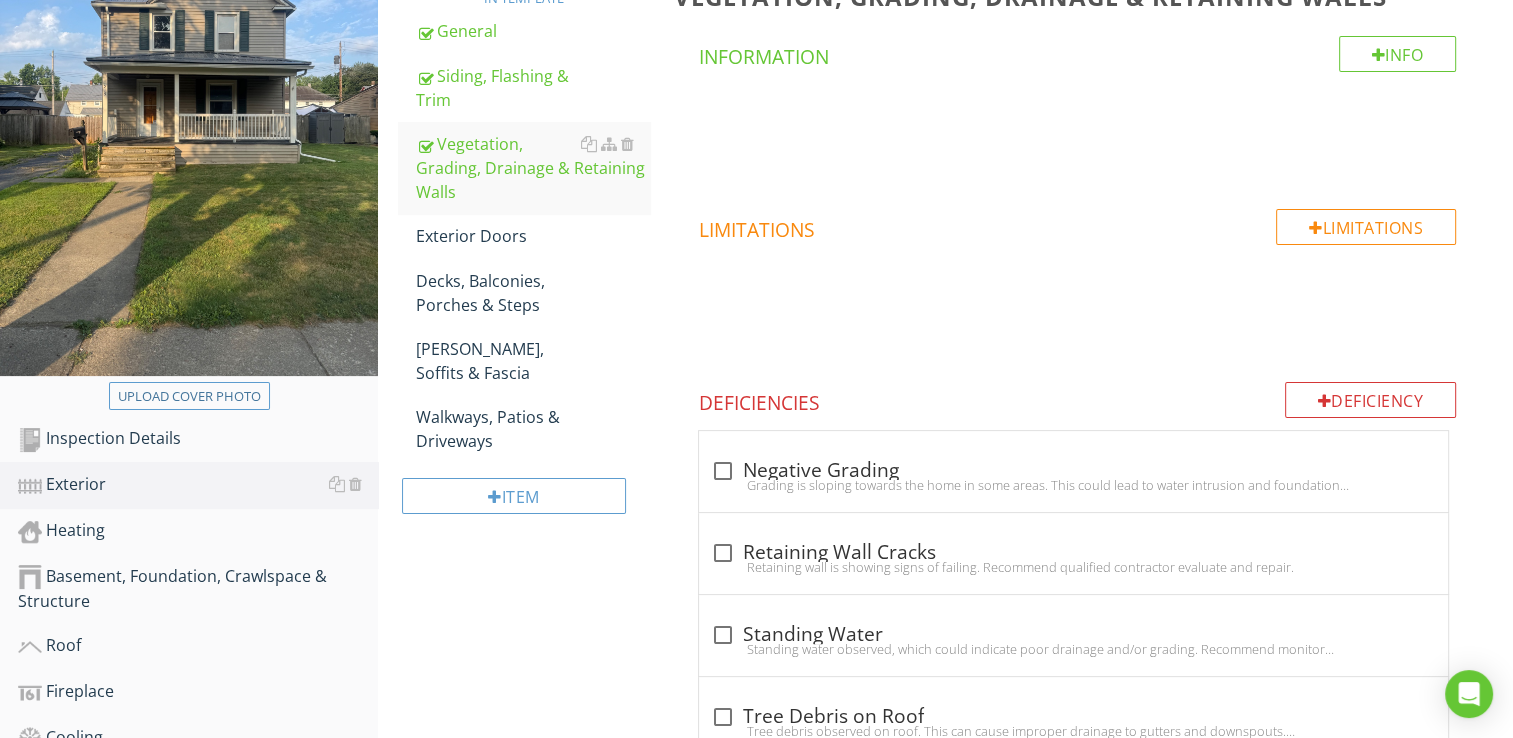 scroll, scrollTop: 328, scrollLeft: 0, axis: vertical 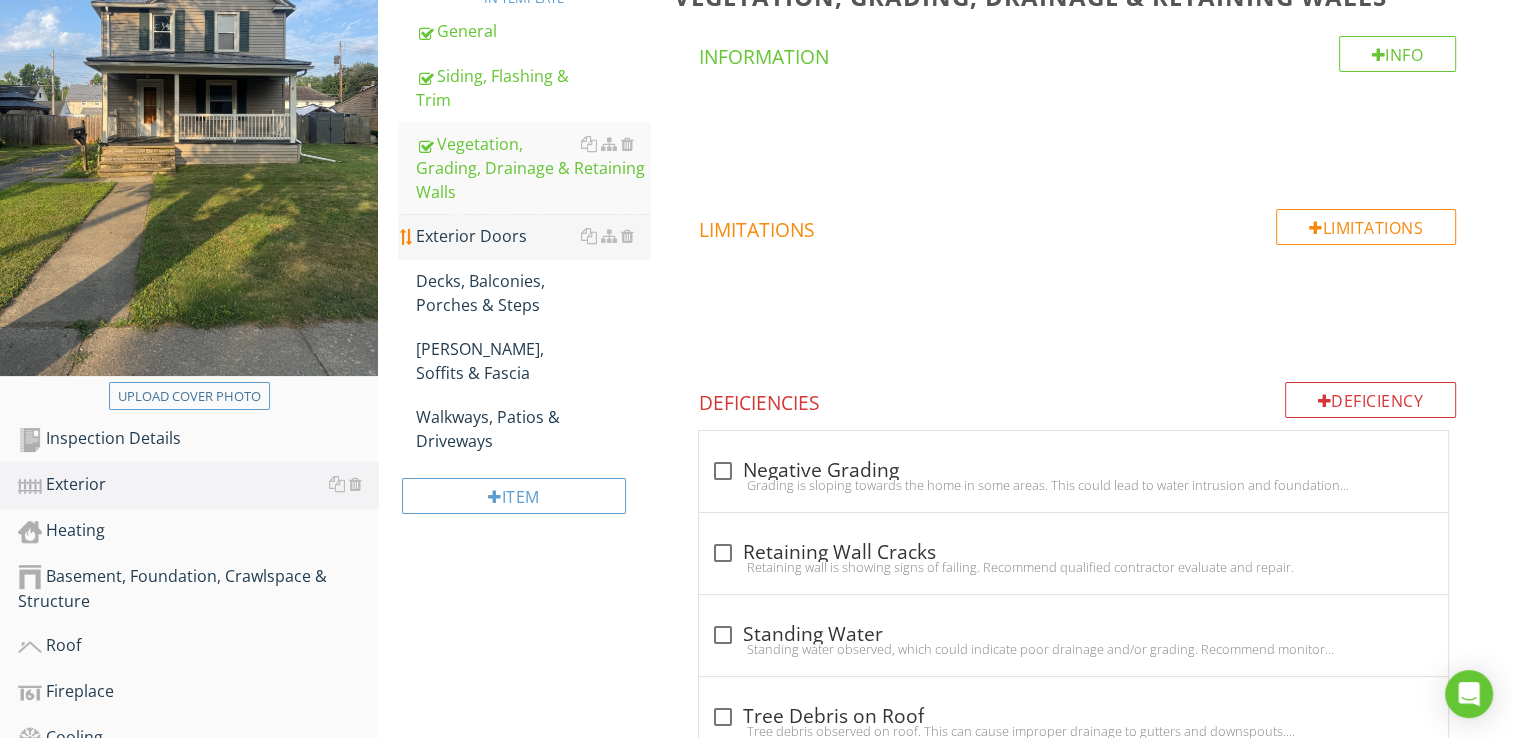 click on "Exterior Doors" at bounding box center [533, 236] 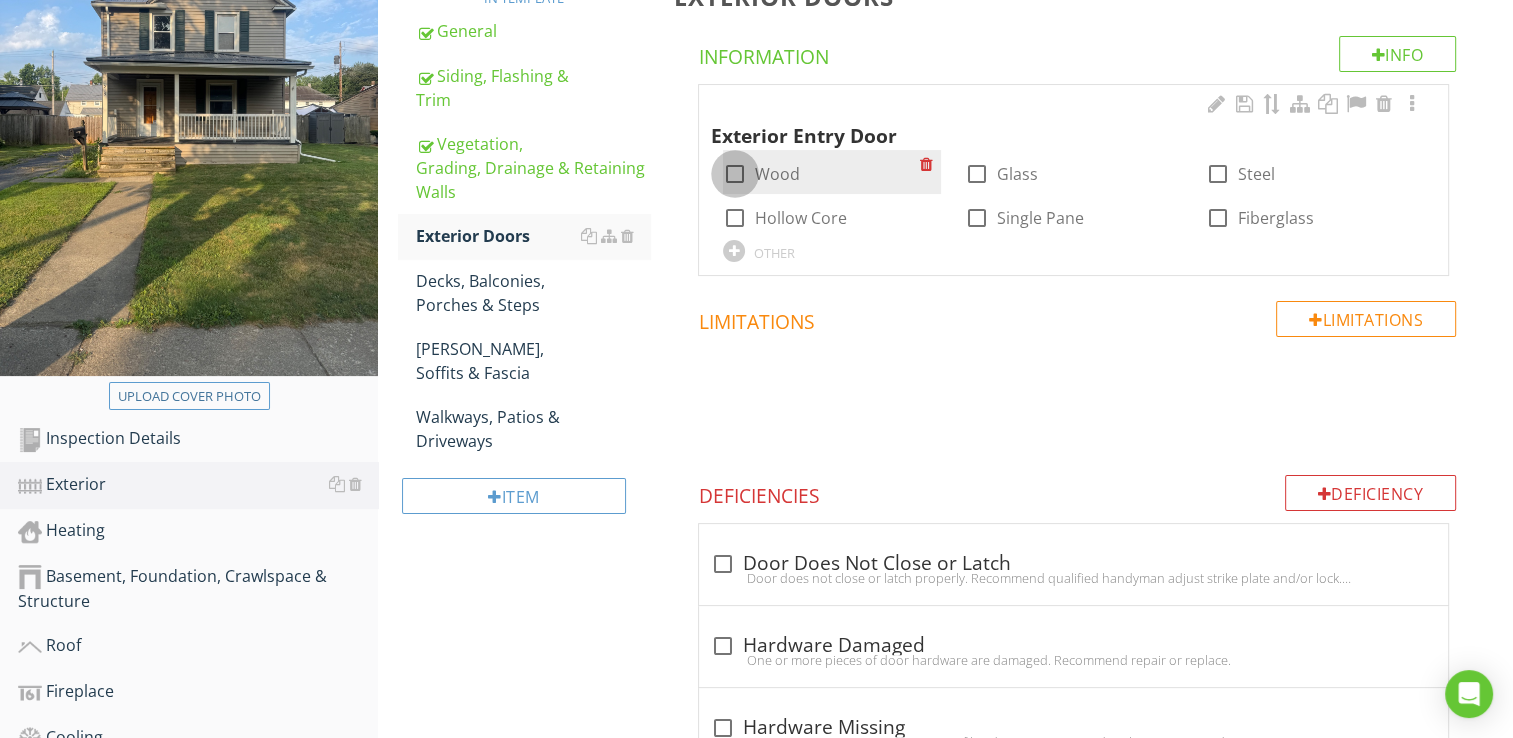 click at bounding box center (735, 174) 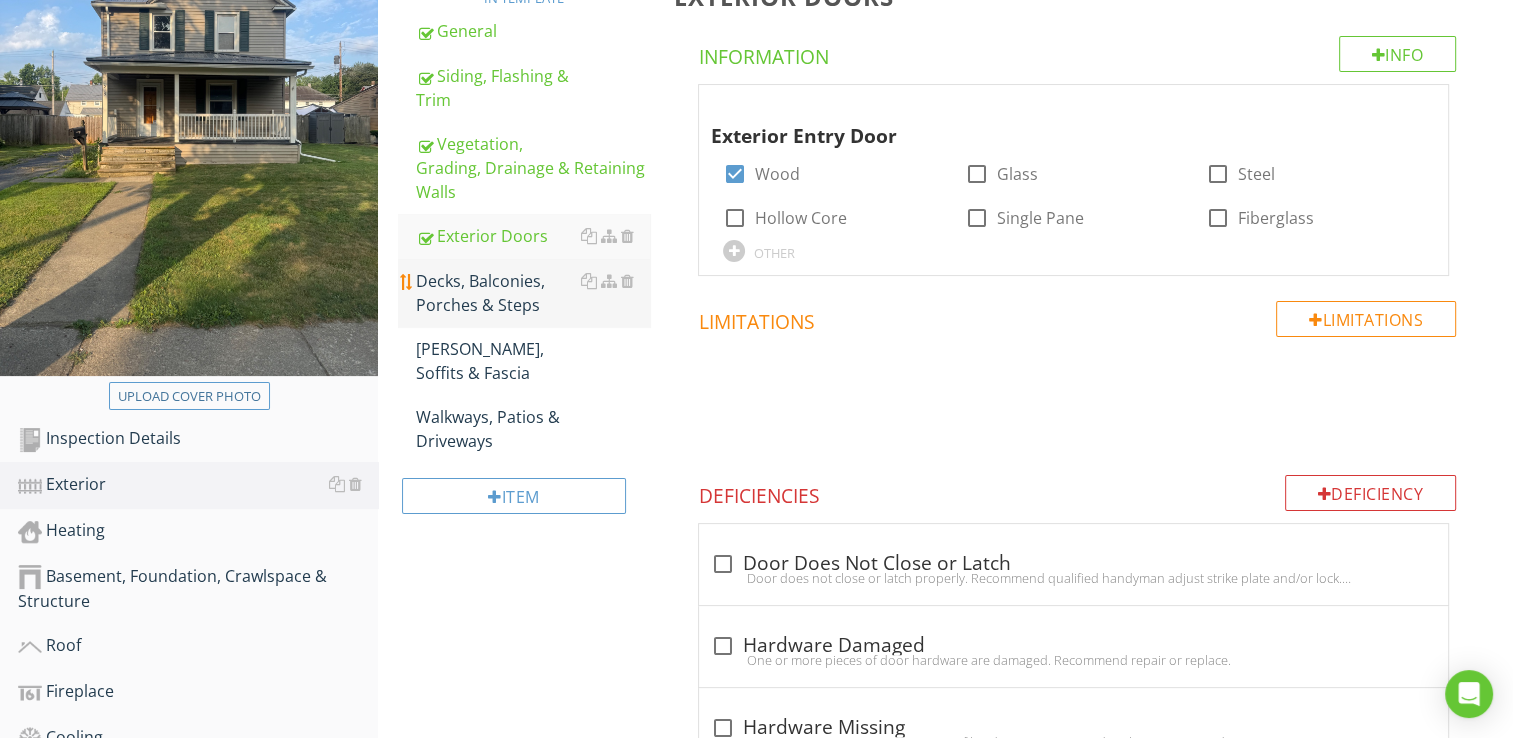 click on "Decks, Balconies, Porches & Steps" at bounding box center [533, 293] 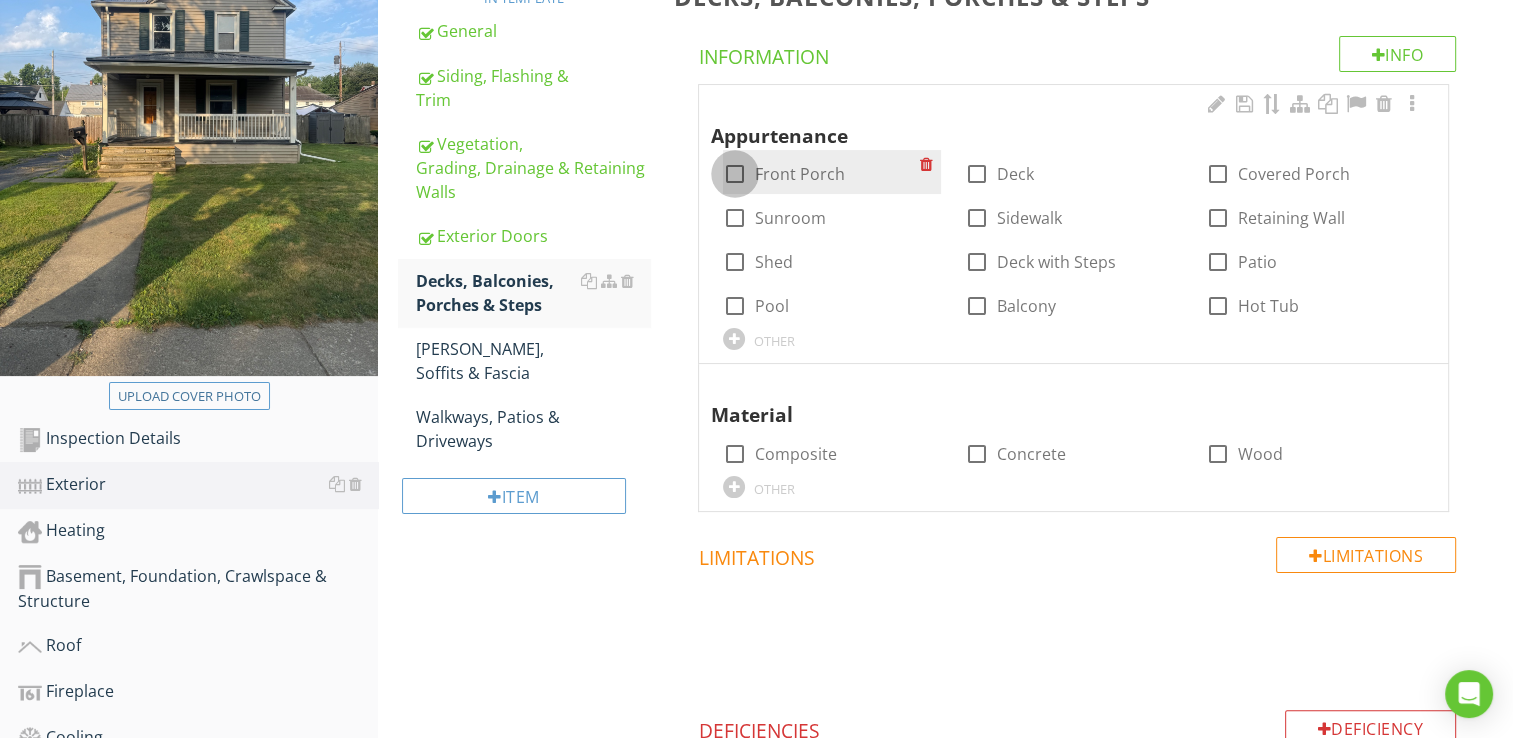 click at bounding box center (735, 174) 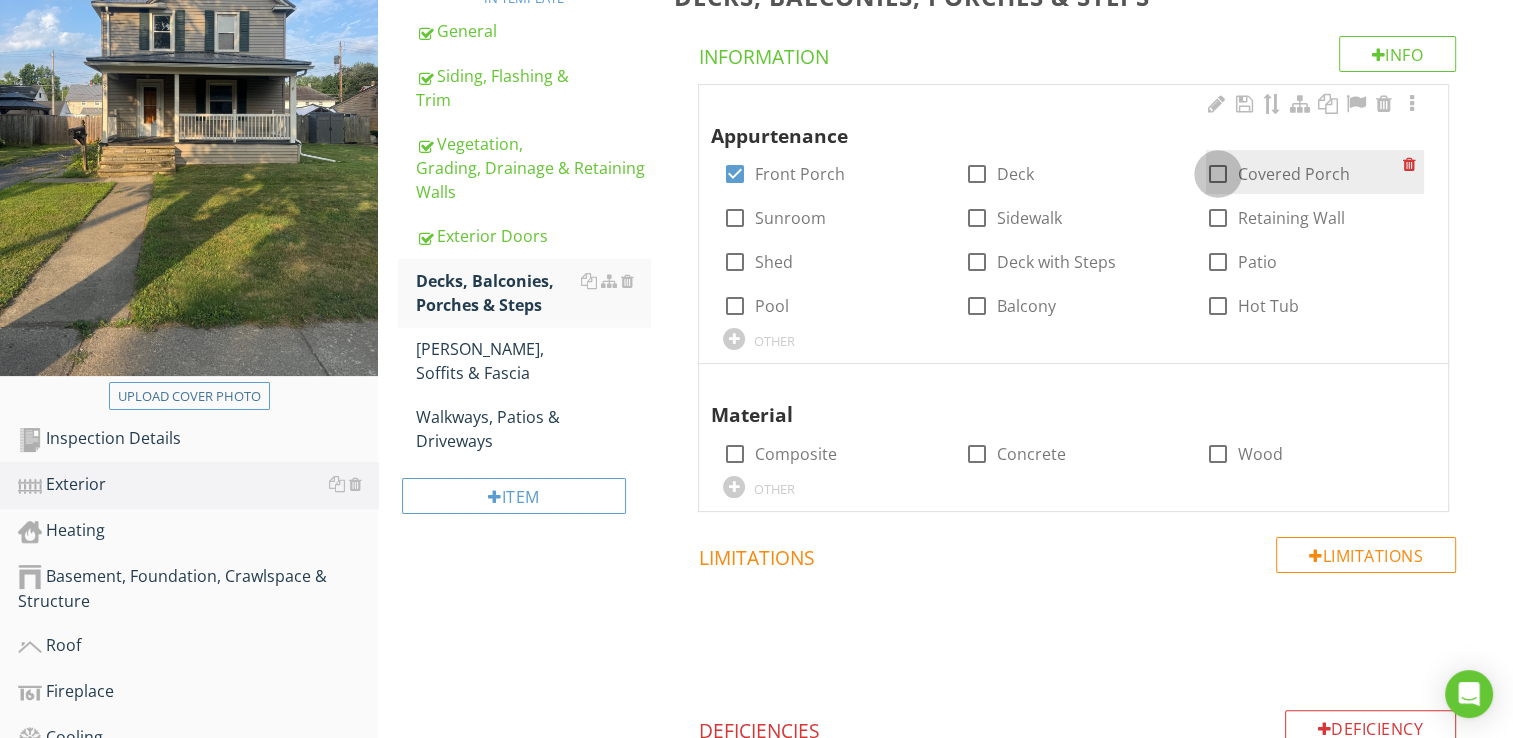 click at bounding box center [1218, 174] 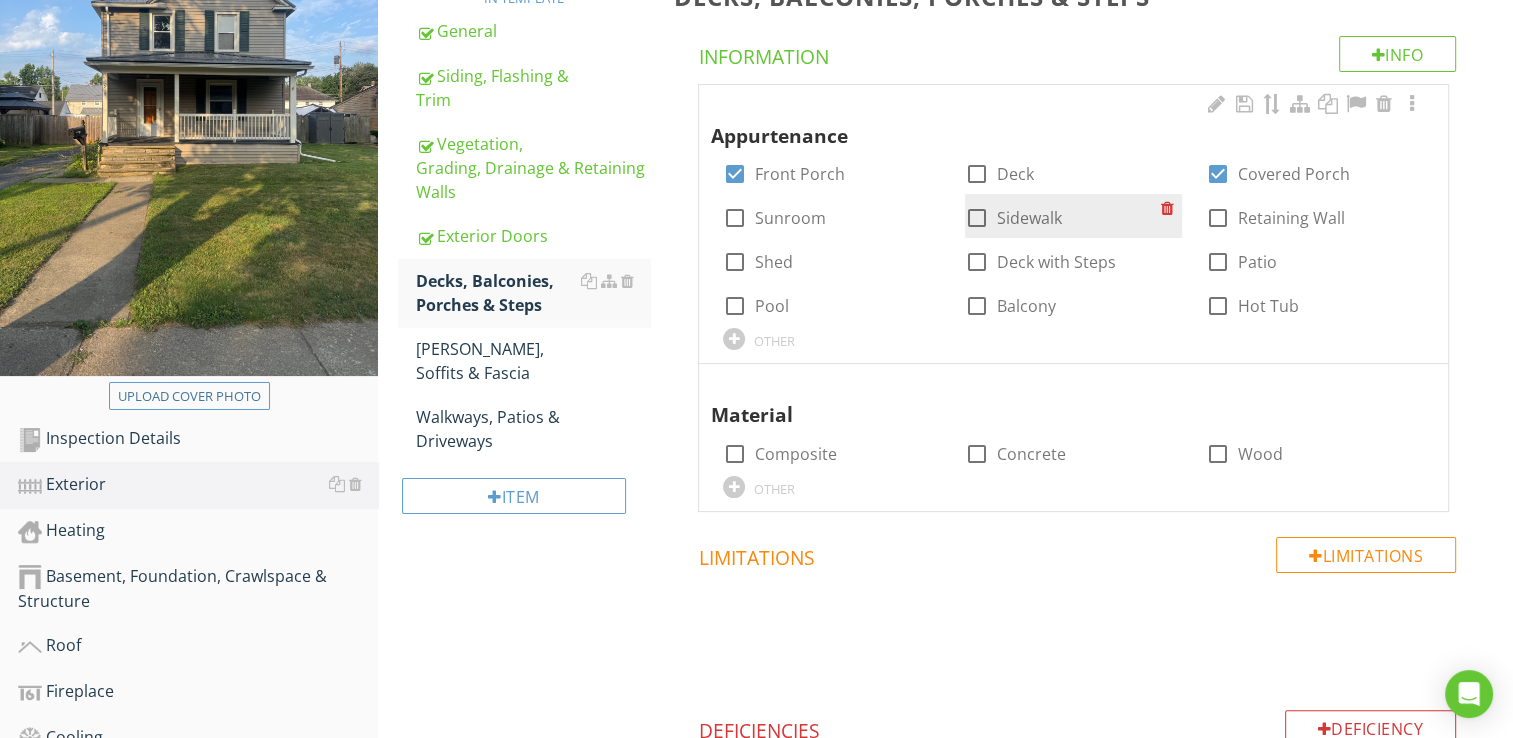 click at bounding box center (977, 218) 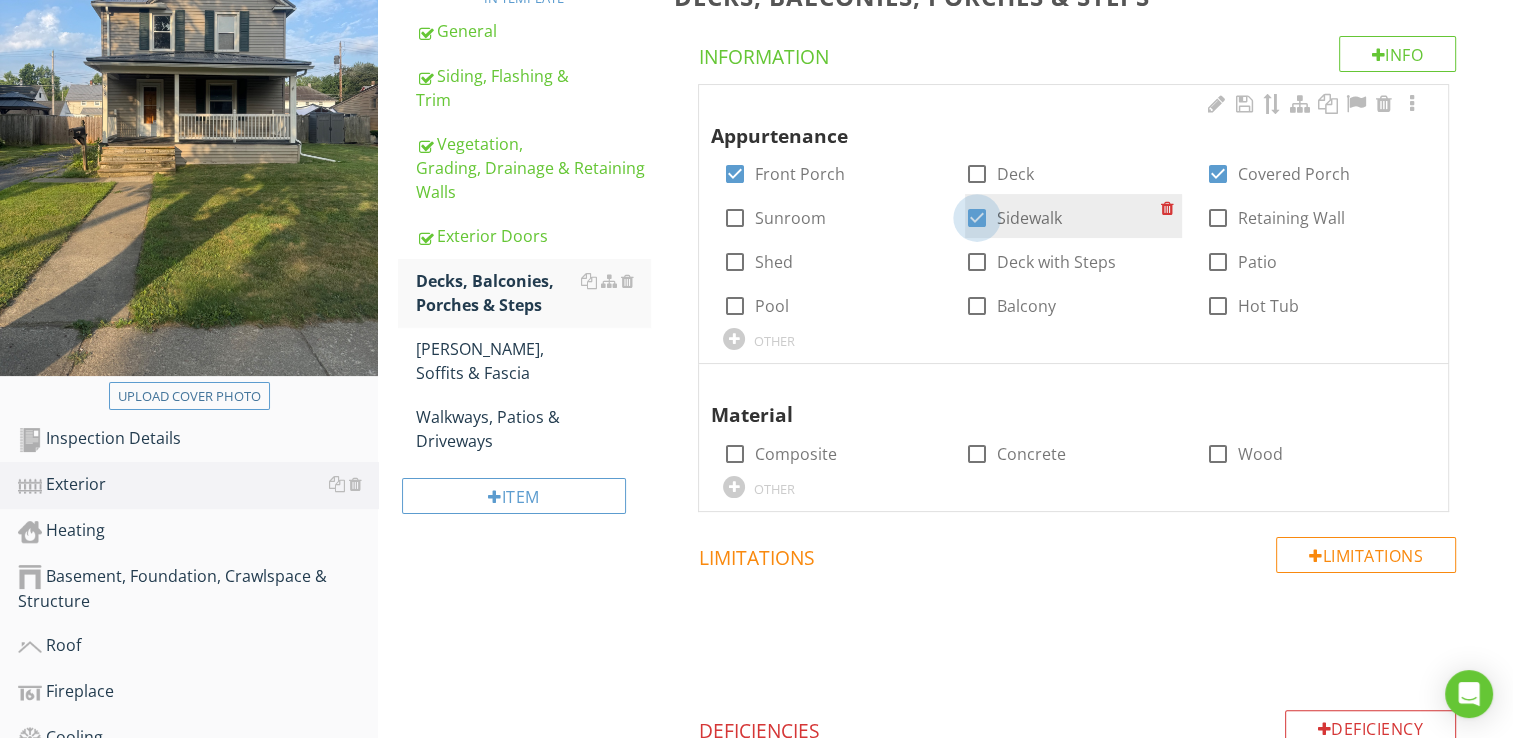 checkbox on "true" 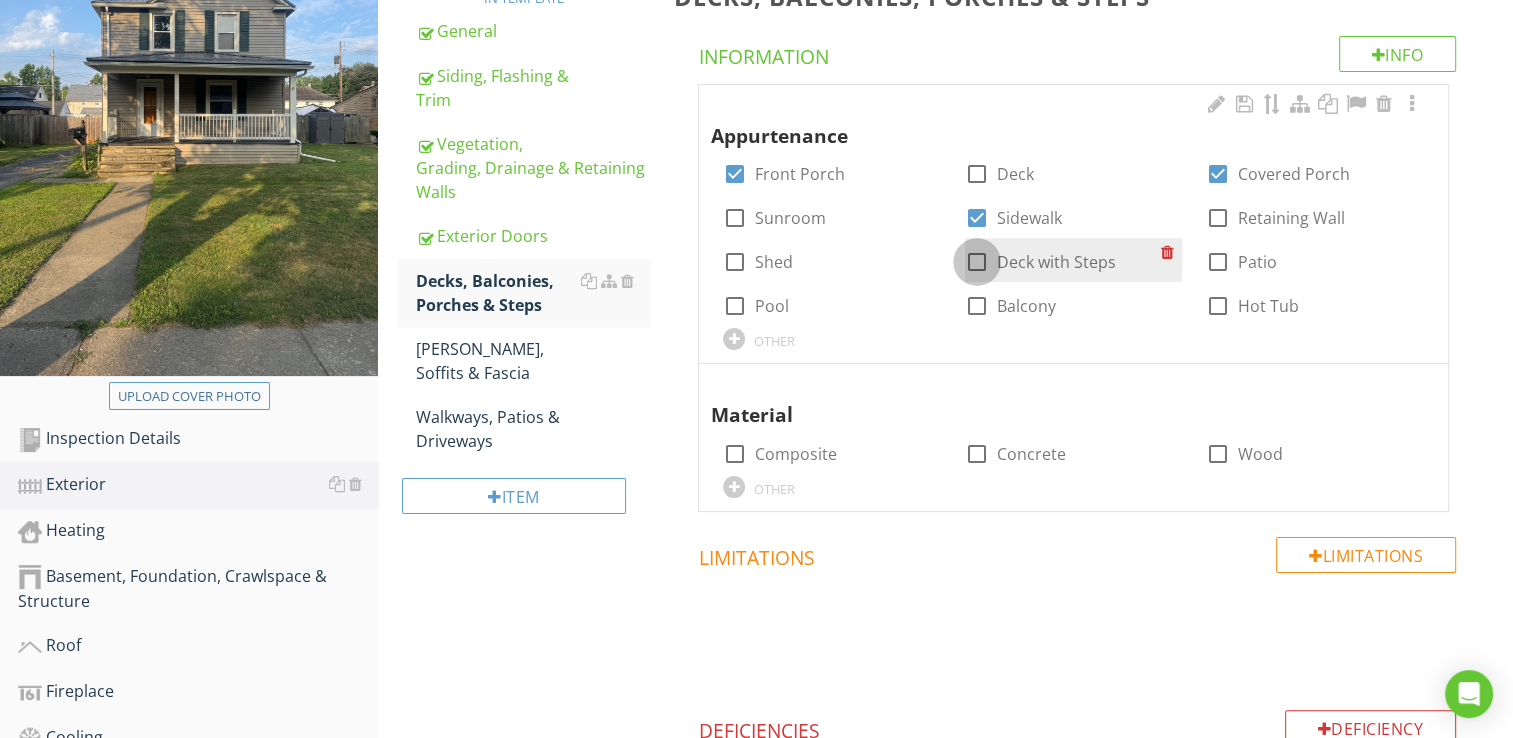 click at bounding box center [977, 262] 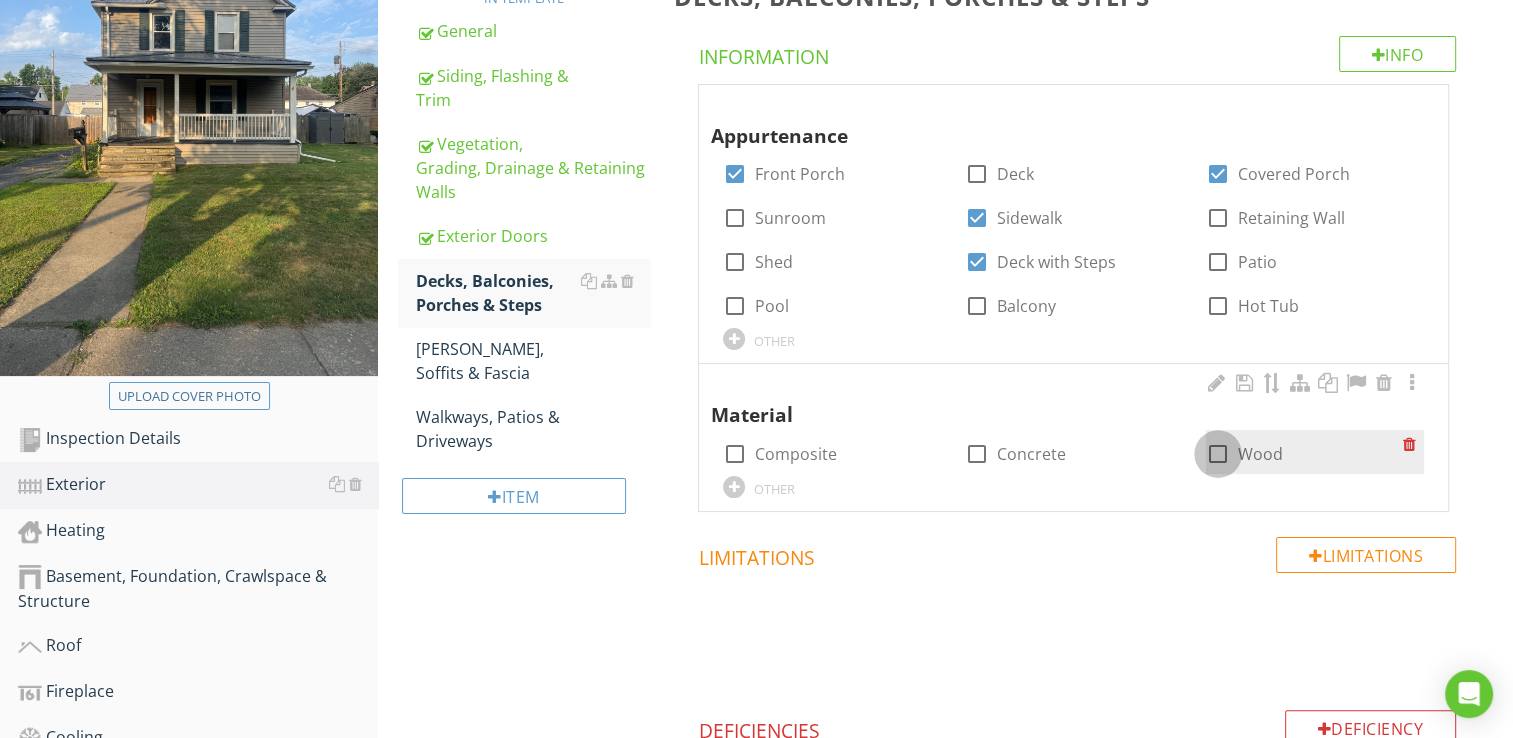 click at bounding box center [1218, 454] 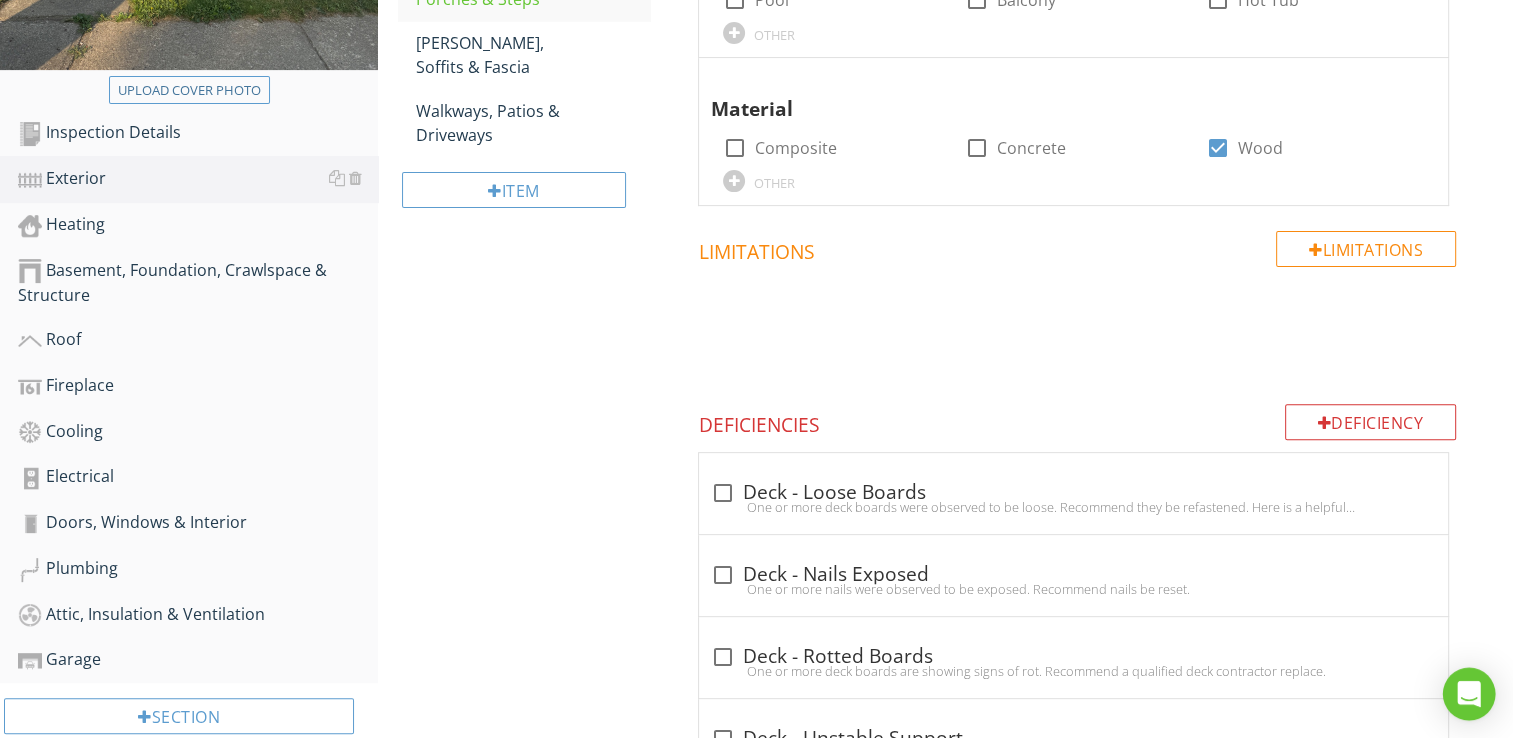 scroll, scrollTop: 632, scrollLeft: 0, axis: vertical 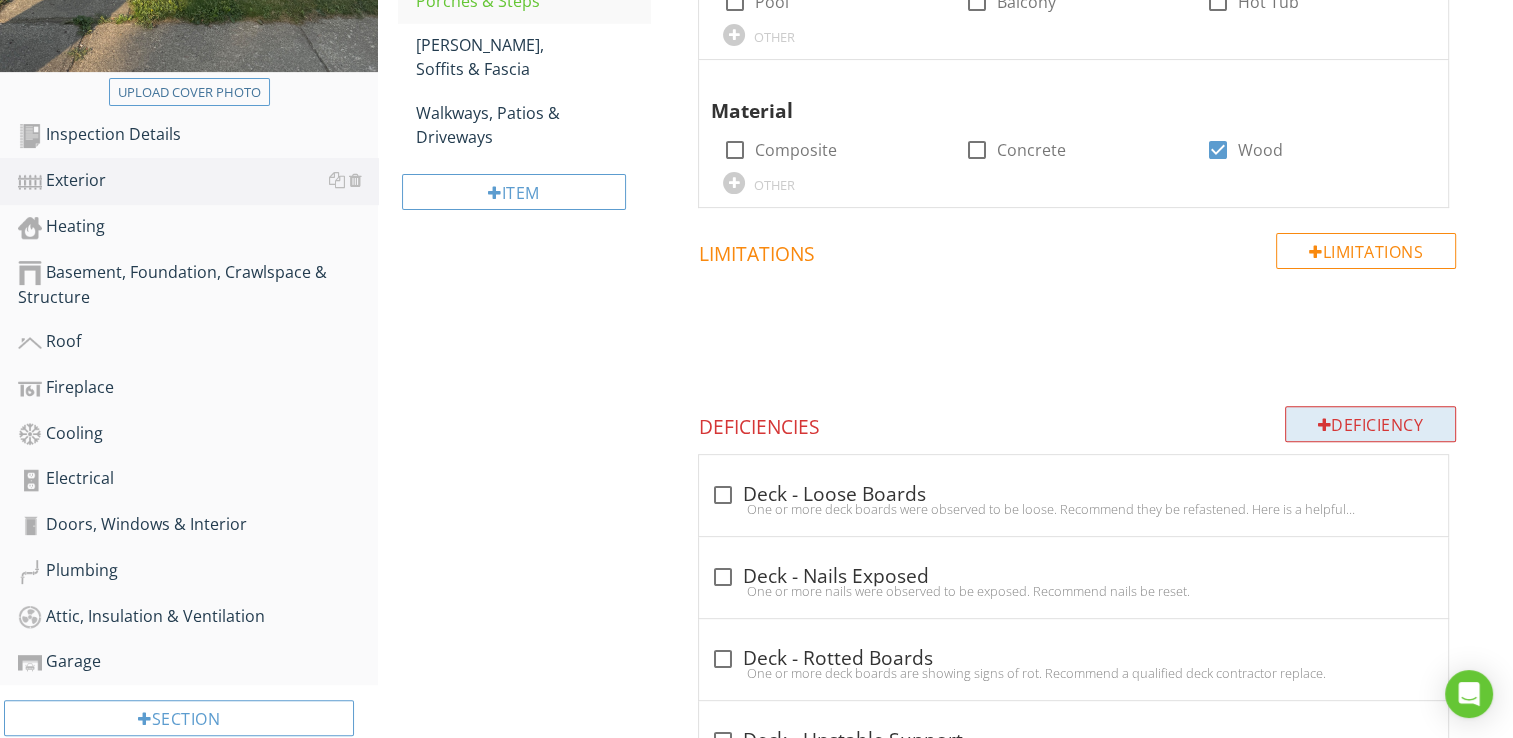 click on "Deficiency" at bounding box center [1371, 424] 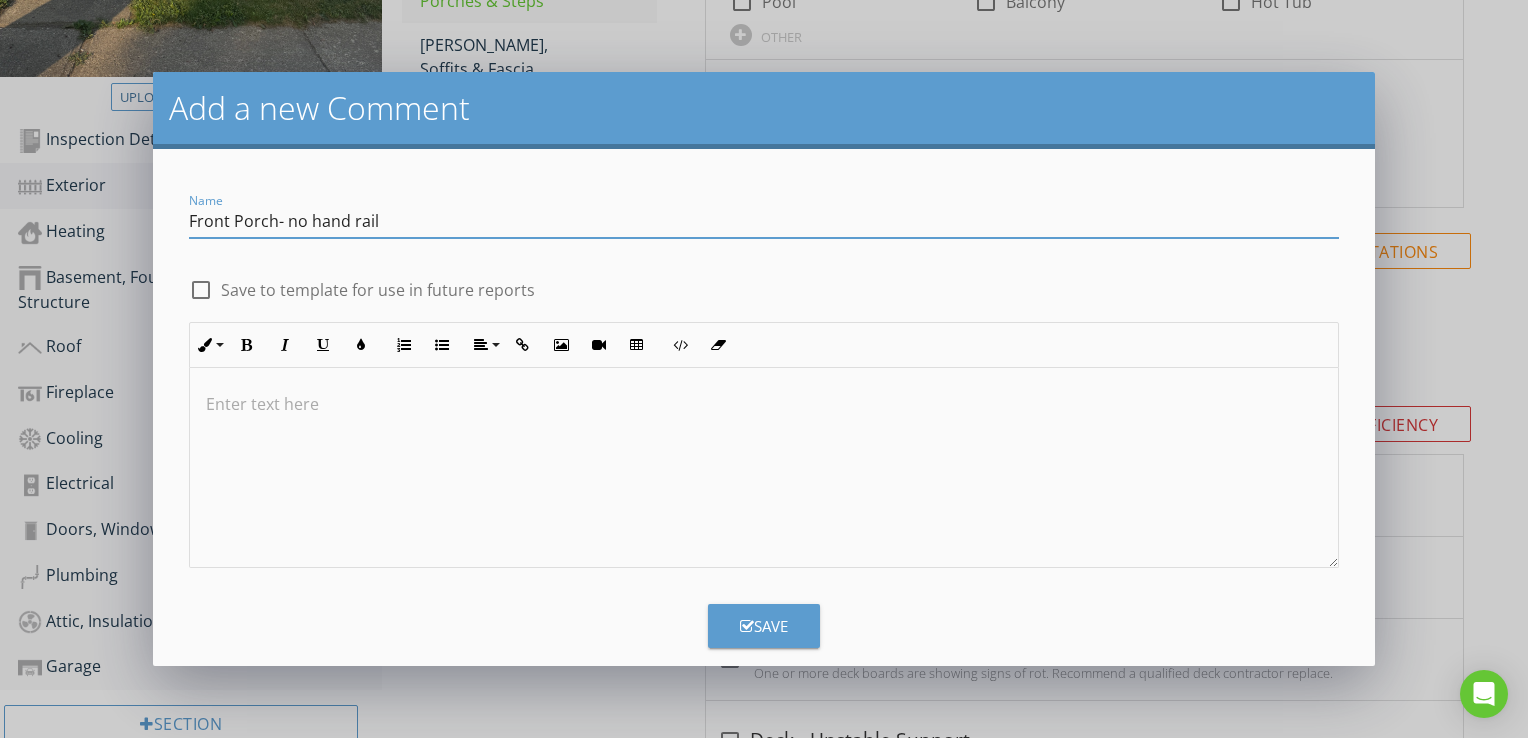 type on "Front Porch- no hand rail" 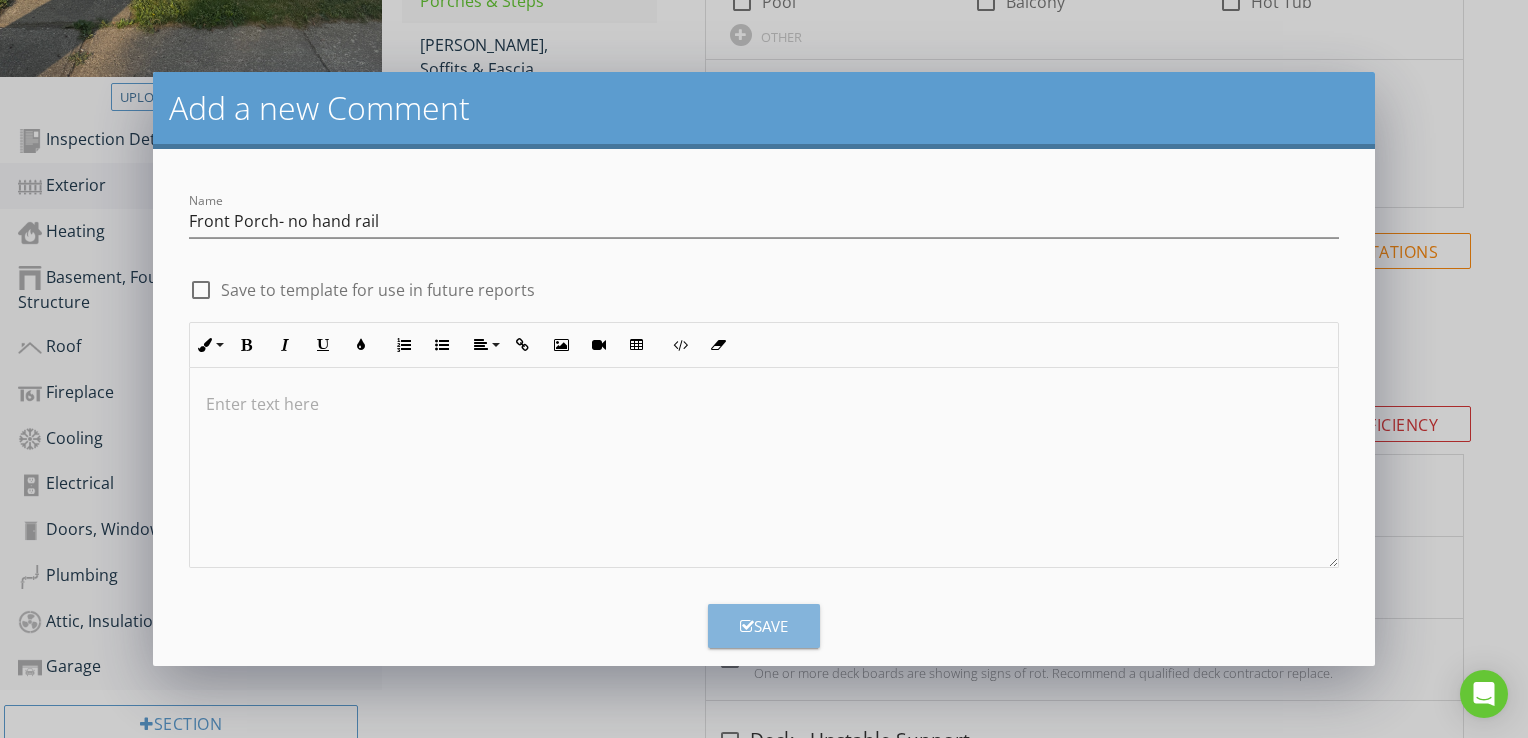 click on "Save" at bounding box center [764, 626] 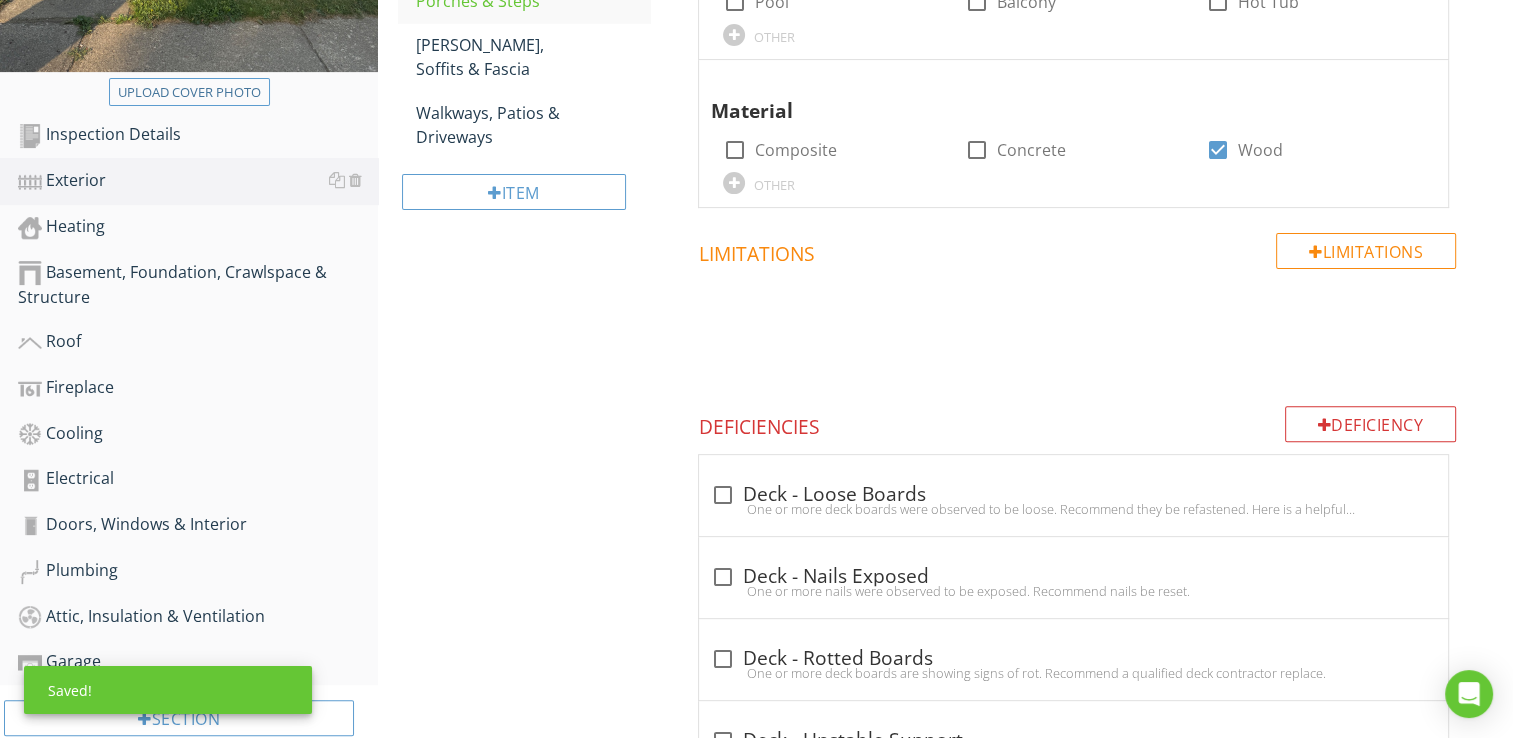 scroll, scrollTop: 1634, scrollLeft: 0, axis: vertical 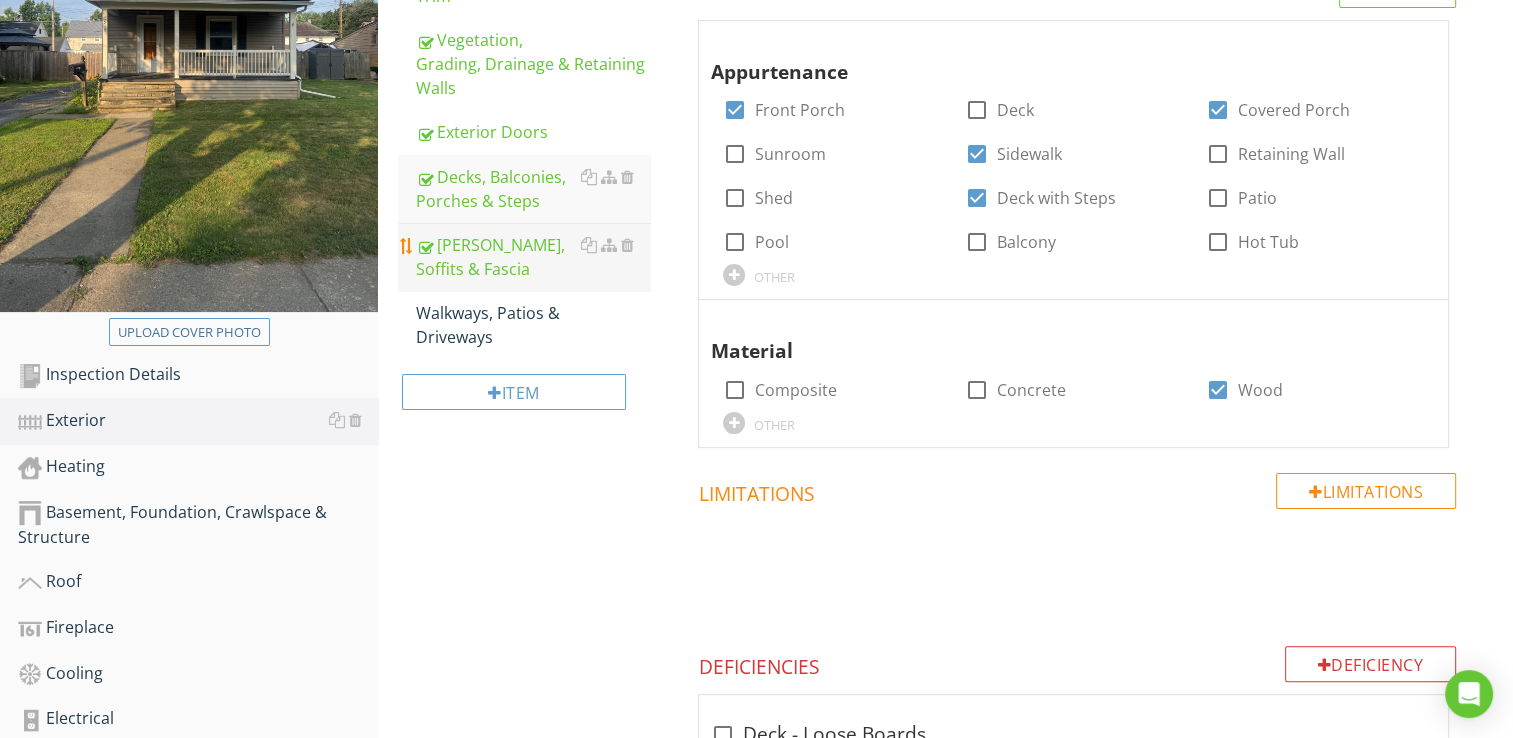 click on "[PERSON_NAME], Soffits & Fascia" at bounding box center (533, 257) 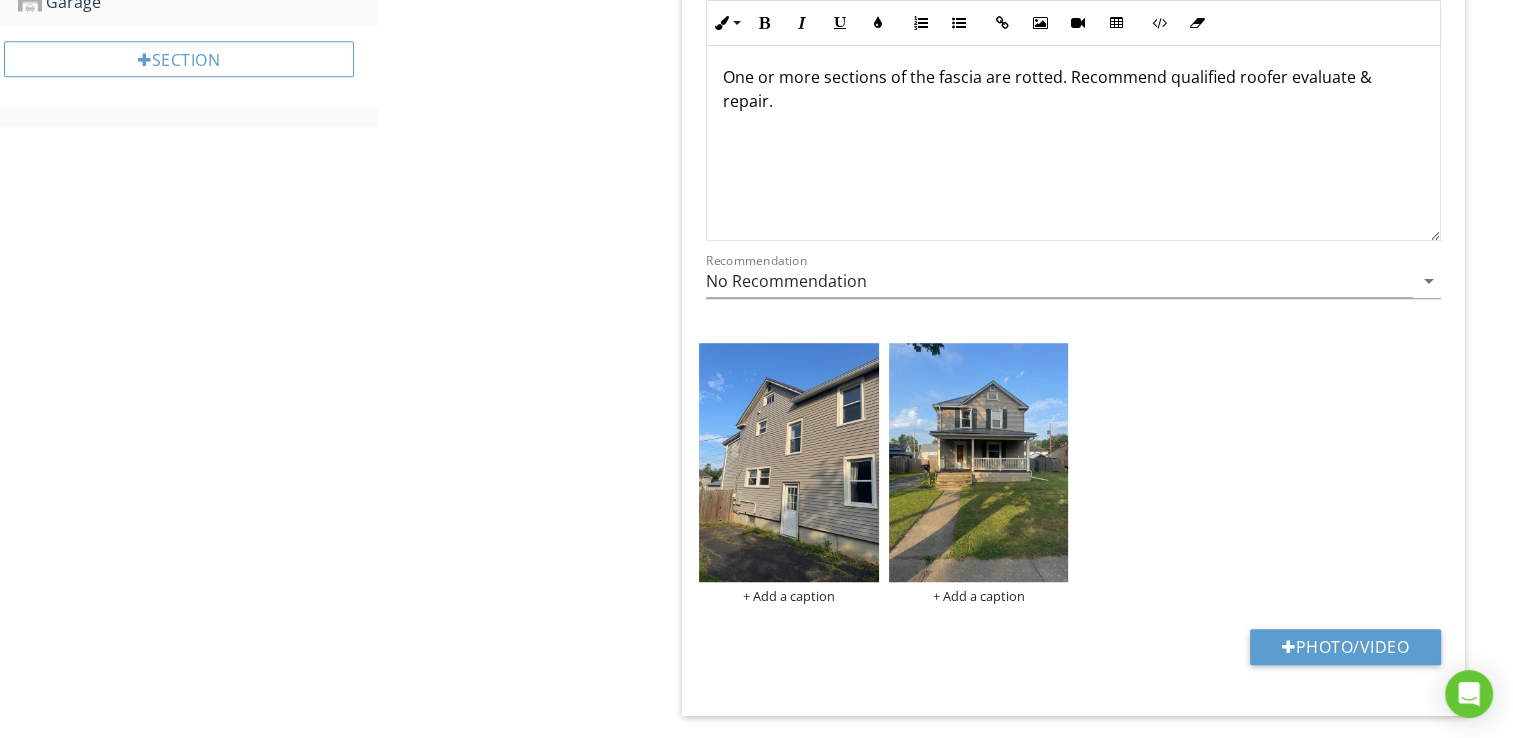scroll, scrollTop: 1367, scrollLeft: 0, axis: vertical 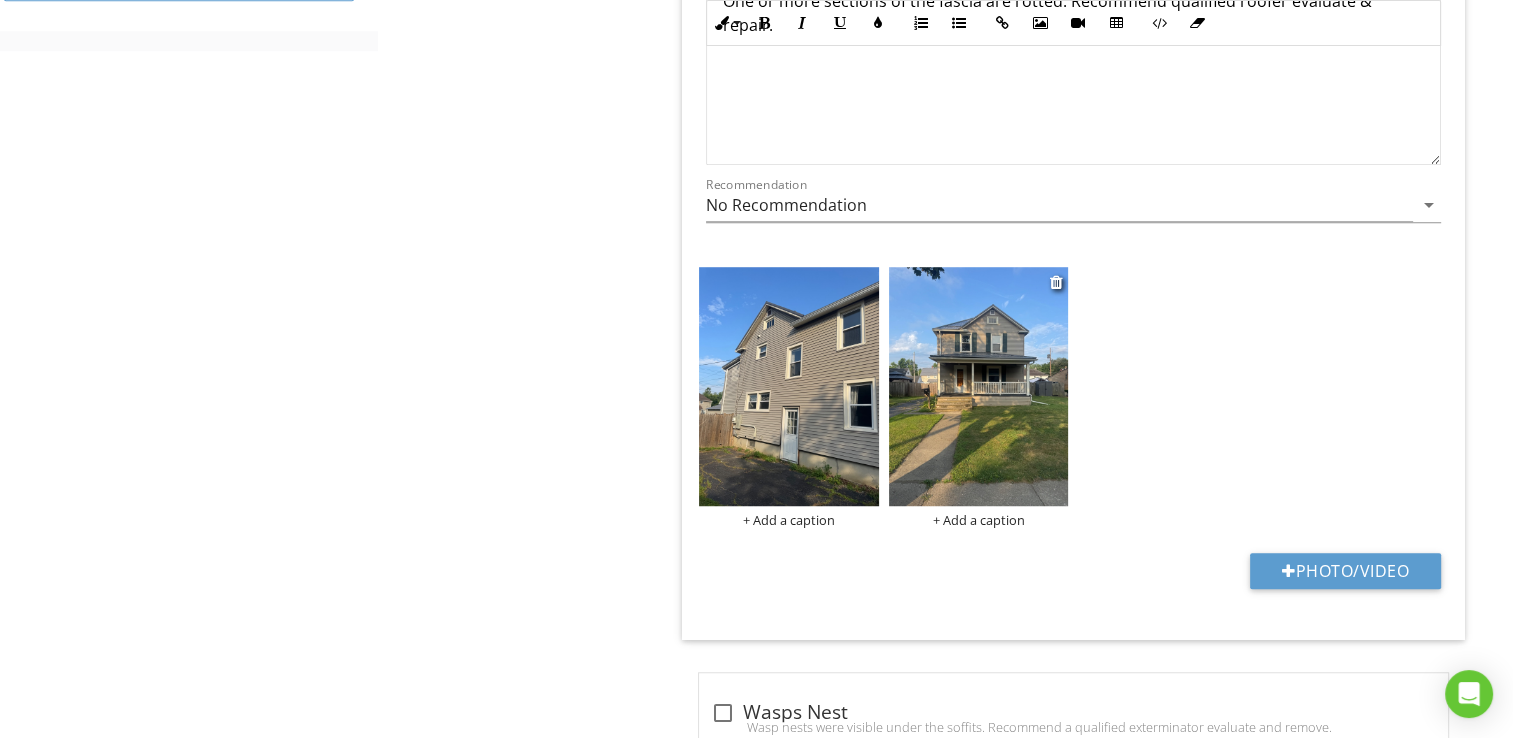 click at bounding box center [979, 387] 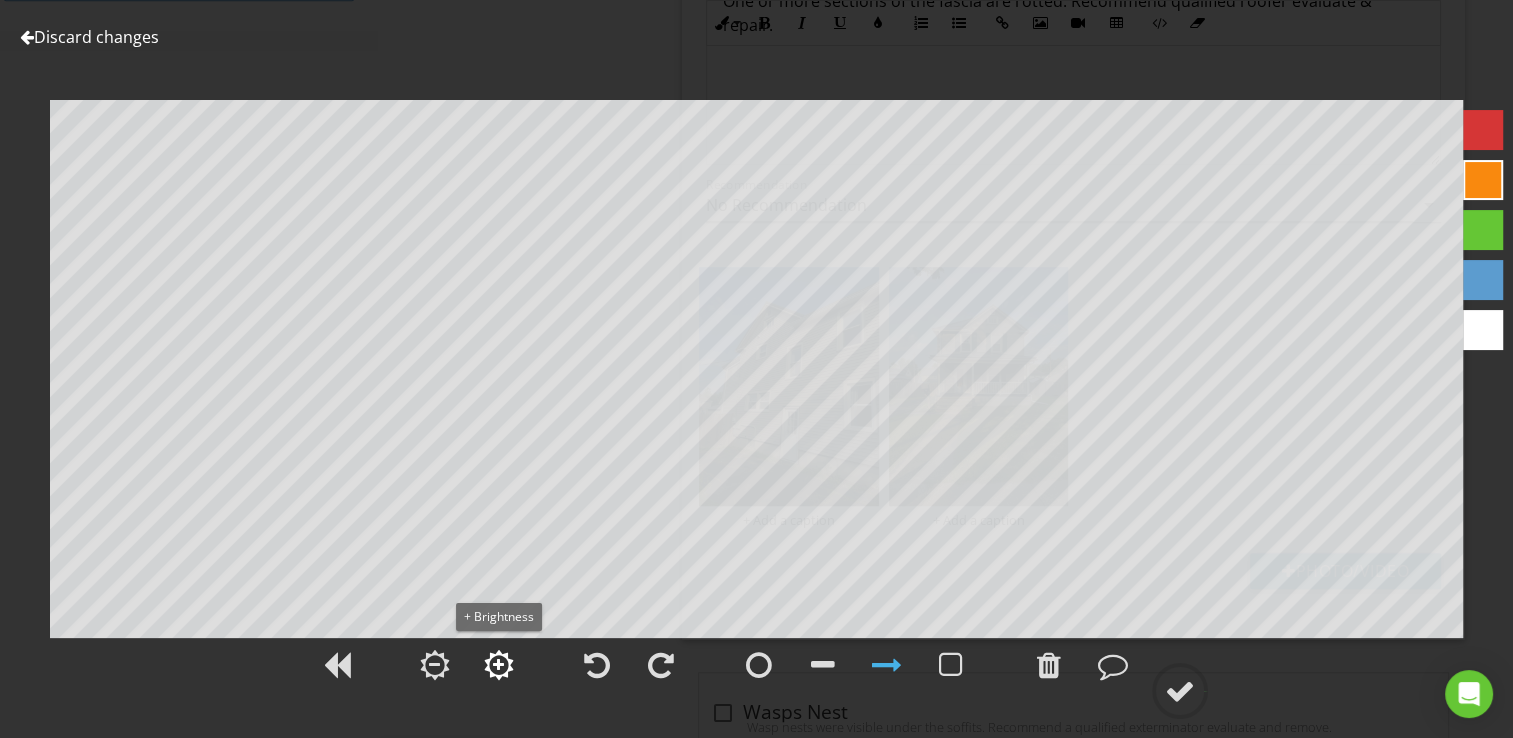 click at bounding box center [499, 665] 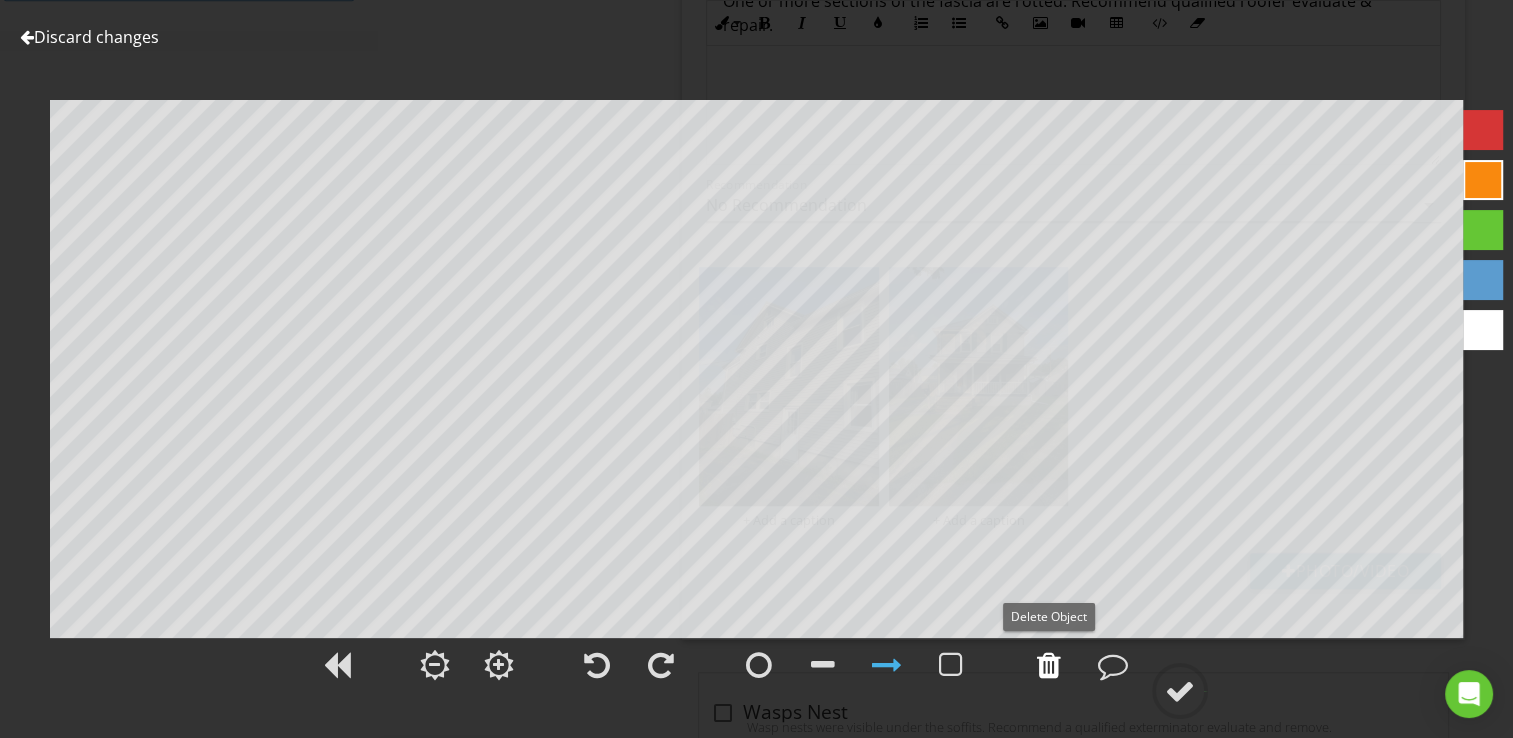 click at bounding box center [1049, 665] 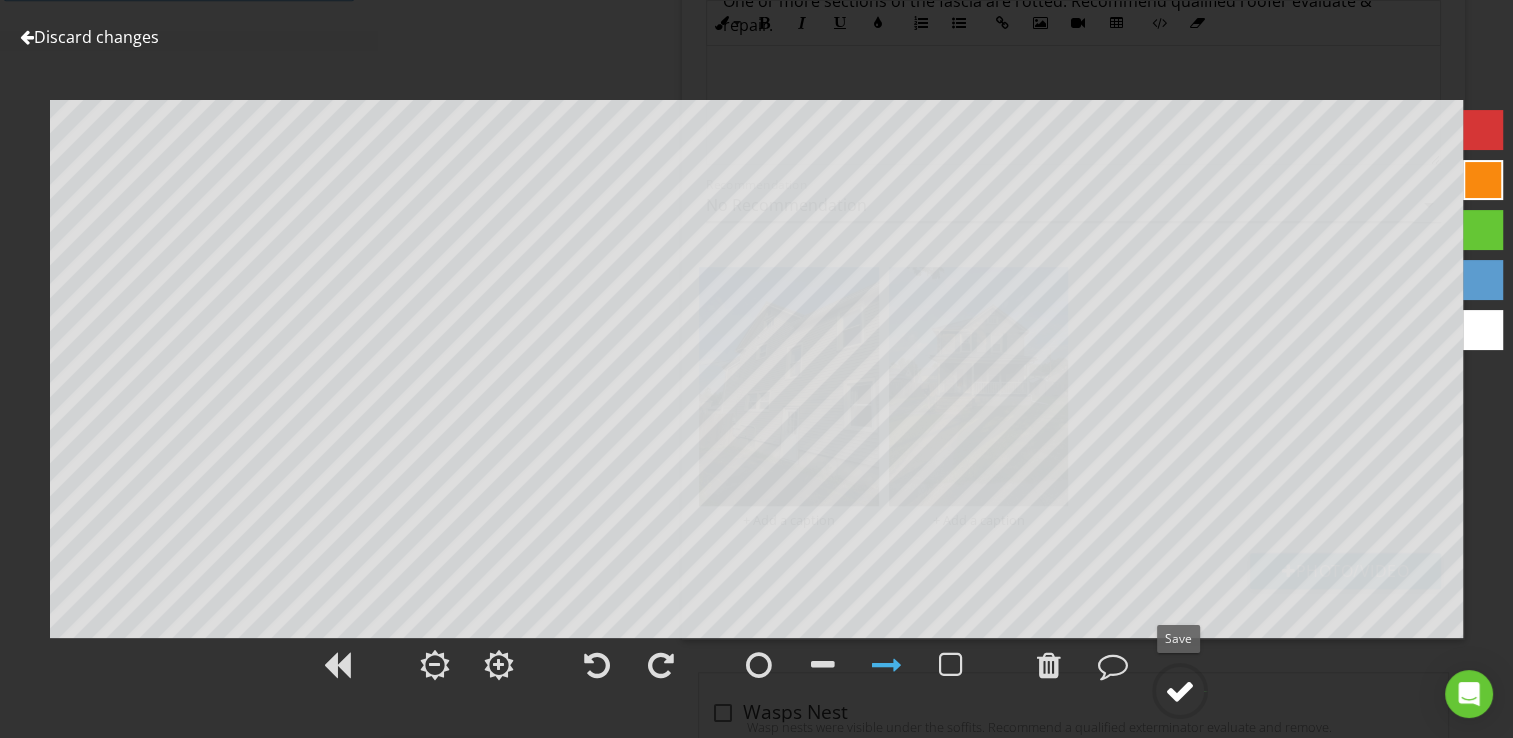 click at bounding box center [1180, 691] 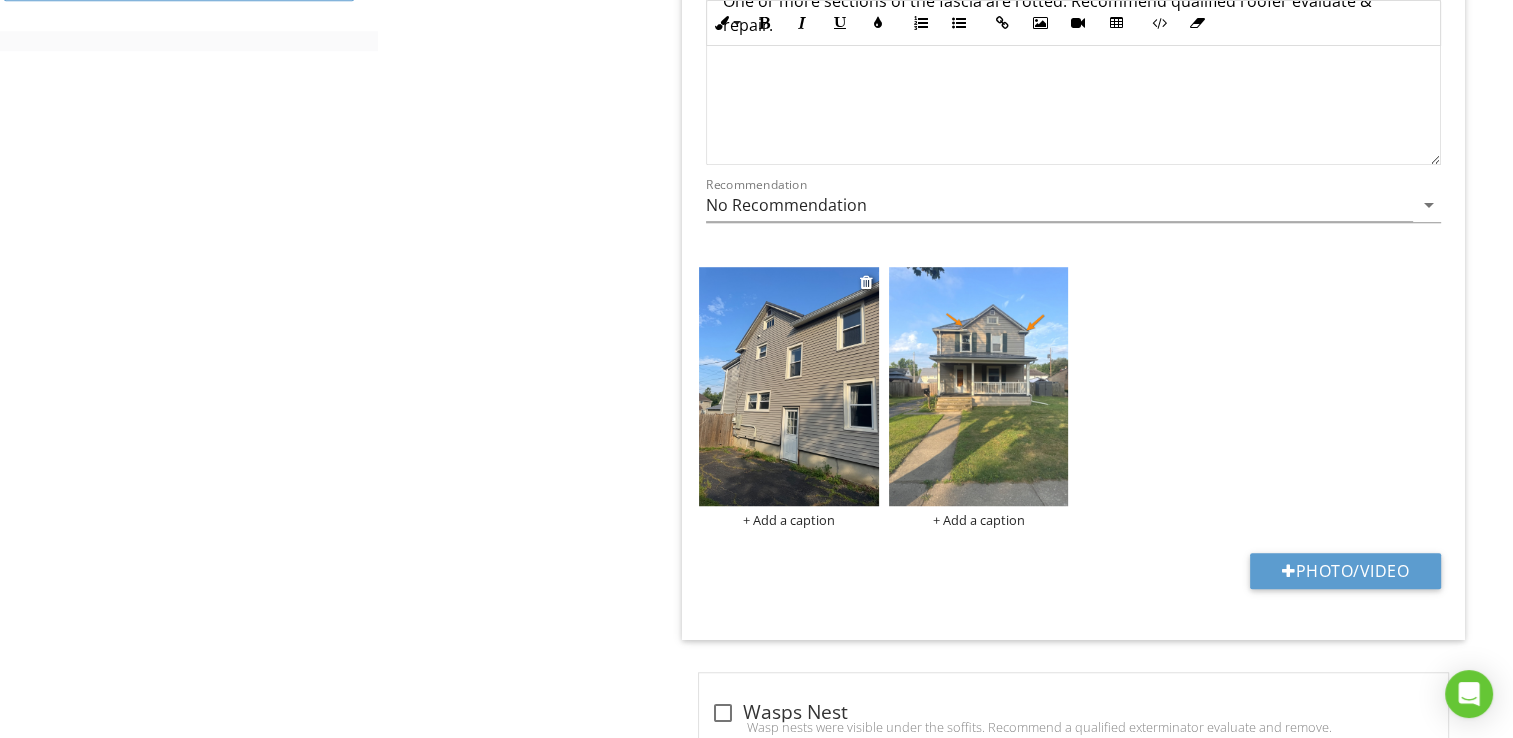 click at bounding box center [789, 387] 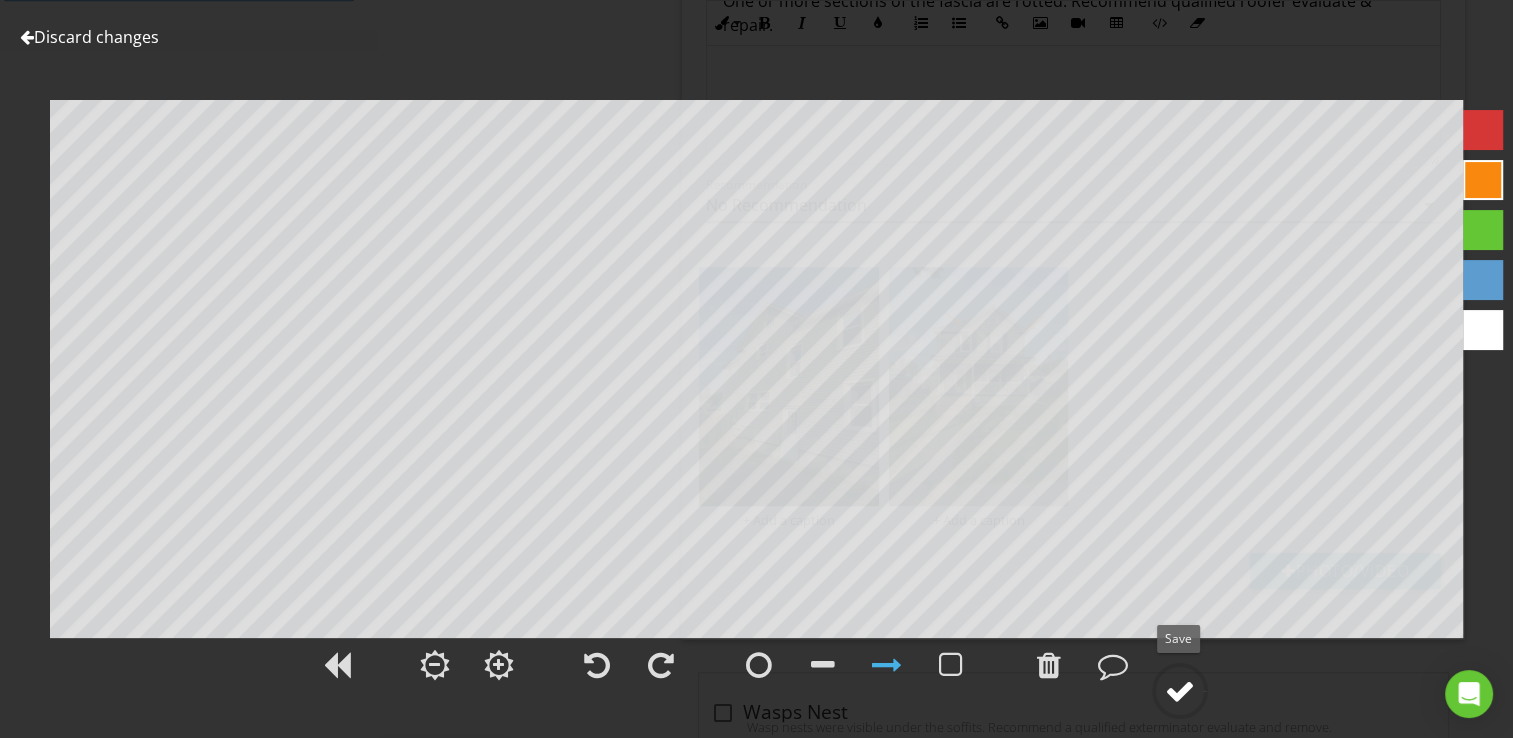 click at bounding box center (1180, 691) 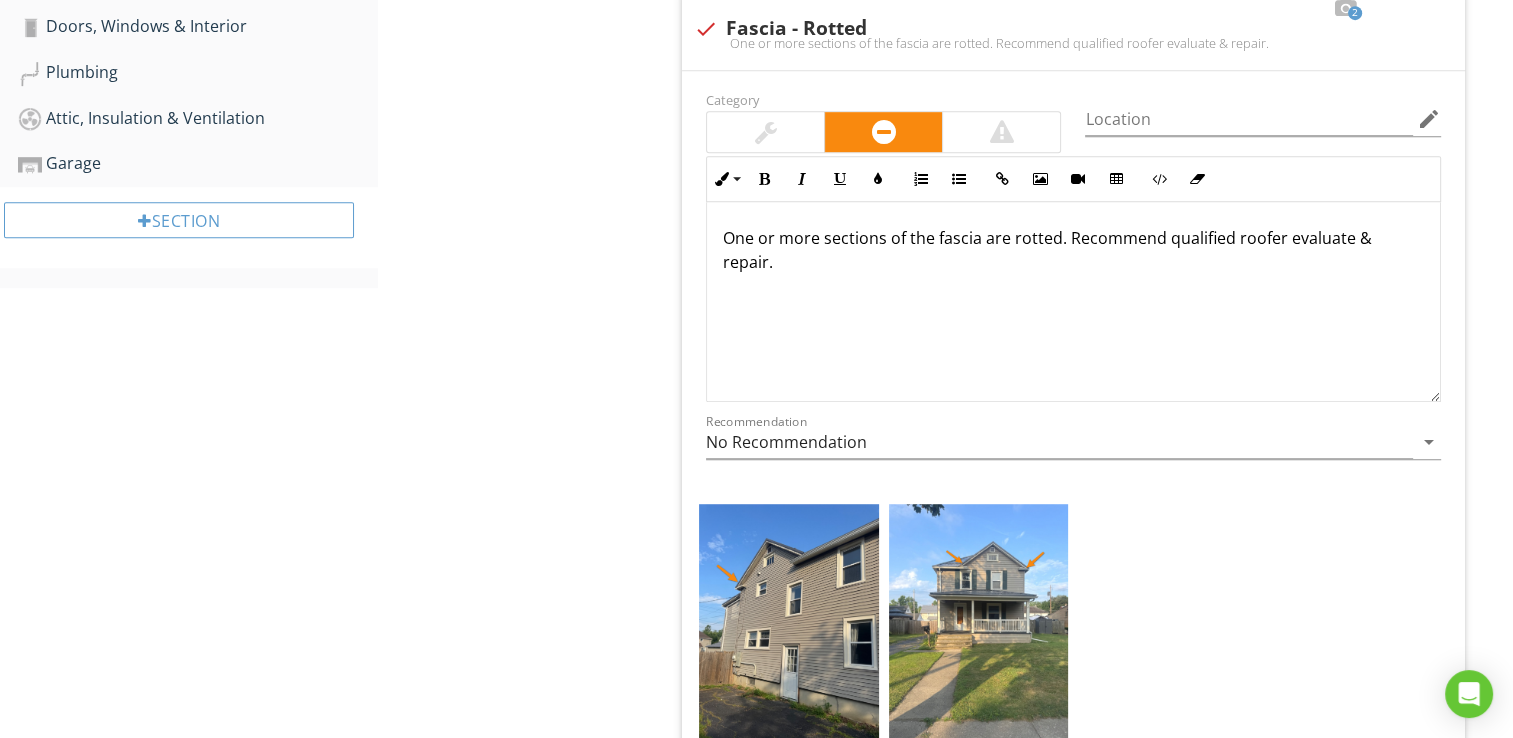 scroll, scrollTop: 1128, scrollLeft: 0, axis: vertical 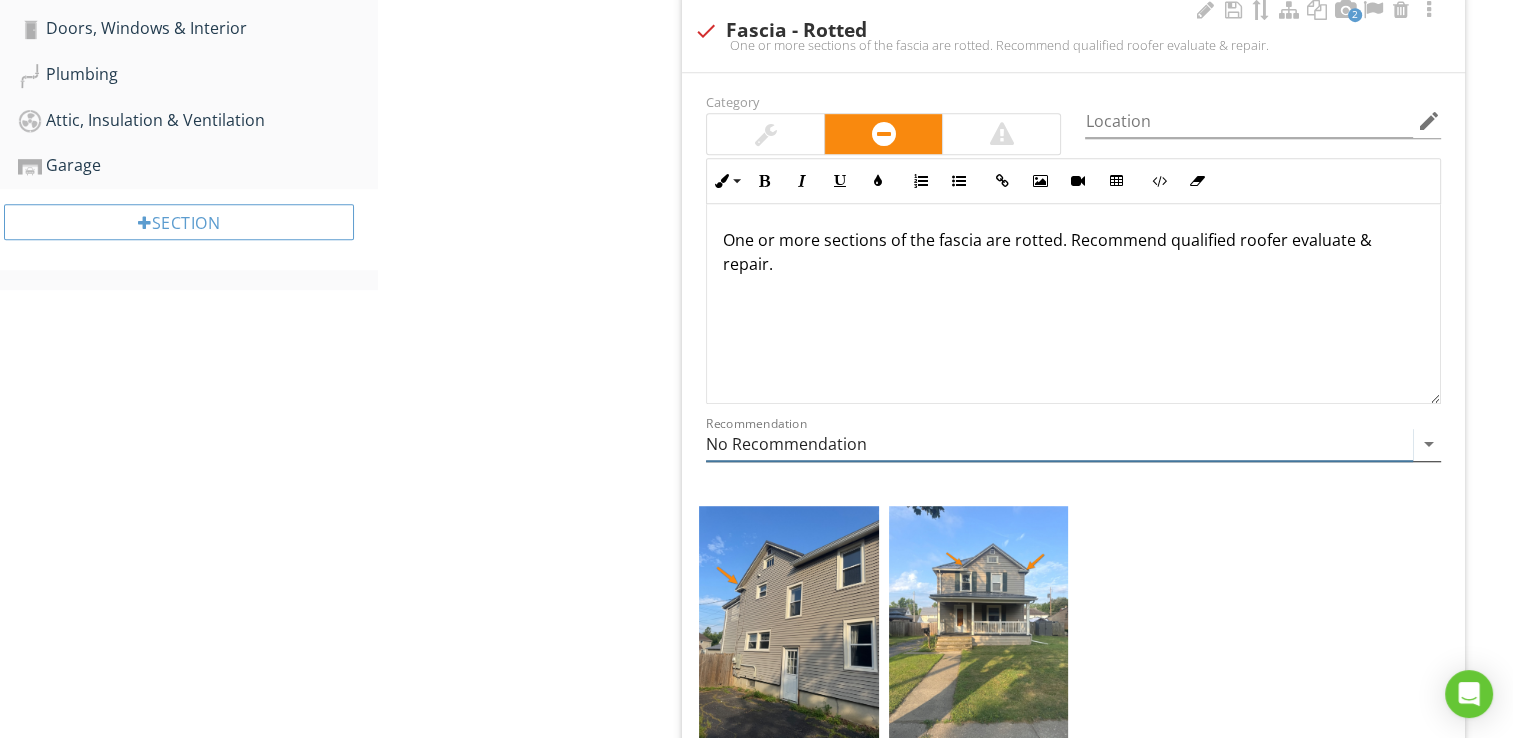 click on "arrow_drop_down" at bounding box center (1427, 444) 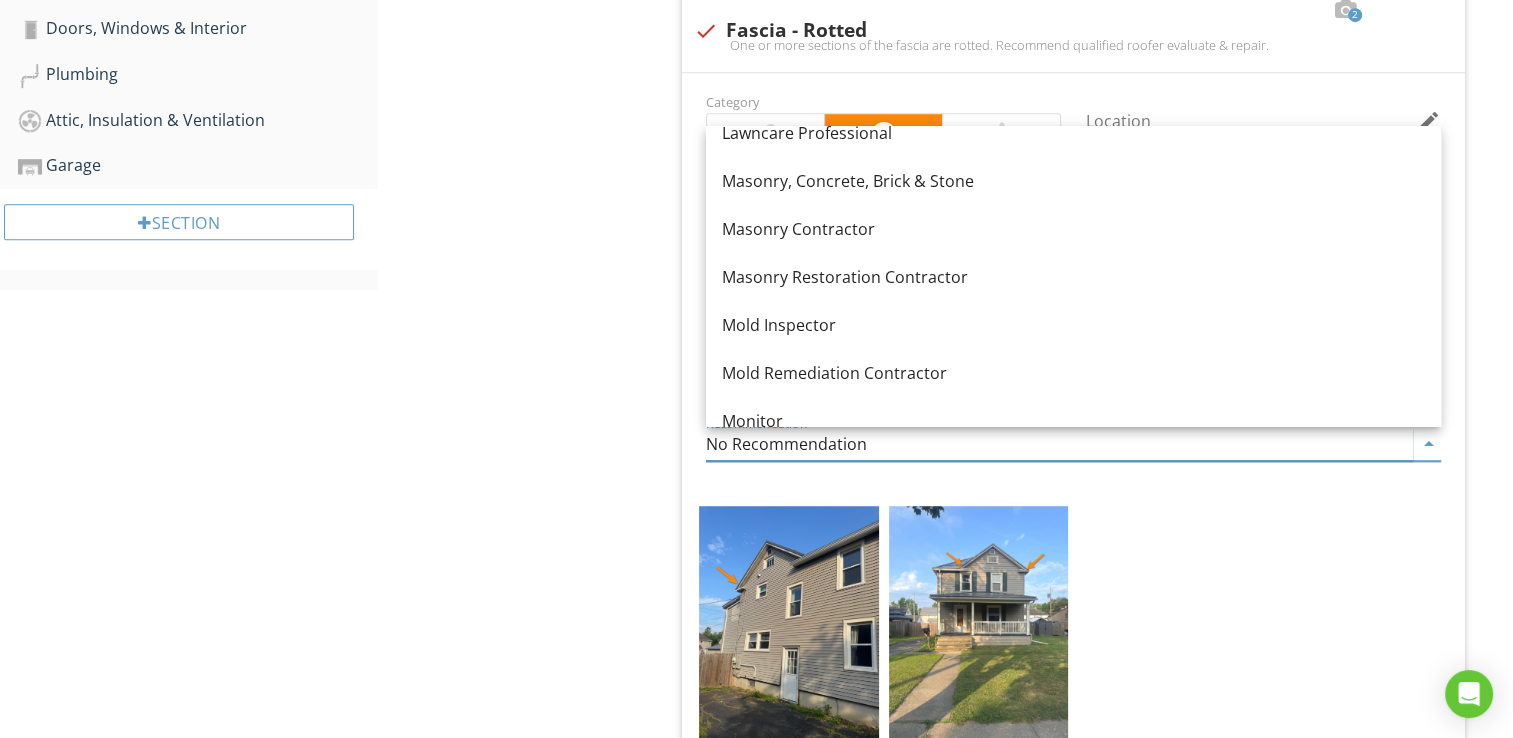 scroll, scrollTop: 1789, scrollLeft: 0, axis: vertical 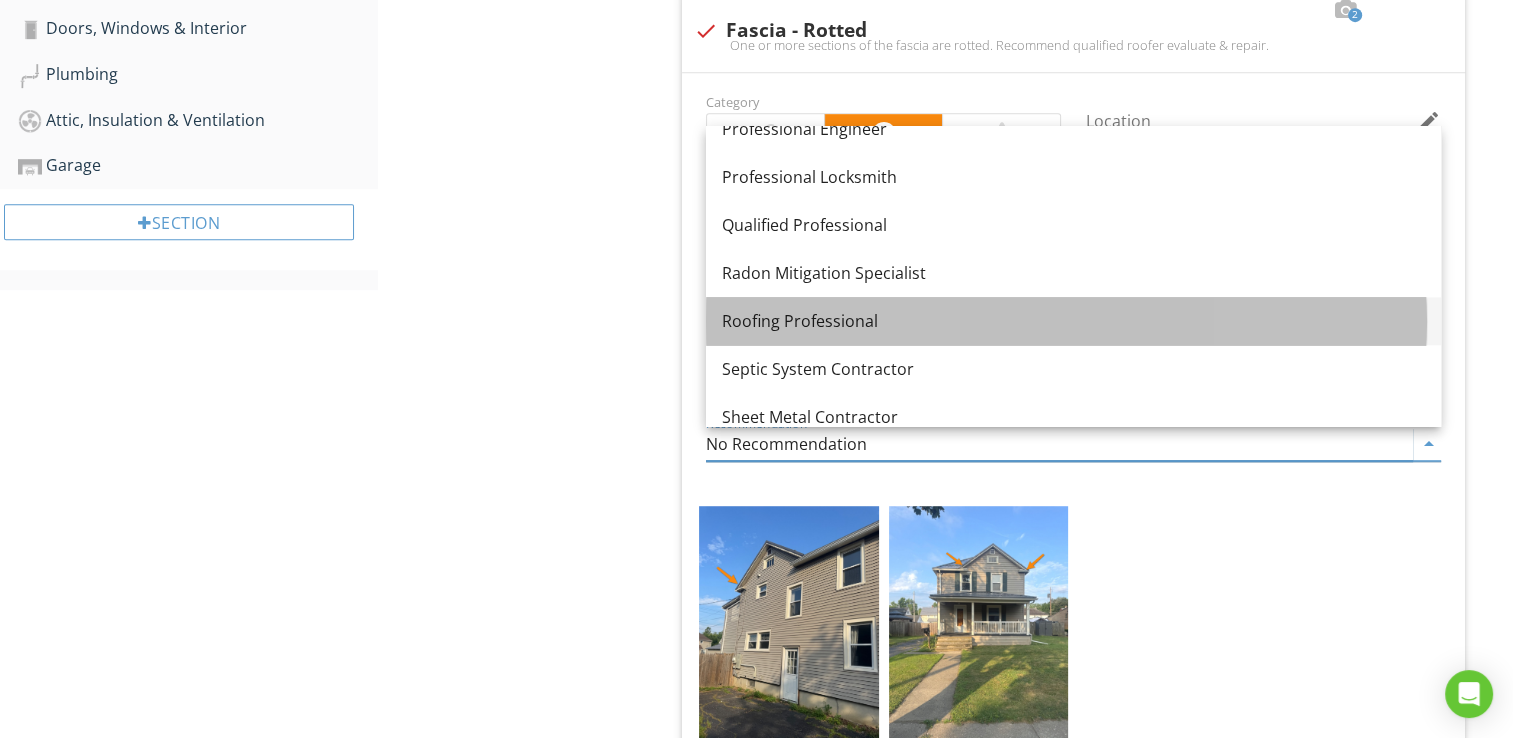 click on "Roofing Professional" at bounding box center [1073, 321] 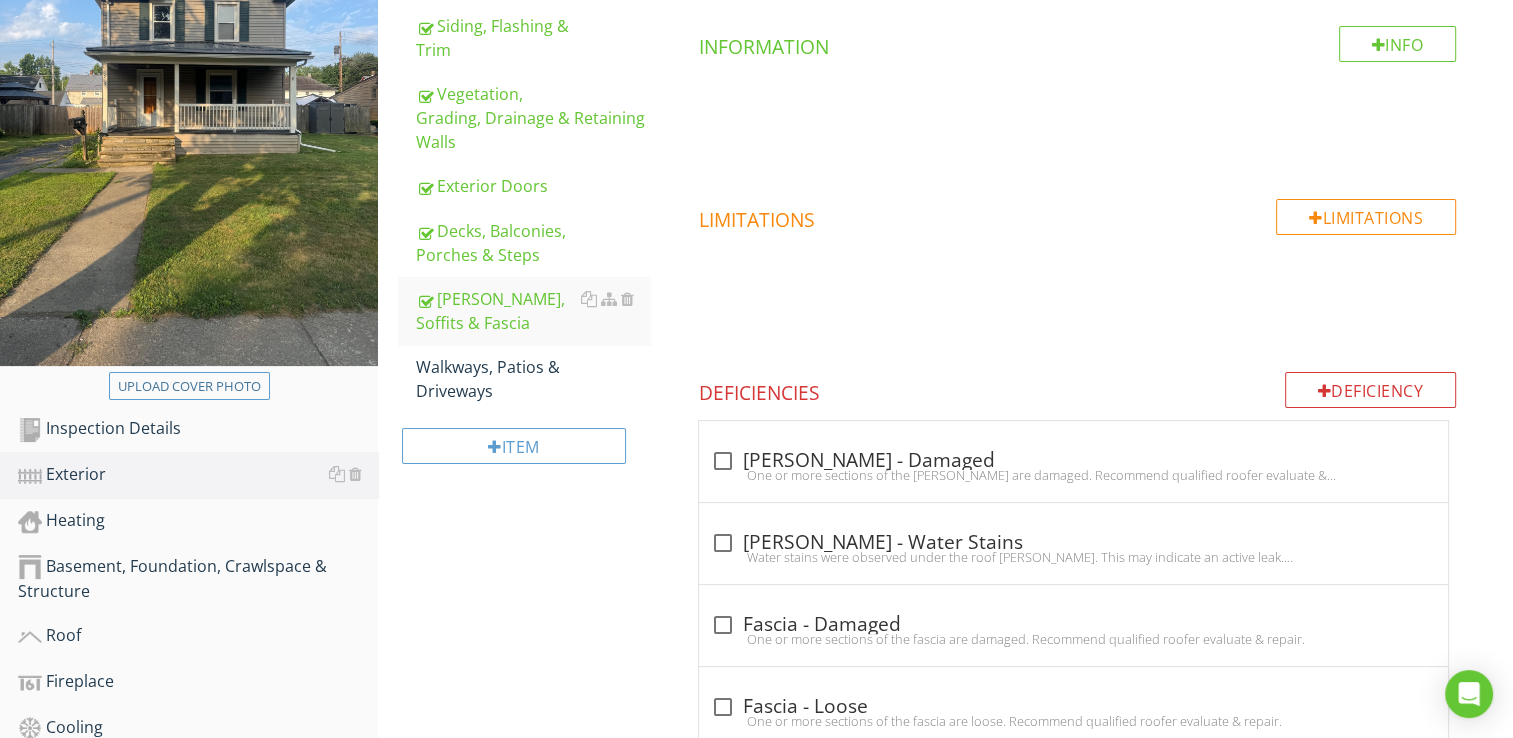 scroll, scrollTop: 329, scrollLeft: 0, axis: vertical 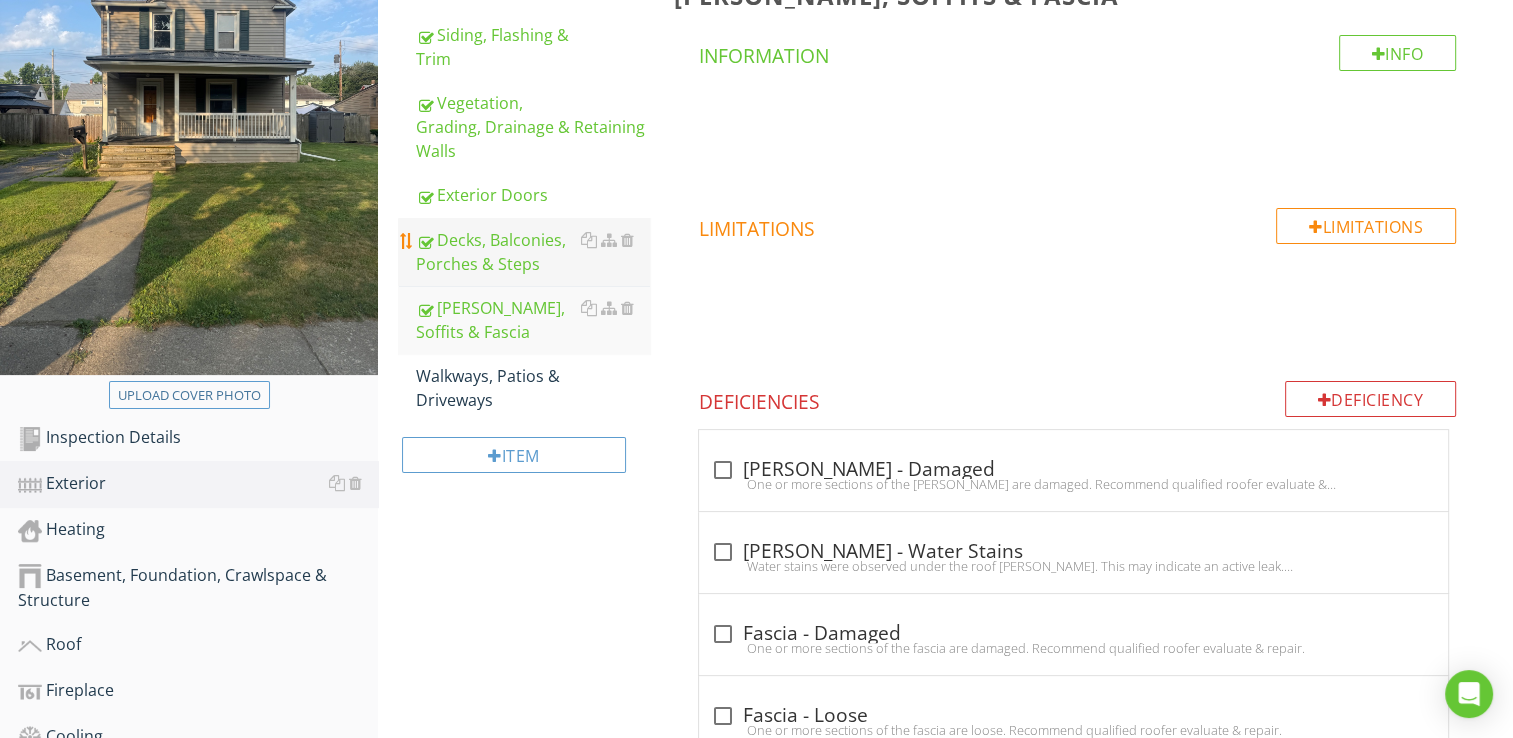 click on "Decks, Balconies, Porches & Steps" at bounding box center (533, 252) 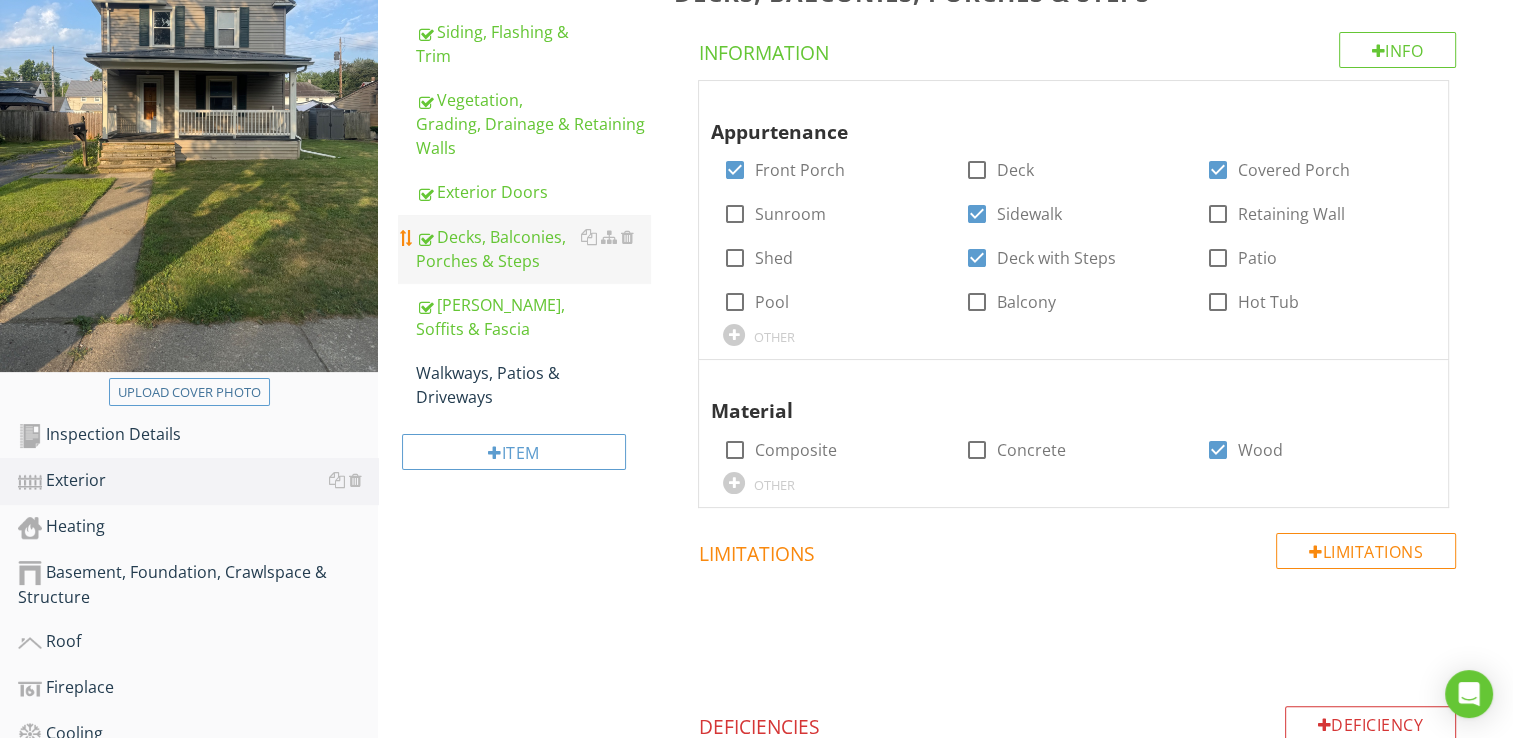 scroll, scrollTop: 329, scrollLeft: 0, axis: vertical 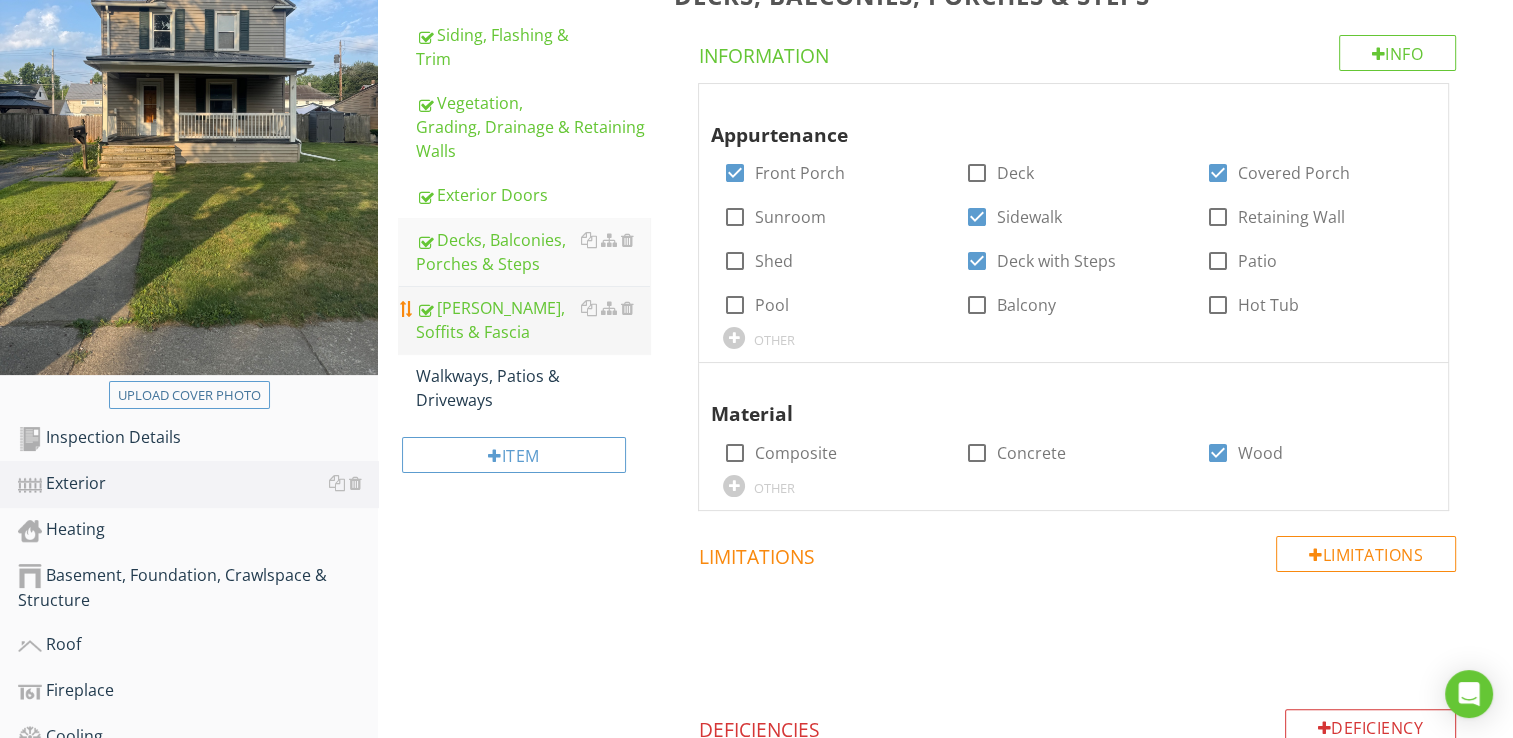 click on "Eaves, Soffits & Fascia" at bounding box center (533, 320) 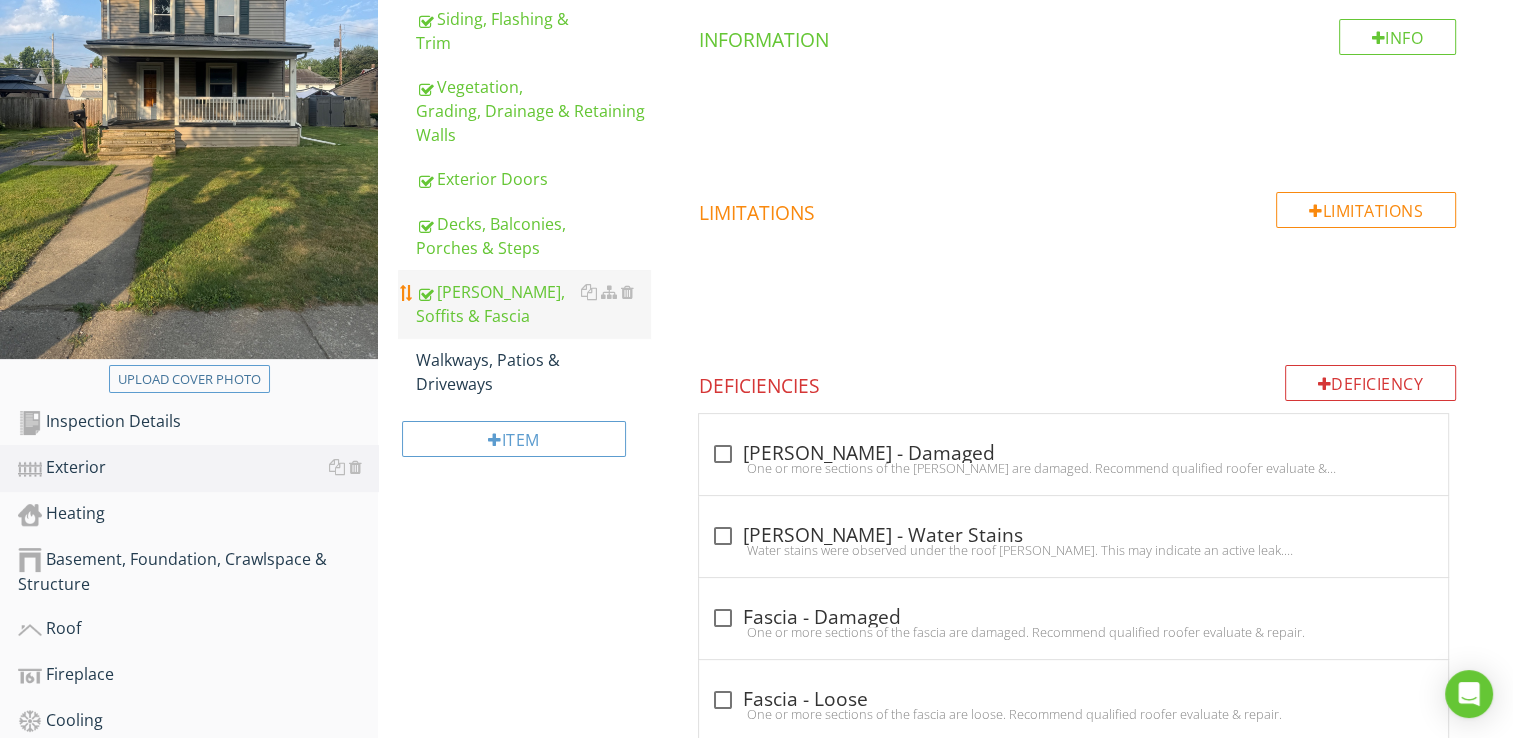 scroll, scrollTop: 344, scrollLeft: 0, axis: vertical 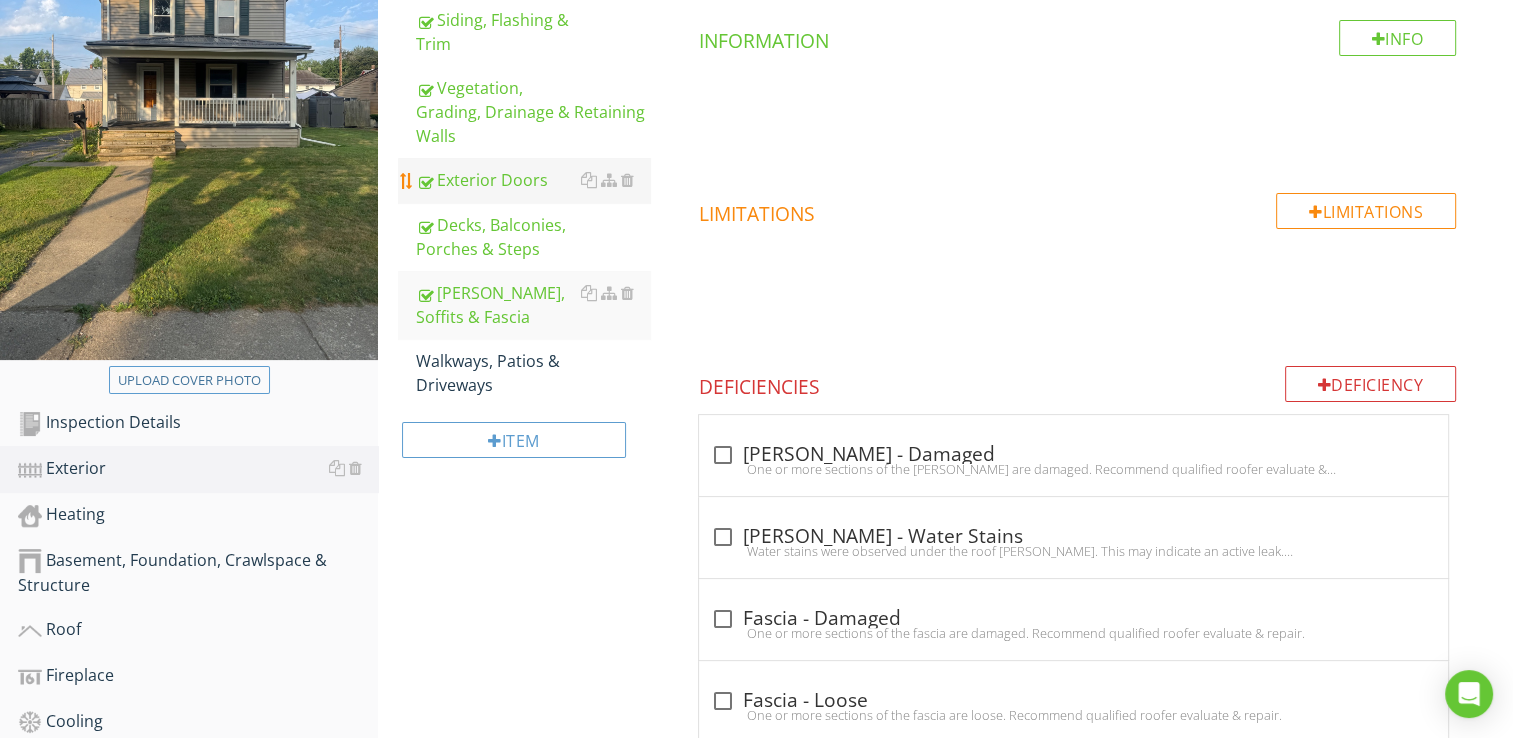 click on "Exterior Doors" at bounding box center (533, 180) 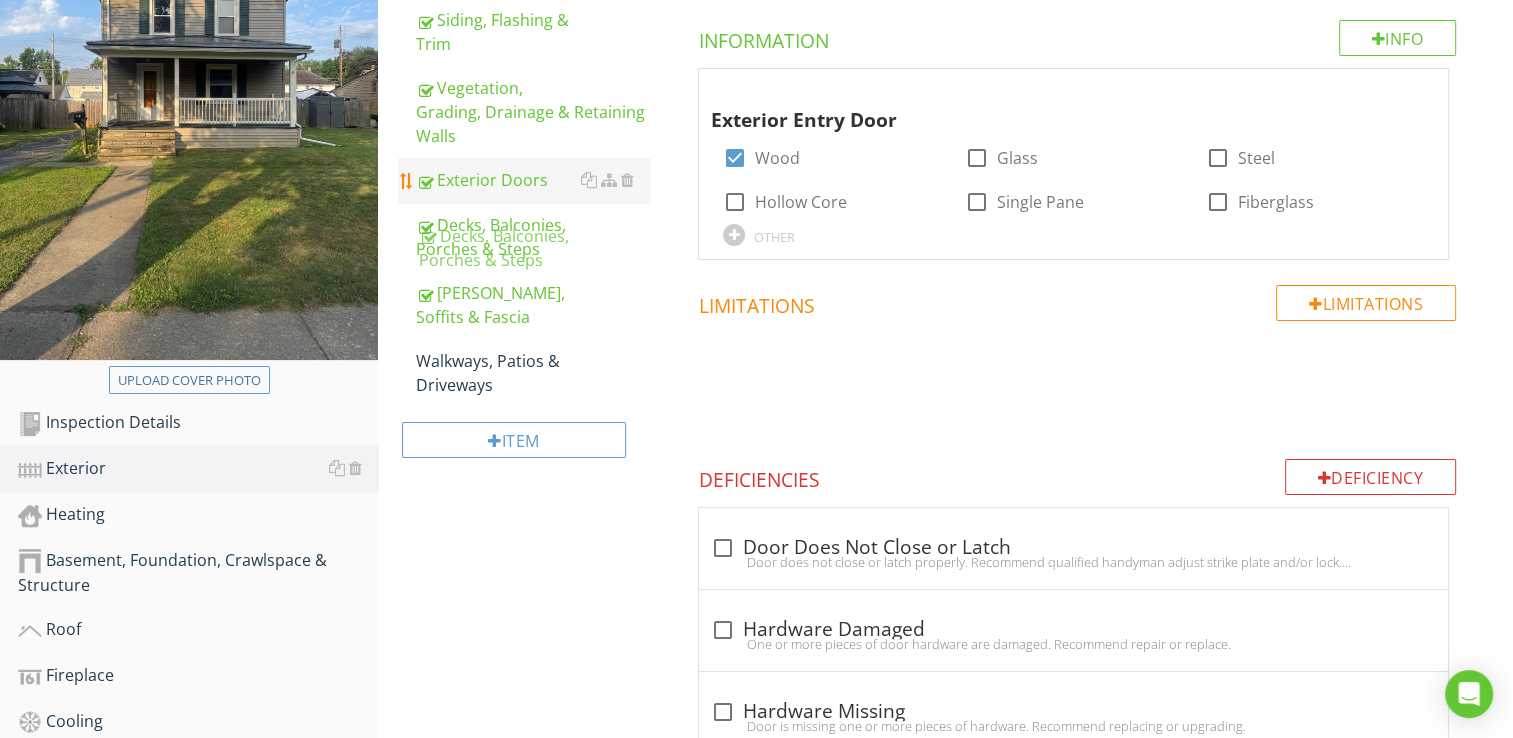 type 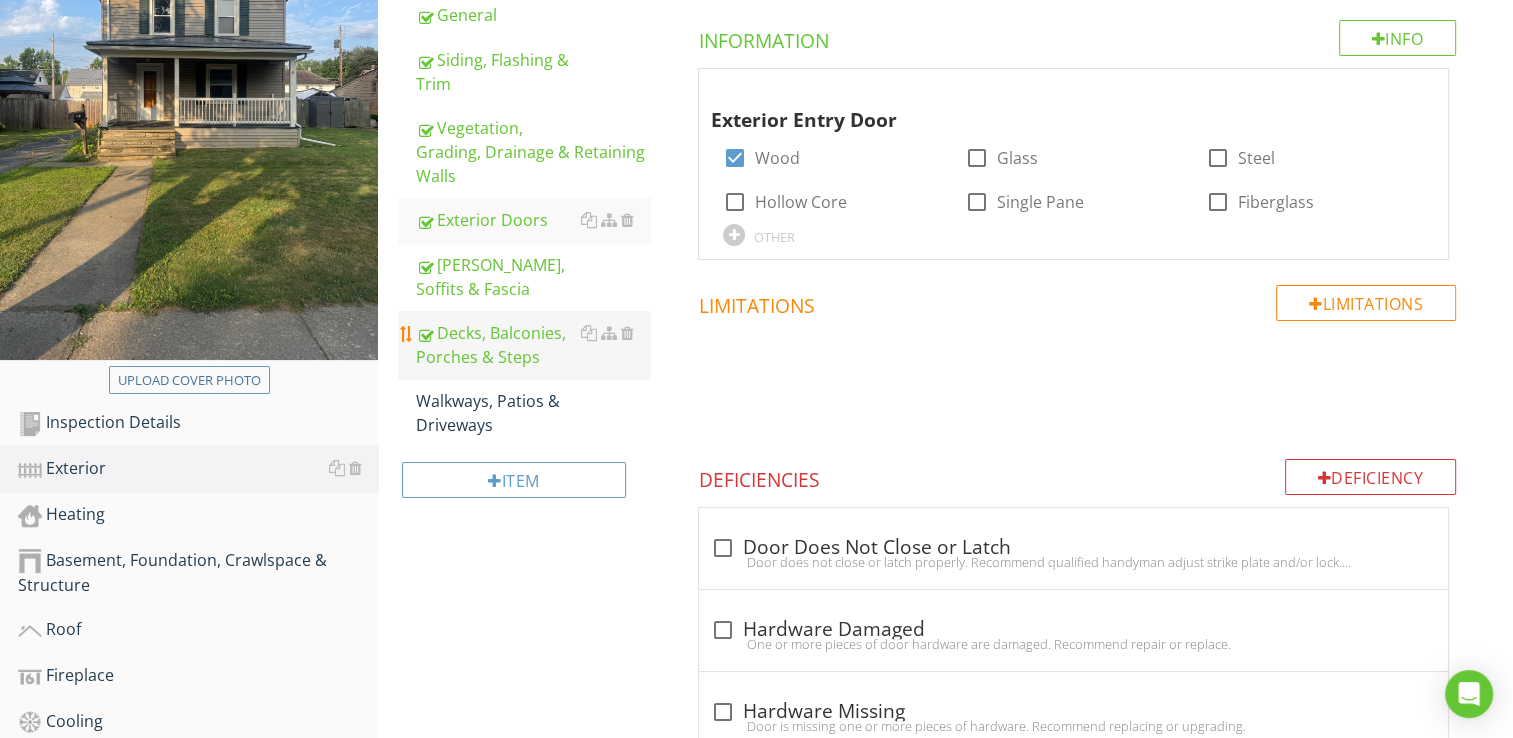 click on "Decks, Balconies, Porches & Steps" at bounding box center [533, 345] 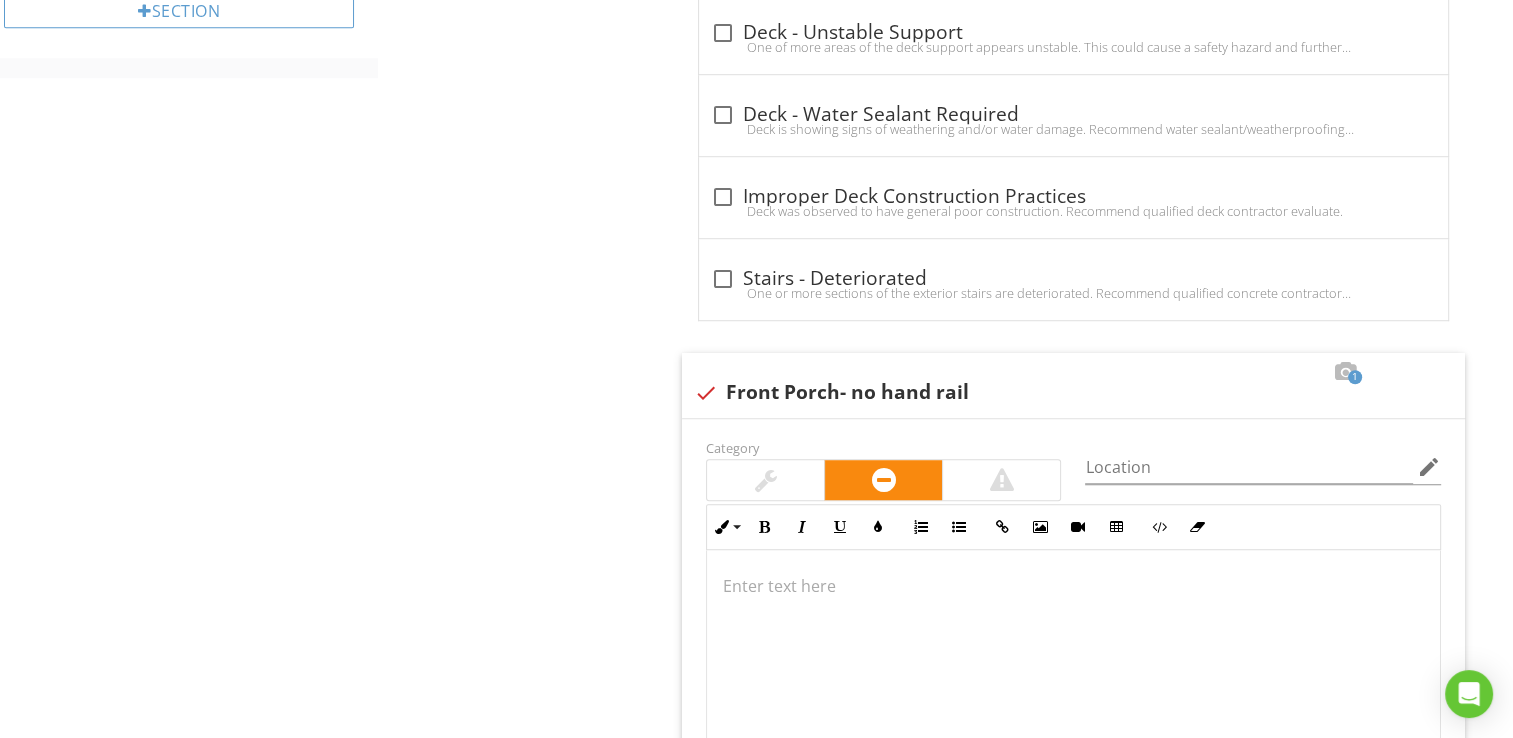 scroll, scrollTop: 1396, scrollLeft: 0, axis: vertical 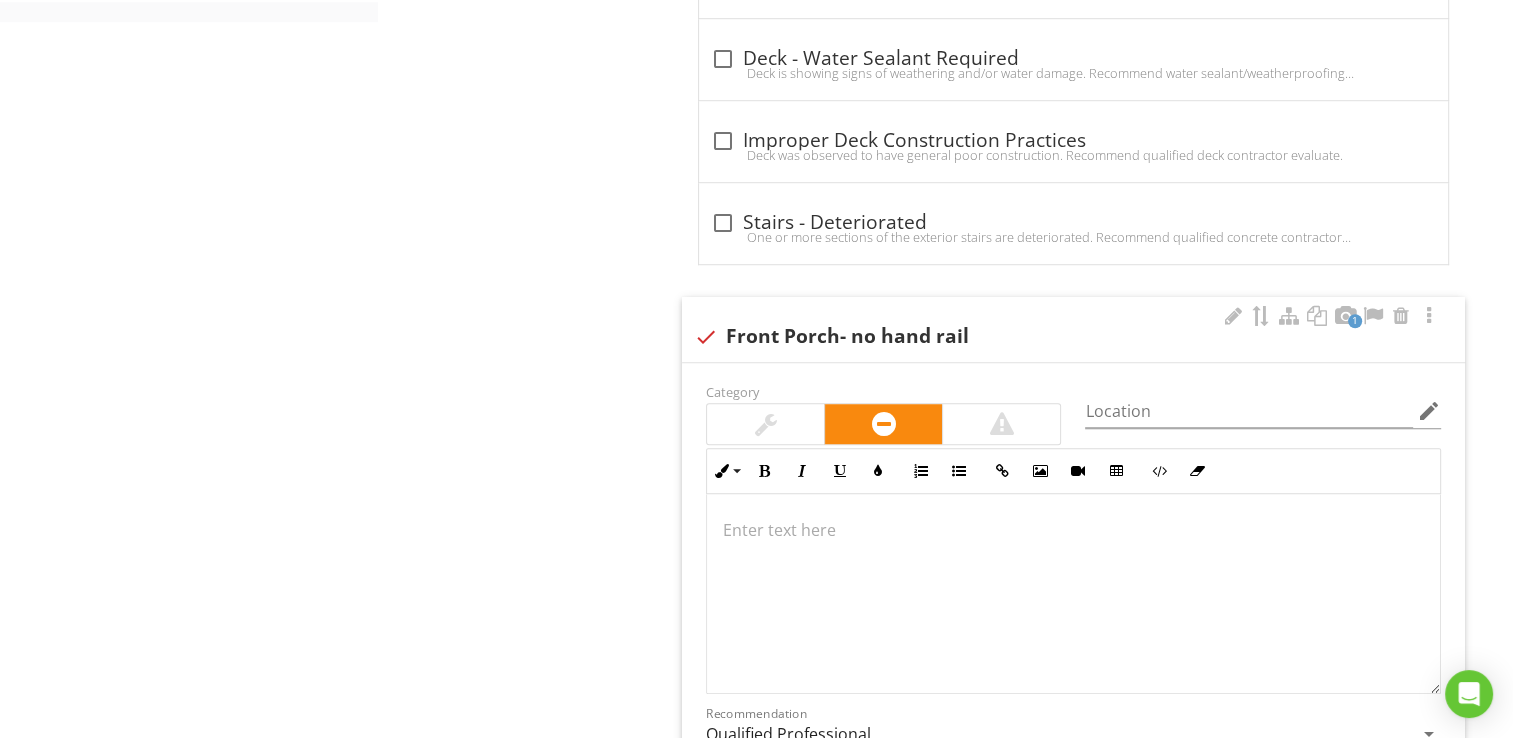 click at bounding box center [1001, 424] 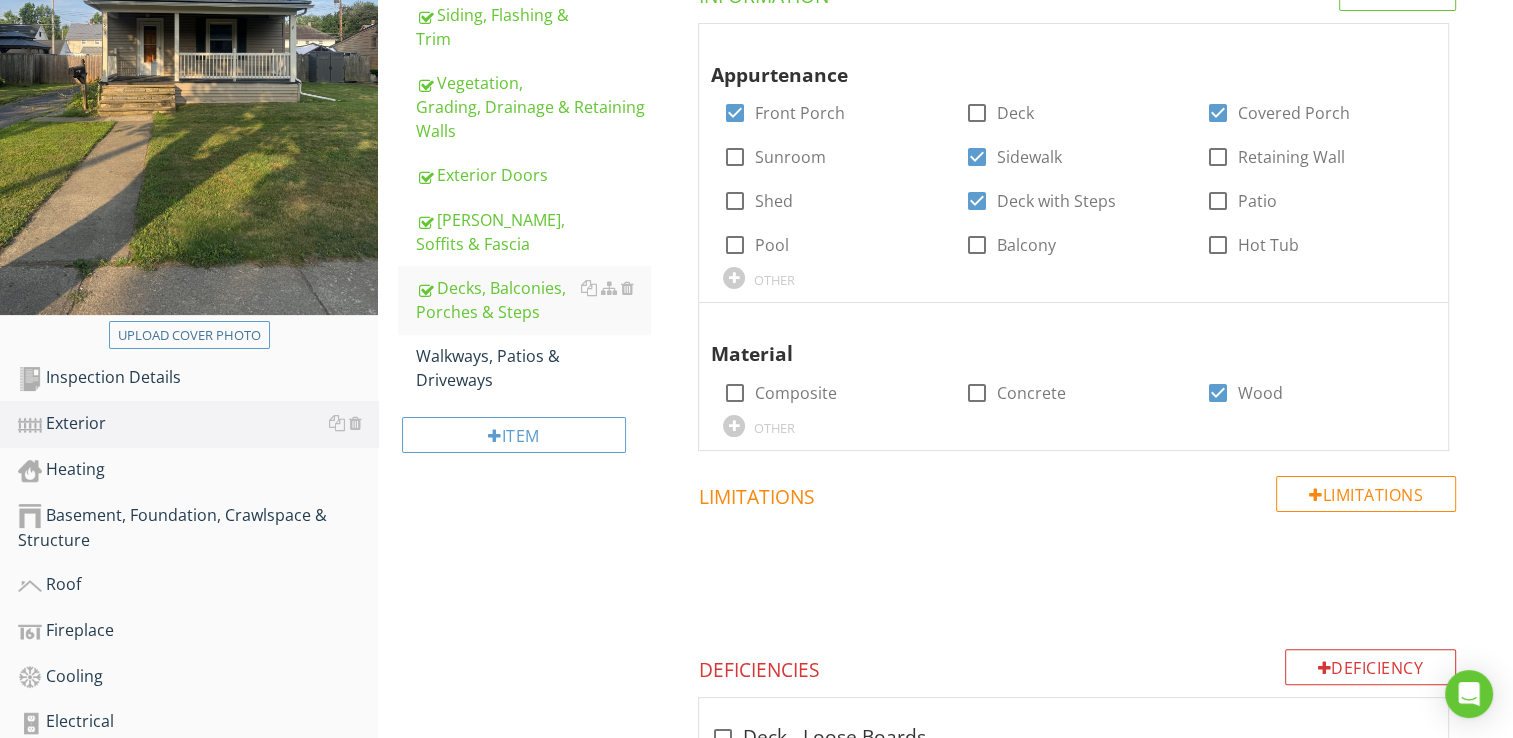 scroll, scrollTop: 388, scrollLeft: 0, axis: vertical 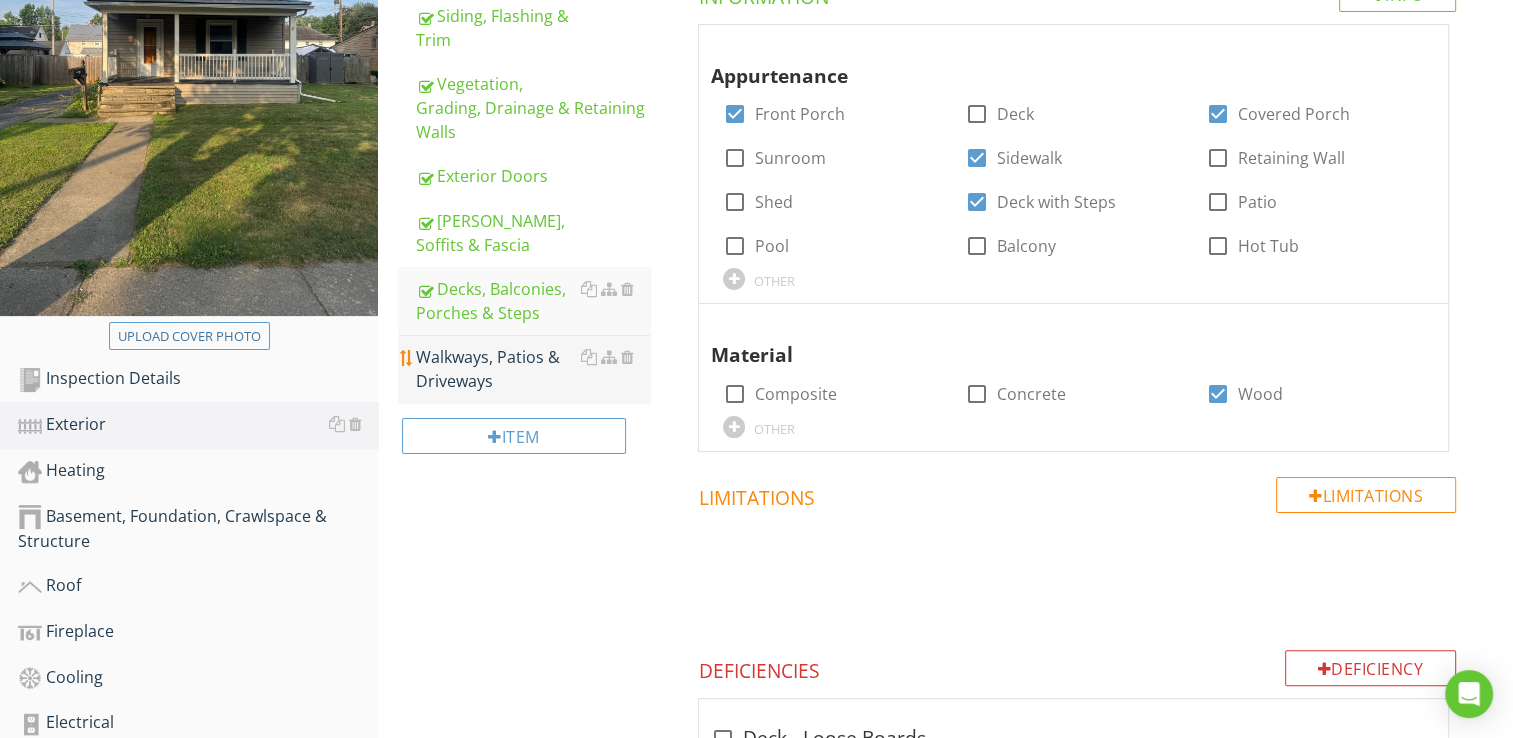 click on "Walkways, Patios & Driveways" at bounding box center (533, 369) 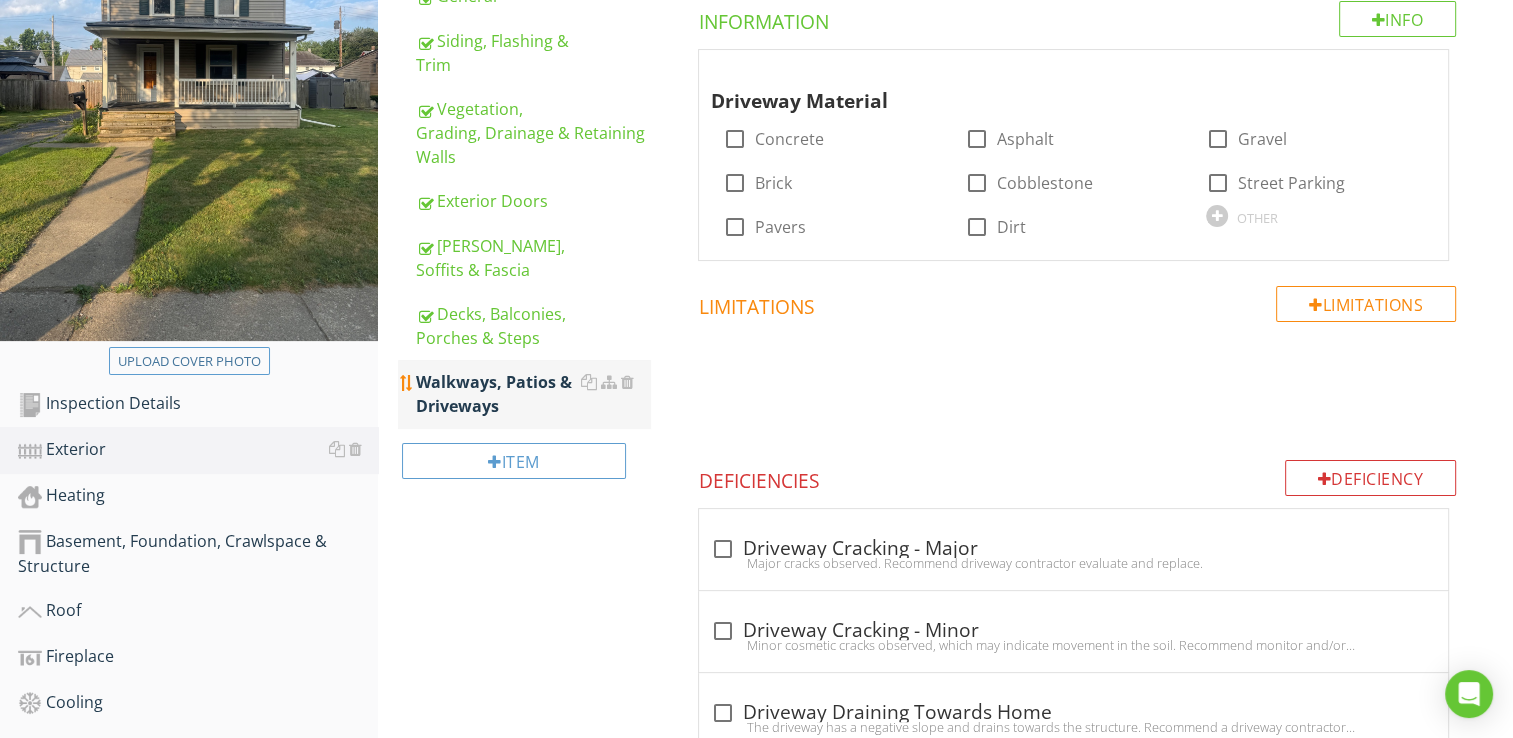 scroll, scrollTop: 360, scrollLeft: 0, axis: vertical 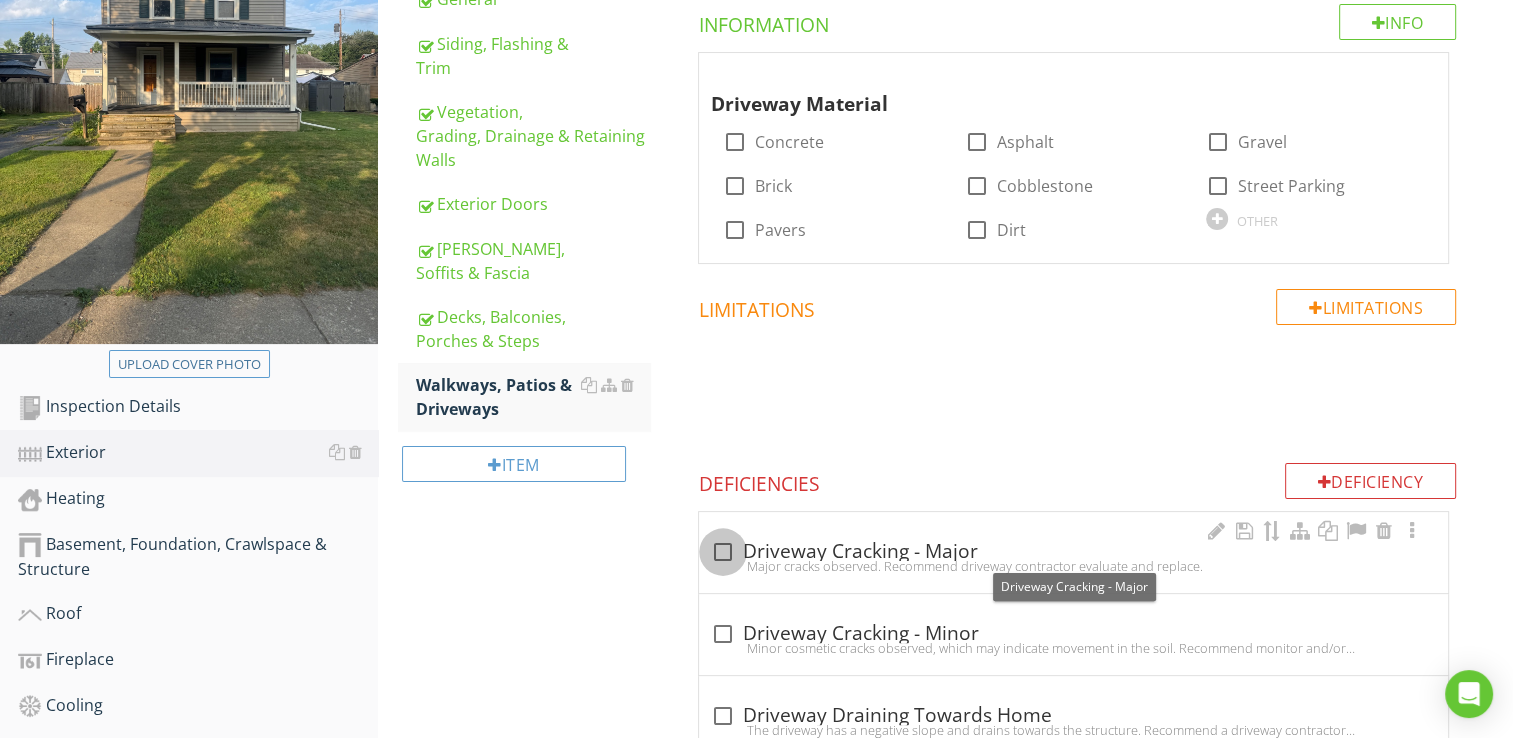 click at bounding box center [723, 552] 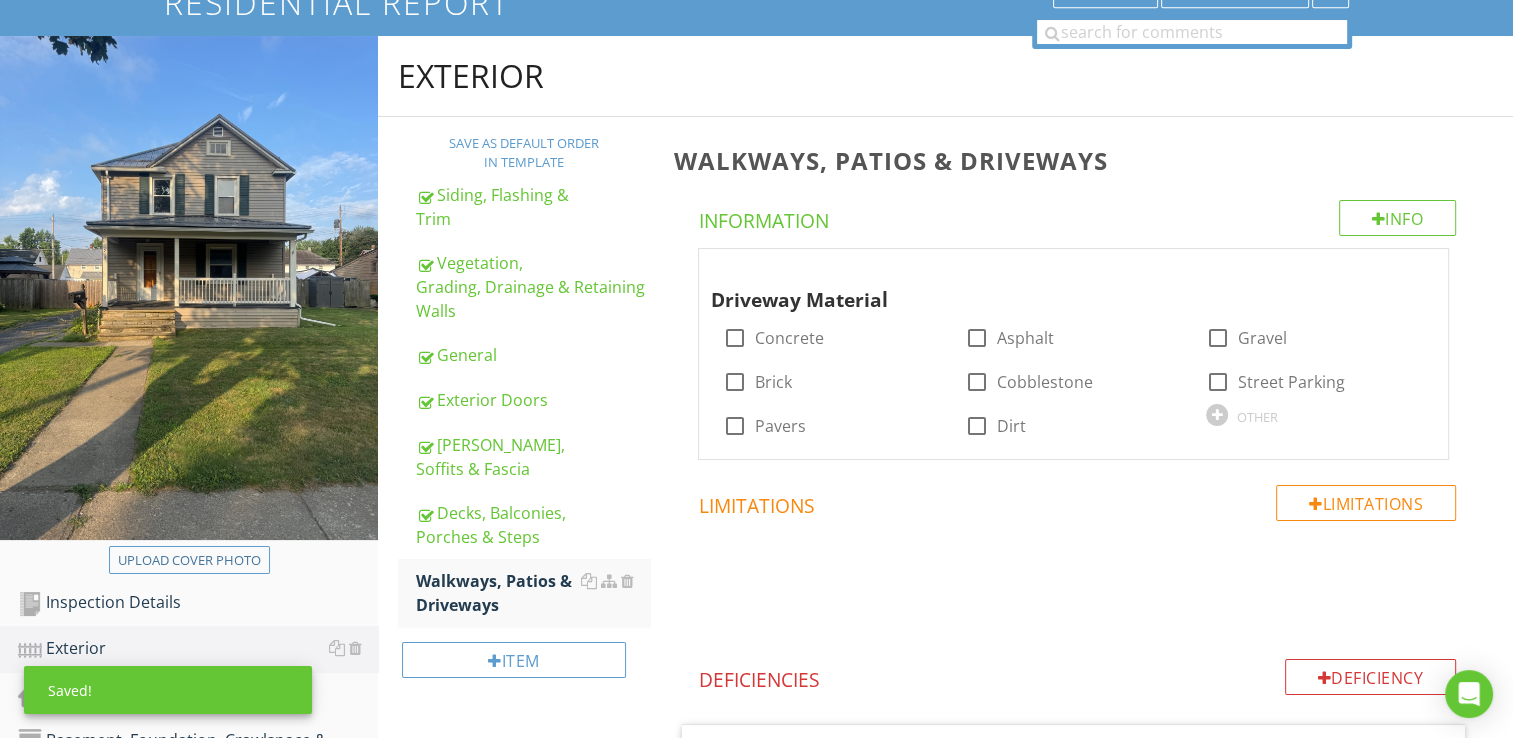scroll, scrollTop: 0, scrollLeft: 0, axis: both 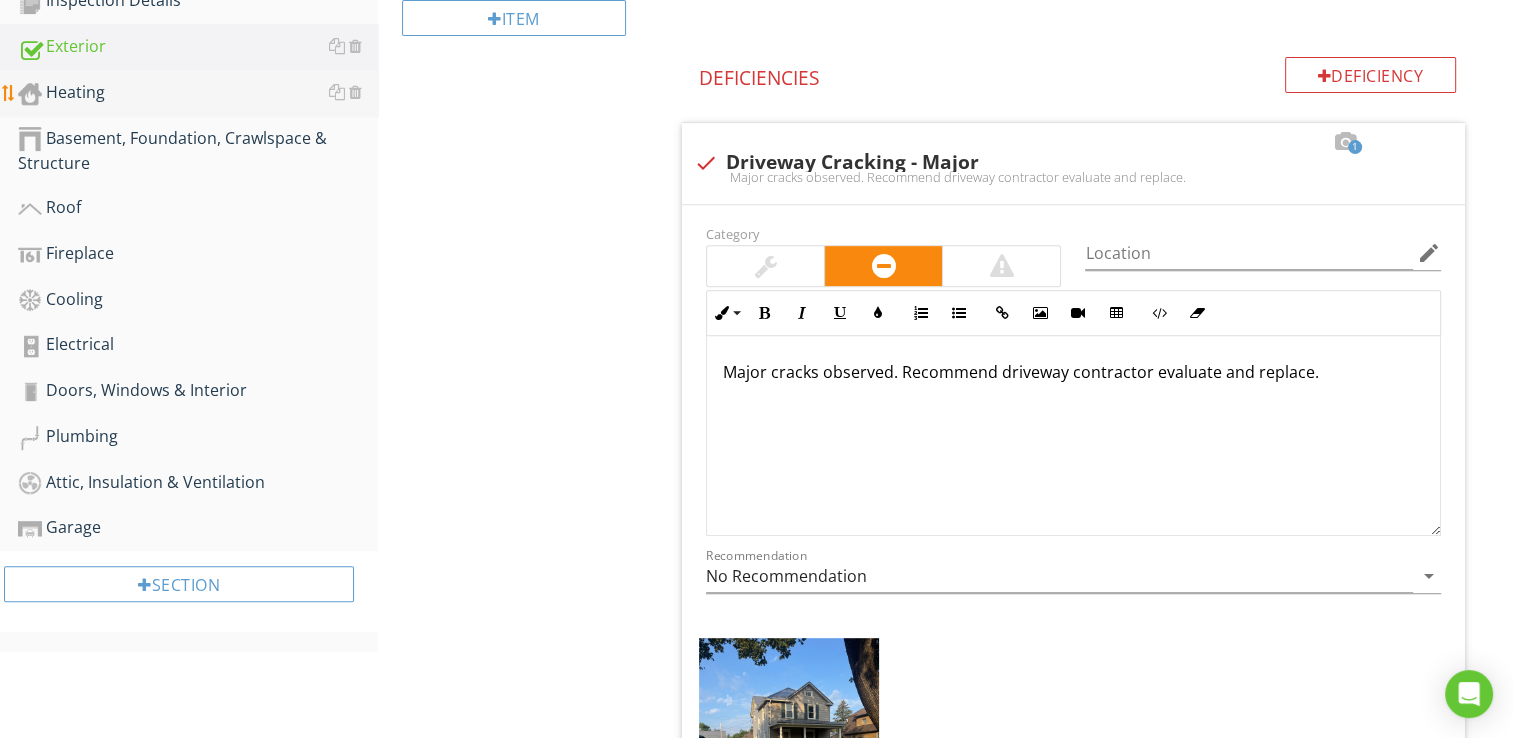 click on "Heating" at bounding box center (198, 93) 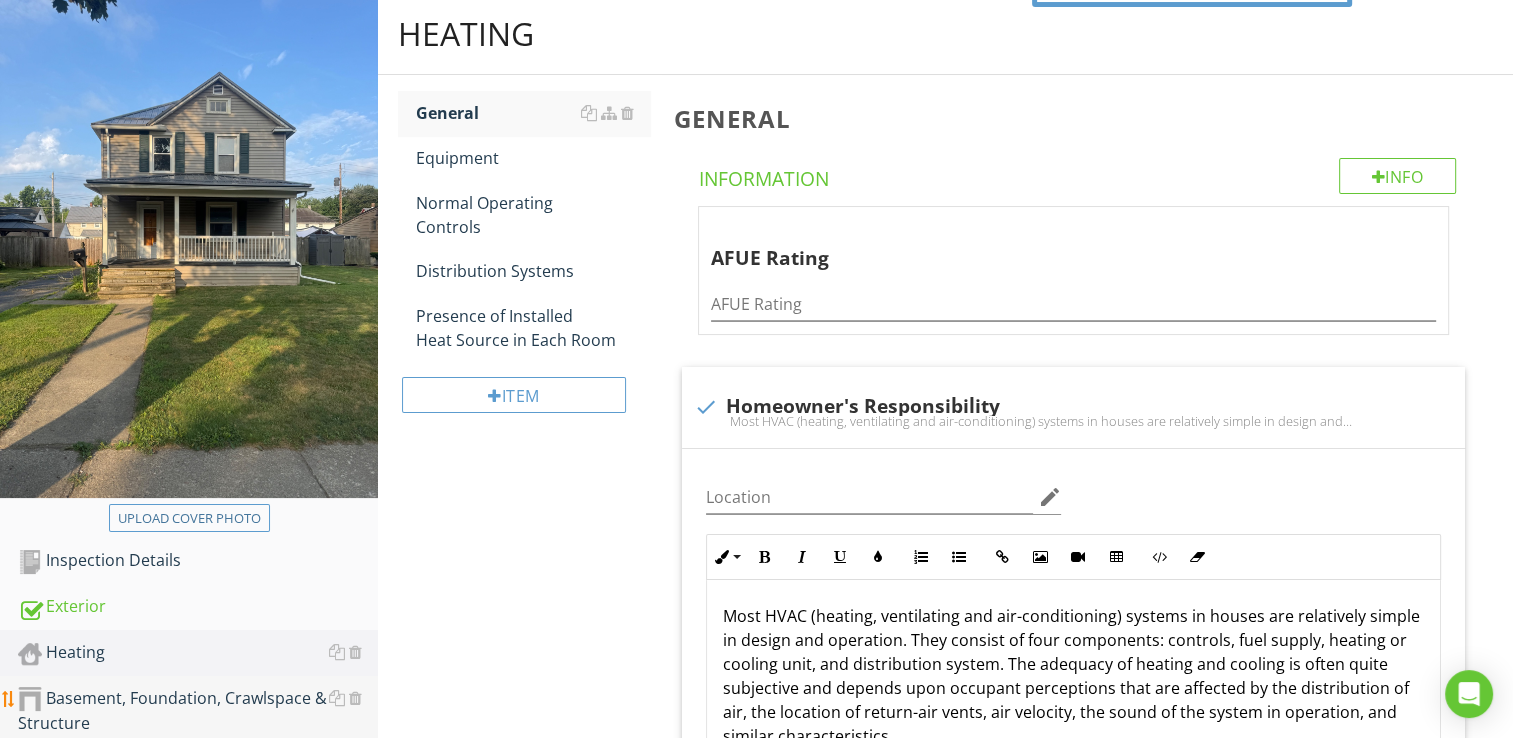 scroll, scrollTop: 156, scrollLeft: 0, axis: vertical 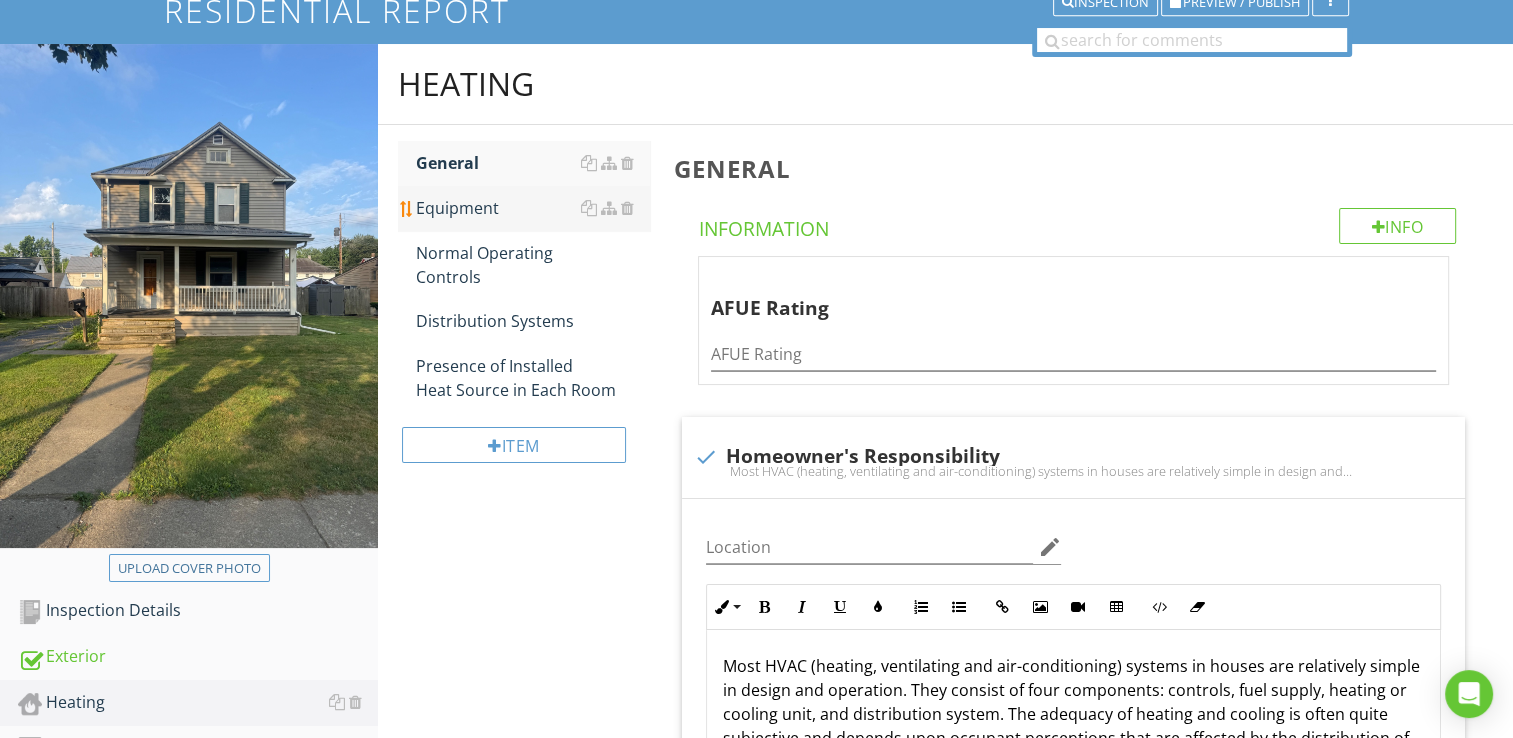 click on "Equipment" at bounding box center (533, 208) 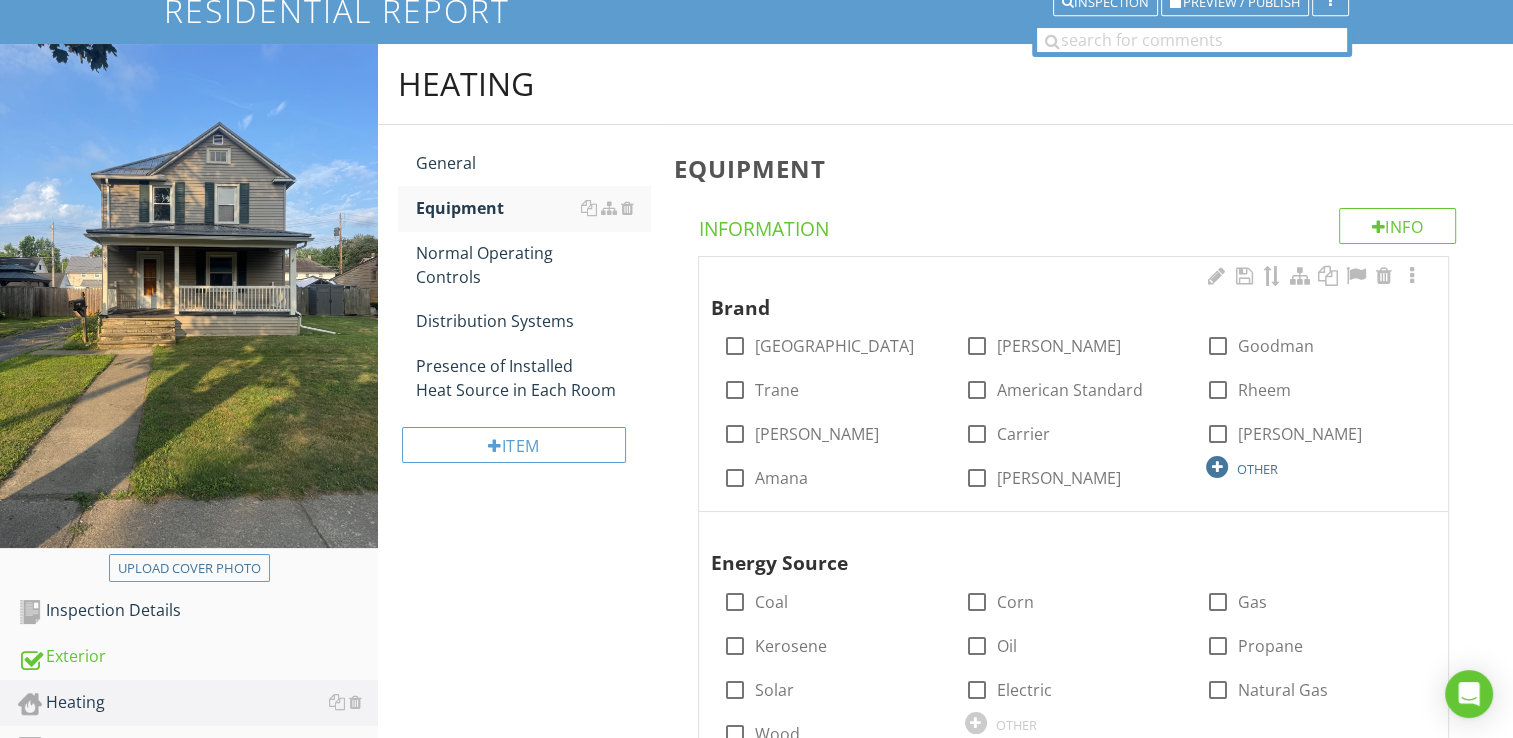 click on "OTHER" at bounding box center [1257, 469] 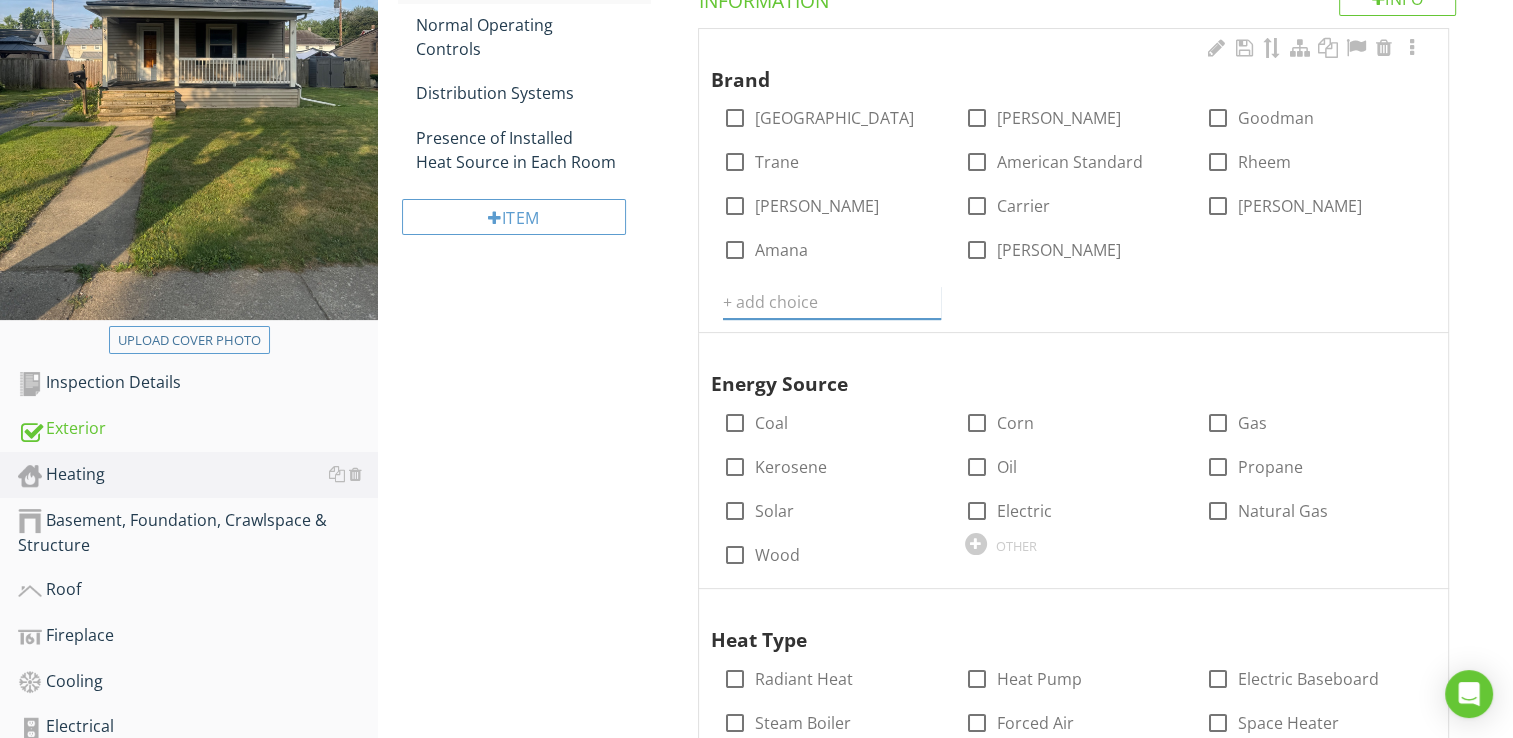 scroll, scrollTop: 386, scrollLeft: 0, axis: vertical 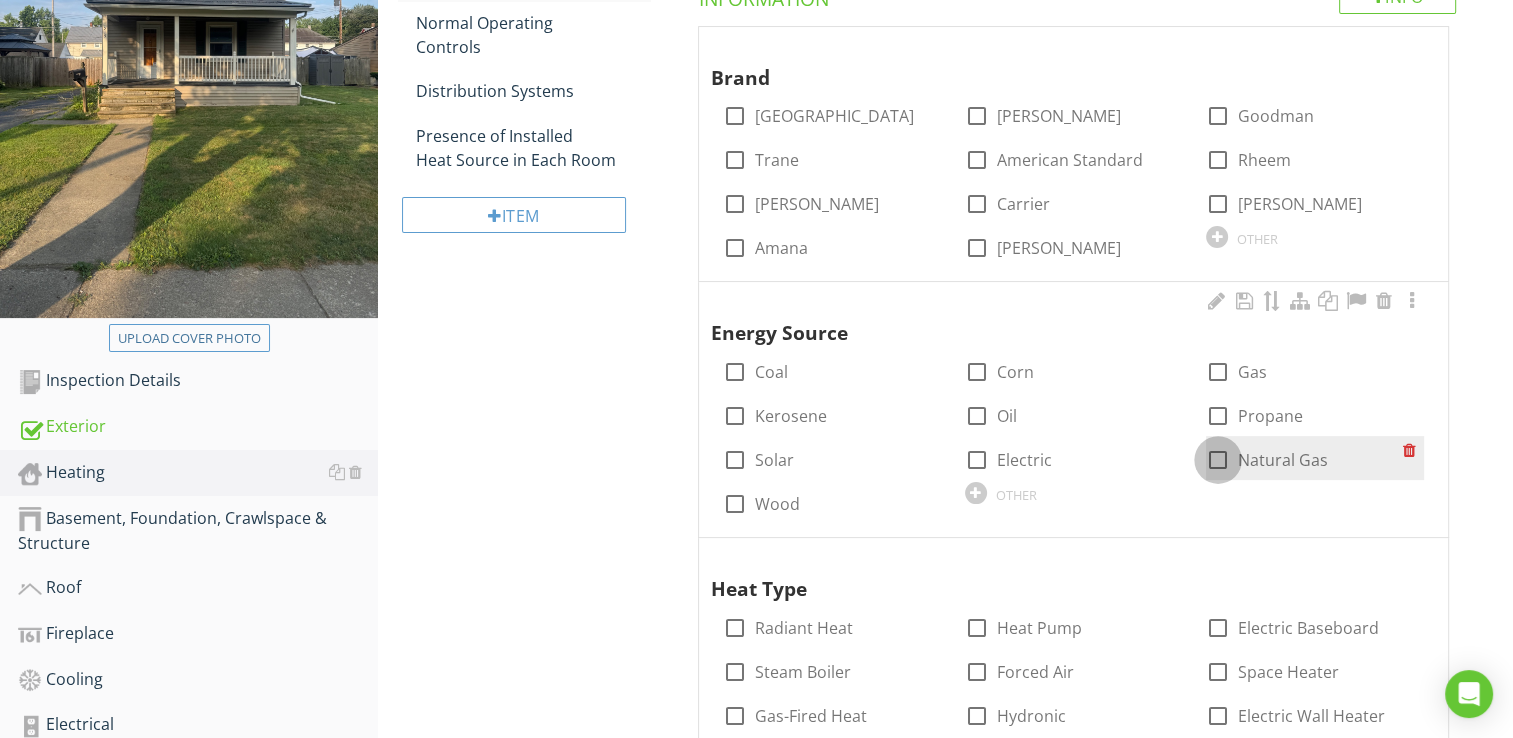 click on "Energy Source
check_box_outline_blank Coal   check_box_outline_blank Corn   check_box_outline_blank Gas   check_box_outline_blank Kerosene   check_box_outline_blank Oil   check_box_outline_blank Propane   check_box_outline_blank Solar   check_box_outline_blank Electric   check_box_outline_blank Natural Gas   check_box_outline_blank Wood         OTHER" at bounding box center [1073, 406] 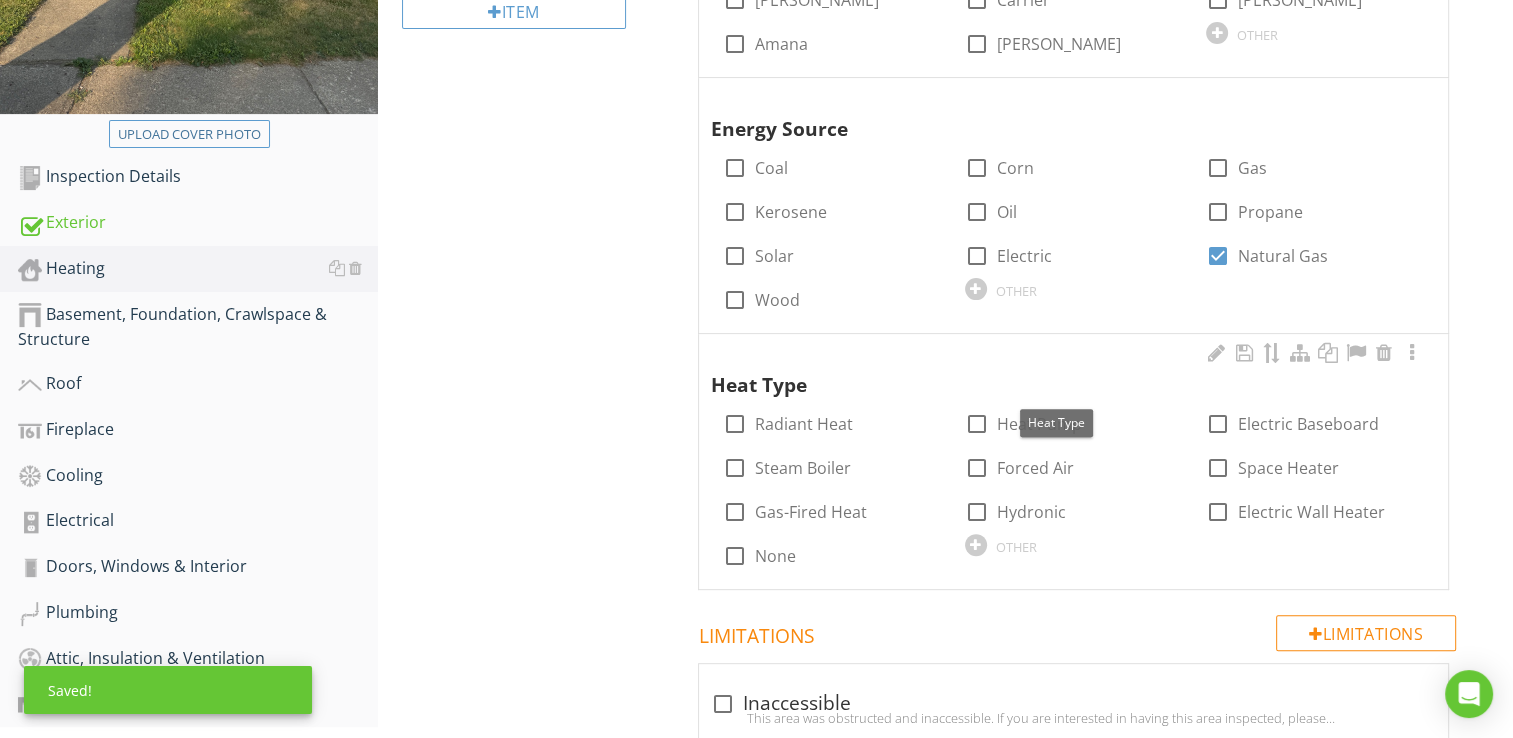 scroll, scrollTop: 616, scrollLeft: 0, axis: vertical 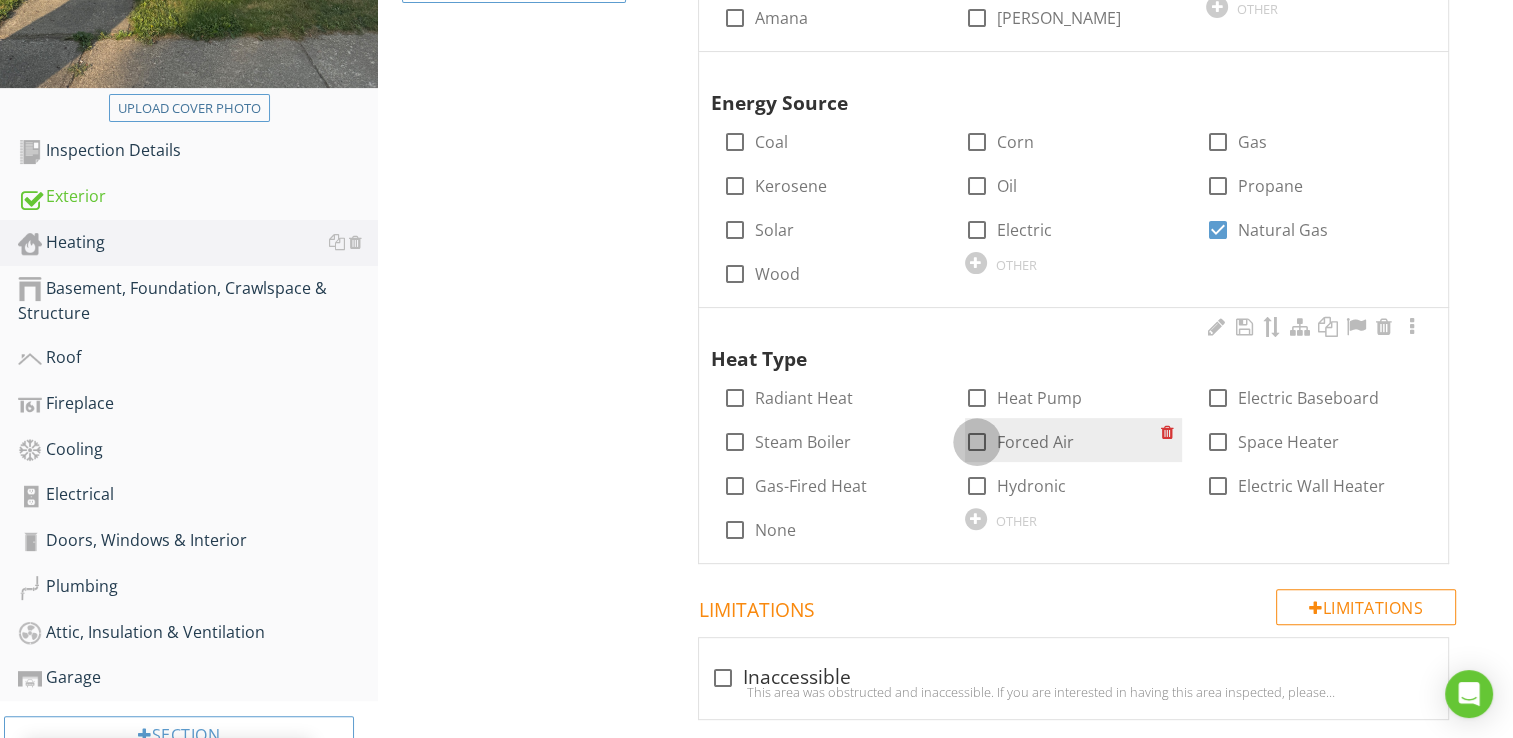 click at bounding box center [977, 442] 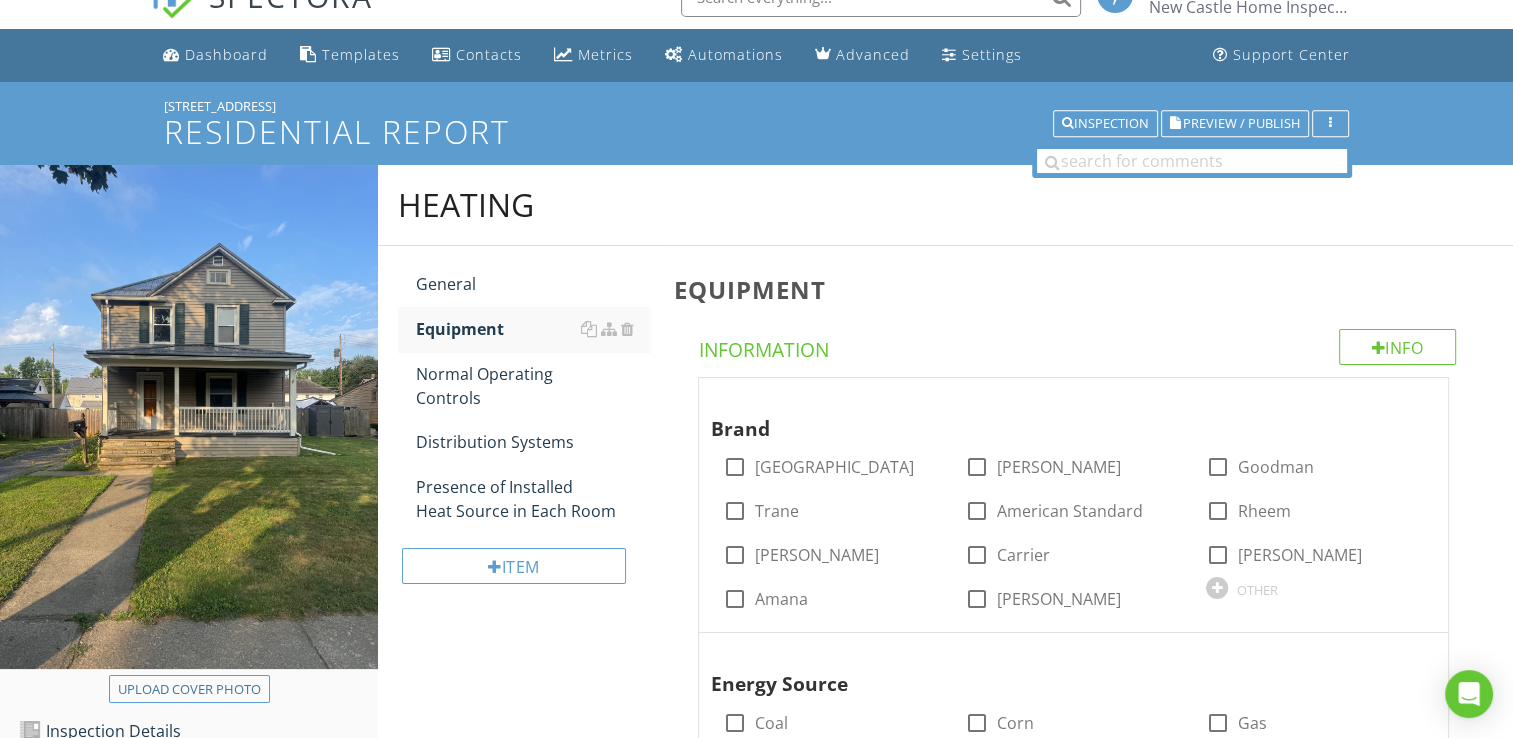 scroll, scrollTop: 17, scrollLeft: 0, axis: vertical 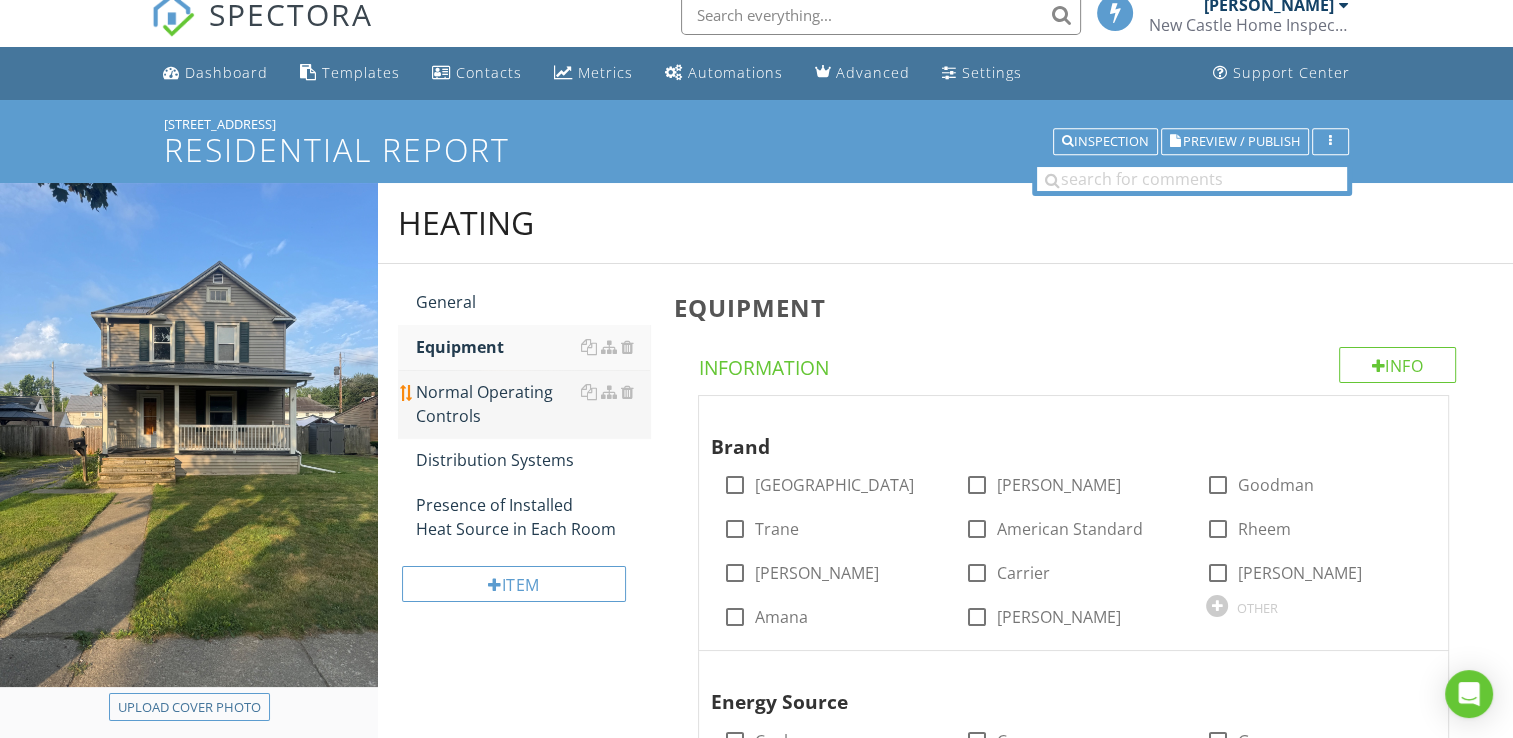 click on "Normal Operating Controls" at bounding box center (533, 404) 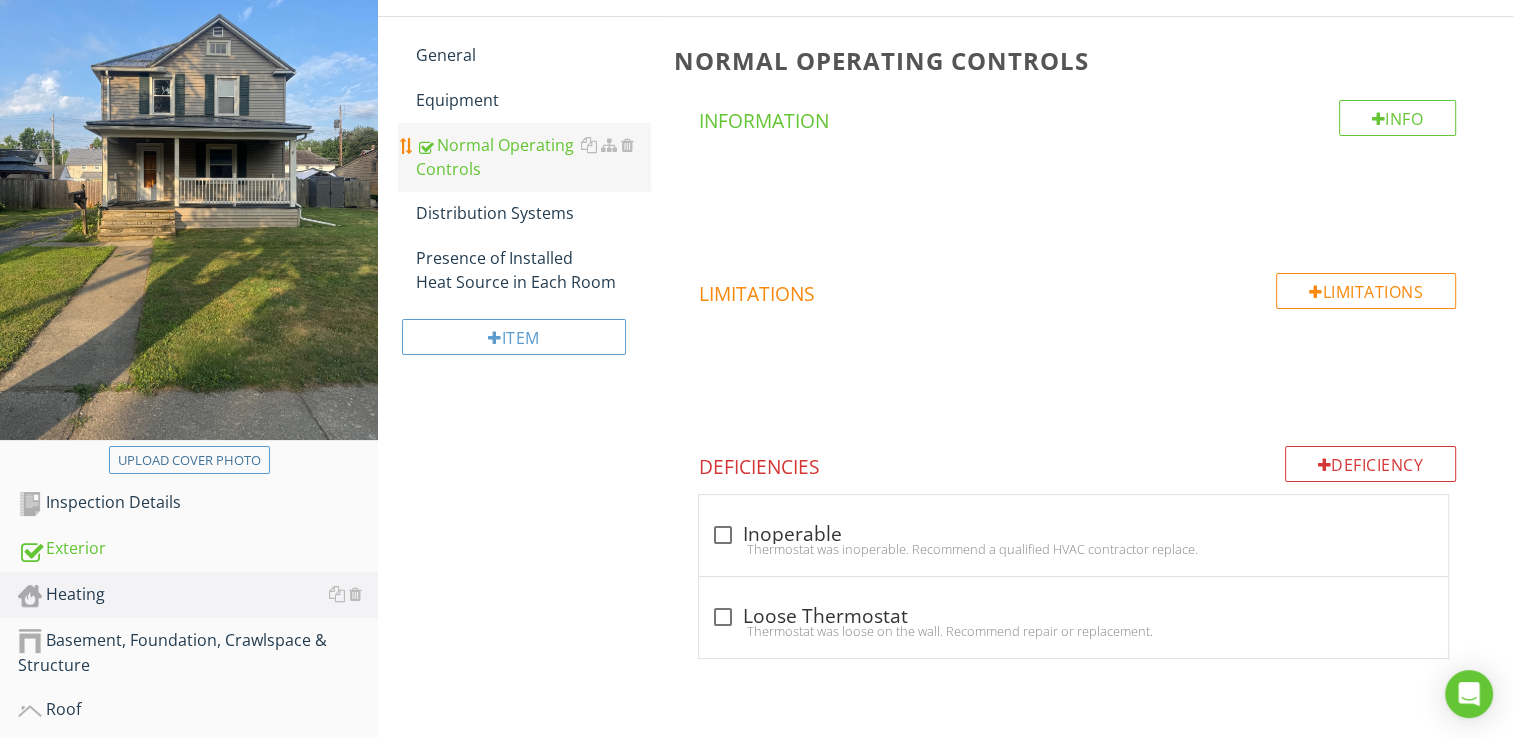 scroll, scrollTop: 263, scrollLeft: 0, axis: vertical 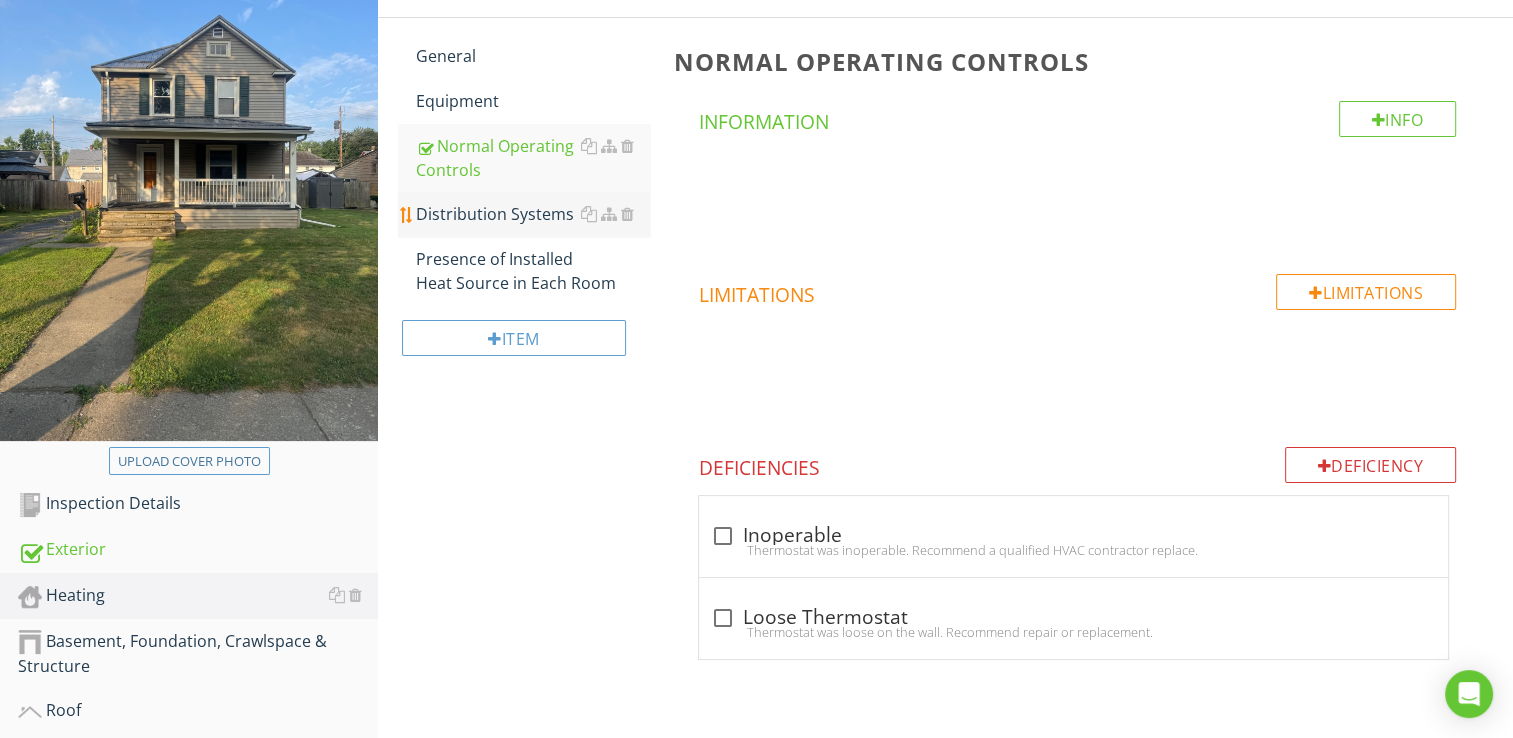 click on "Distribution Systems" at bounding box center [533, 214] 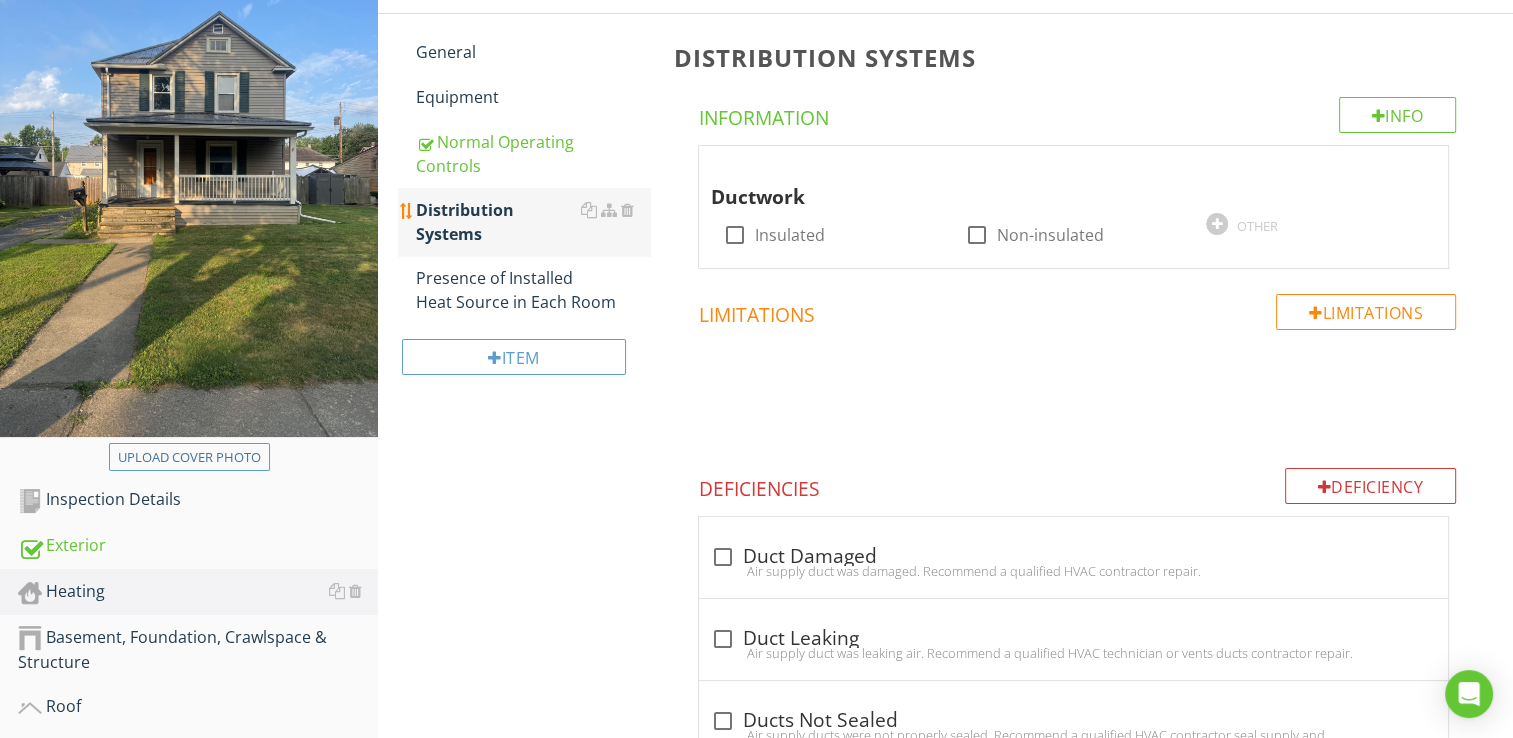 scroll, scrollTop: 265, scrollLeft: 0, axis: vertical 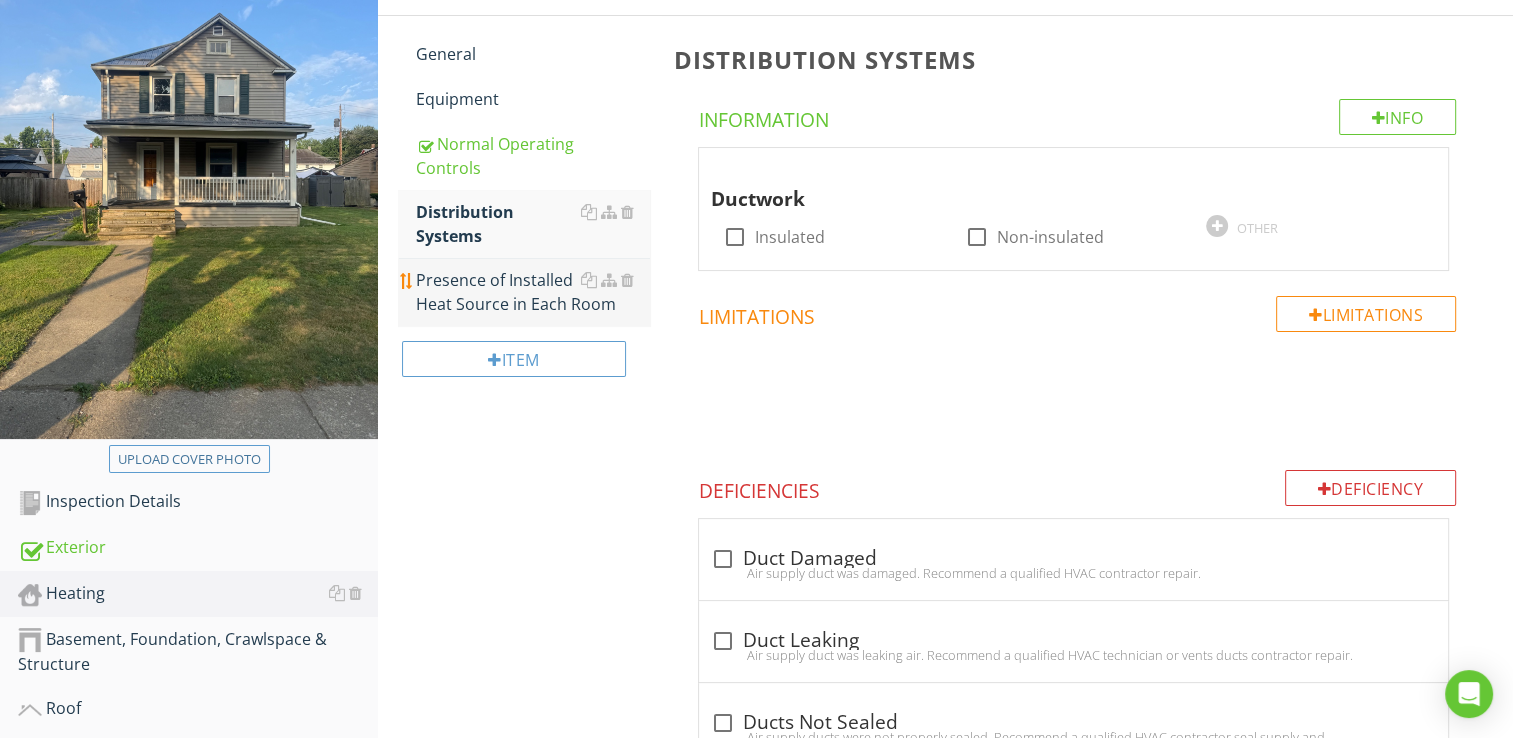 click on "Presence of Installed Heat Source in Each Room" at bounding box center [533, 292] 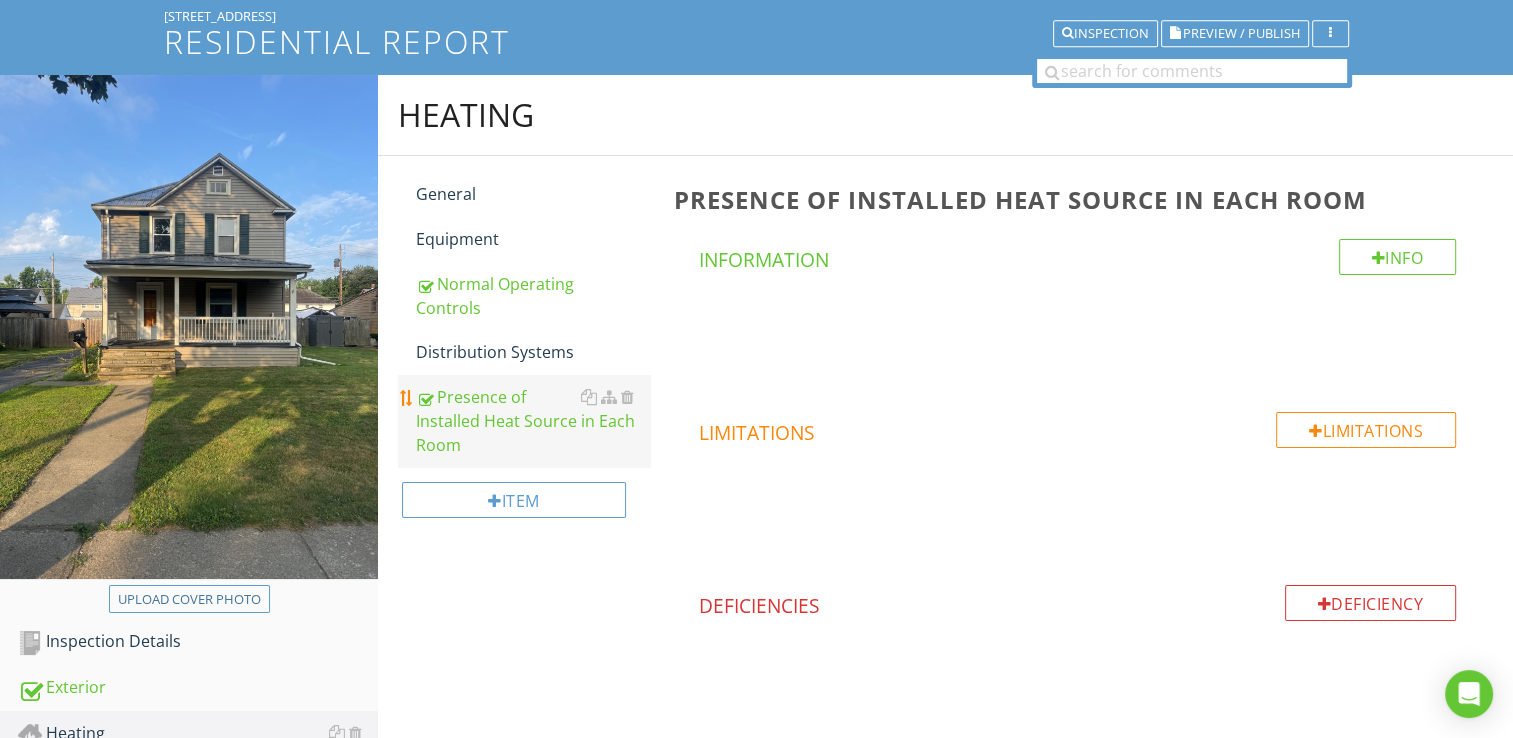scroll, scrollTop: 124, scrollLeft: 0, axis: vertical 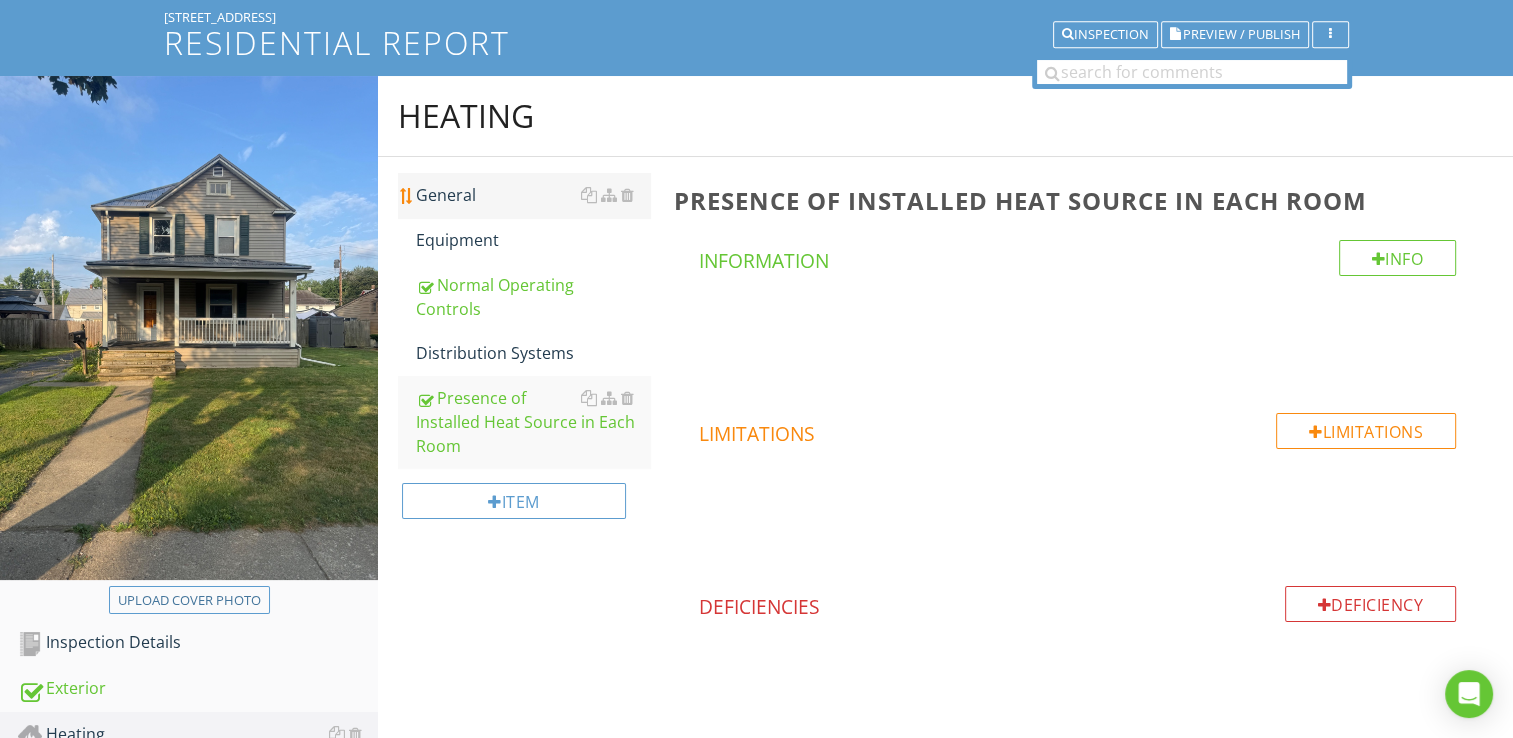 click on "General" at bounding box center (533, 195) 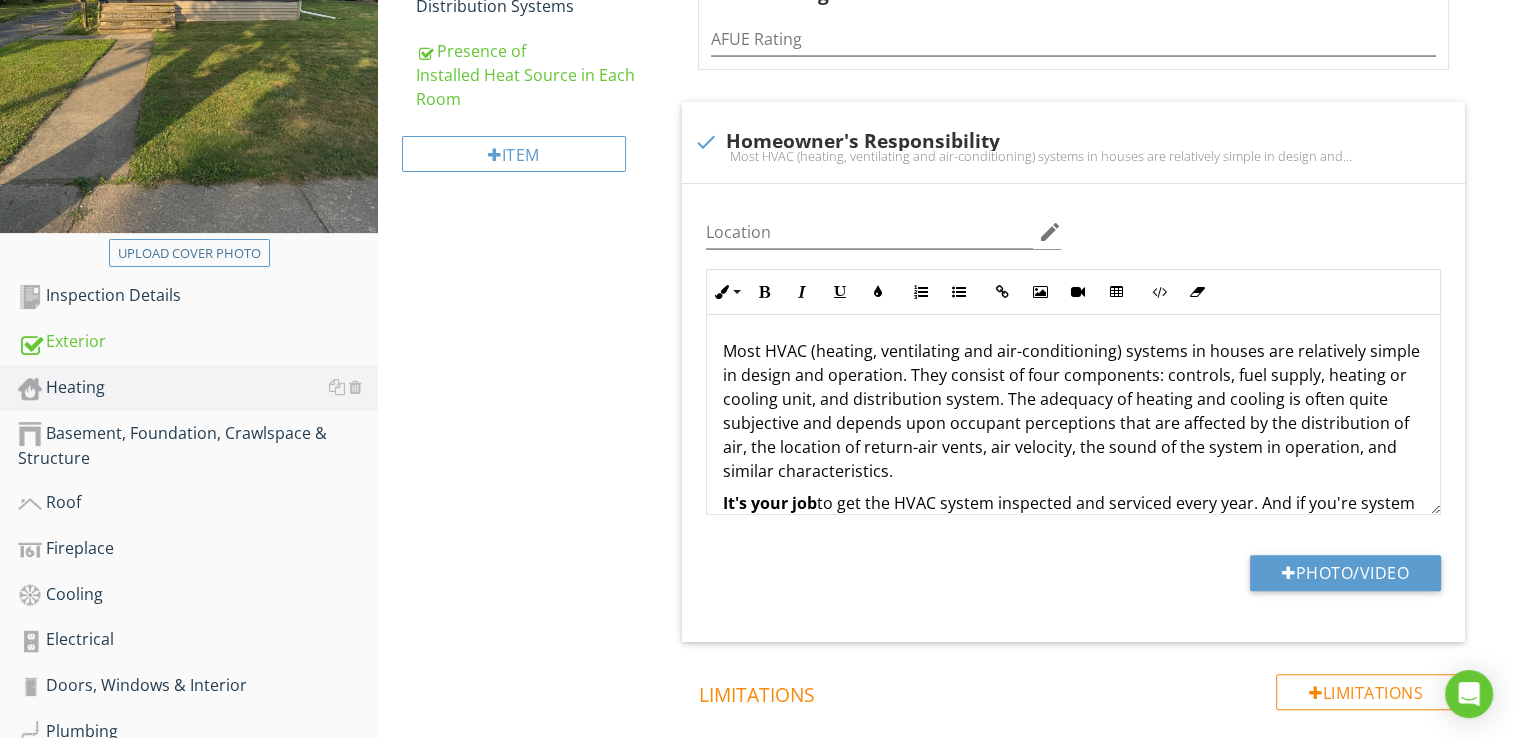 scroll, scrollTop: 470, scrollLeft: 0, axis: vertical 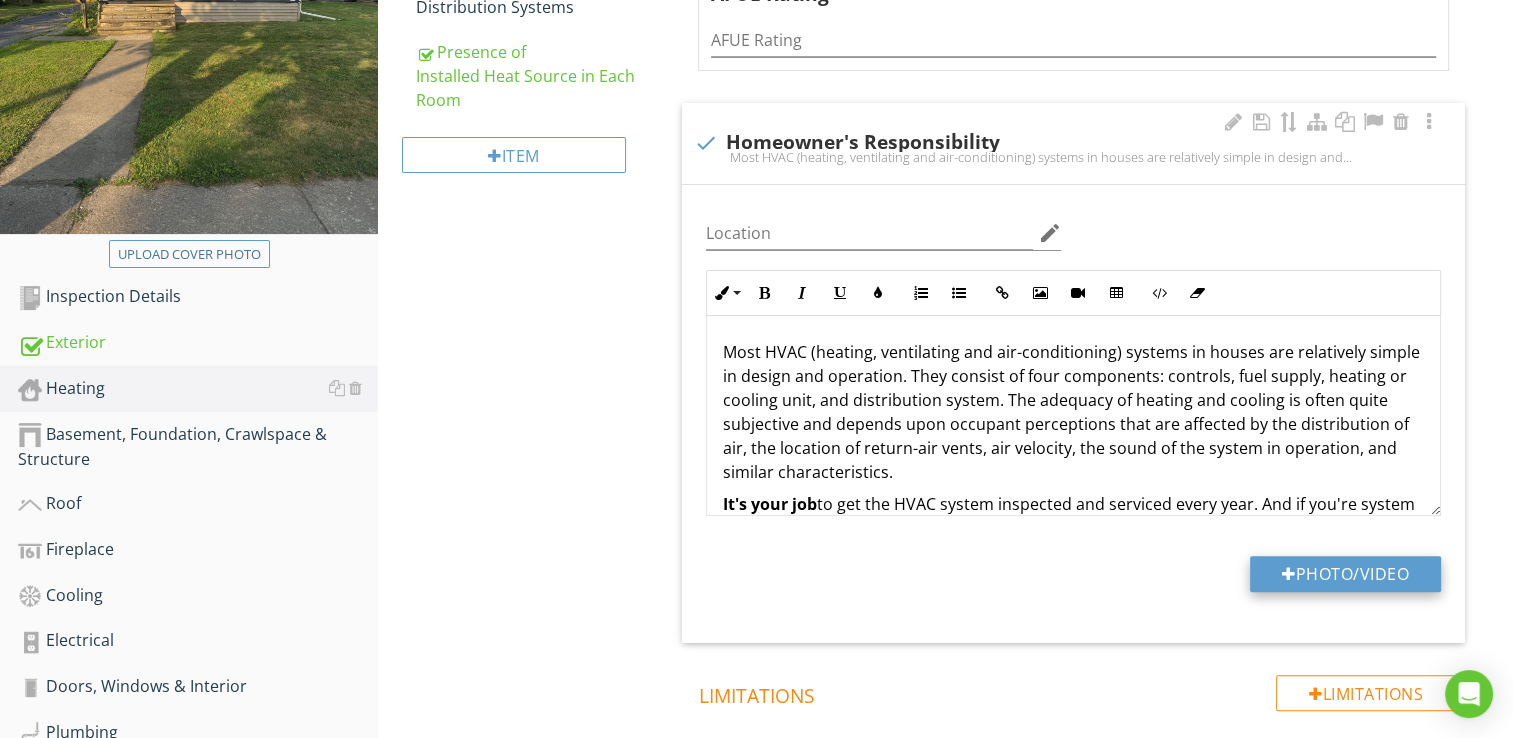 click on "Photo/Video" at bounding box center (1345, 574) 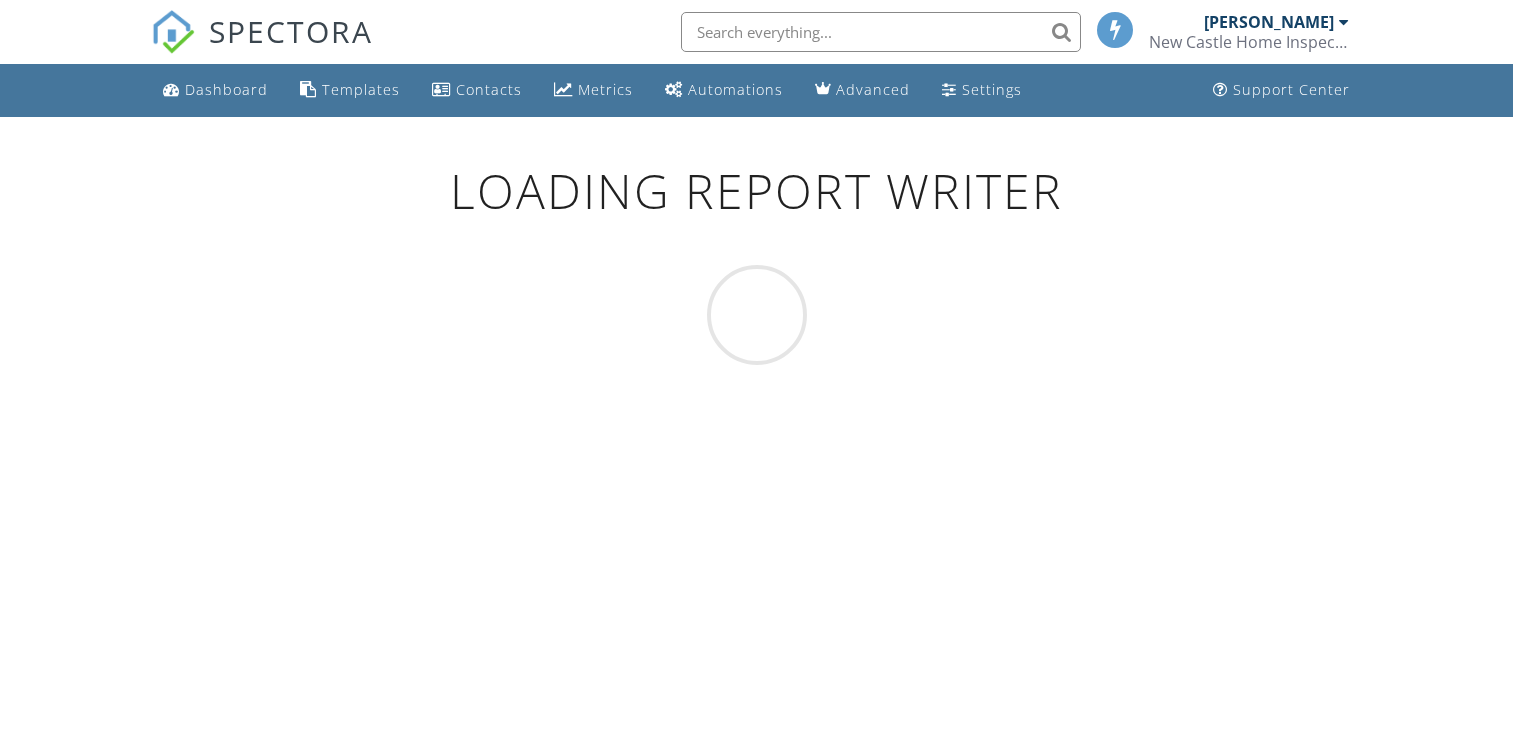 scroll, scrollTop: 0, scrollLeft: 0, axis: both 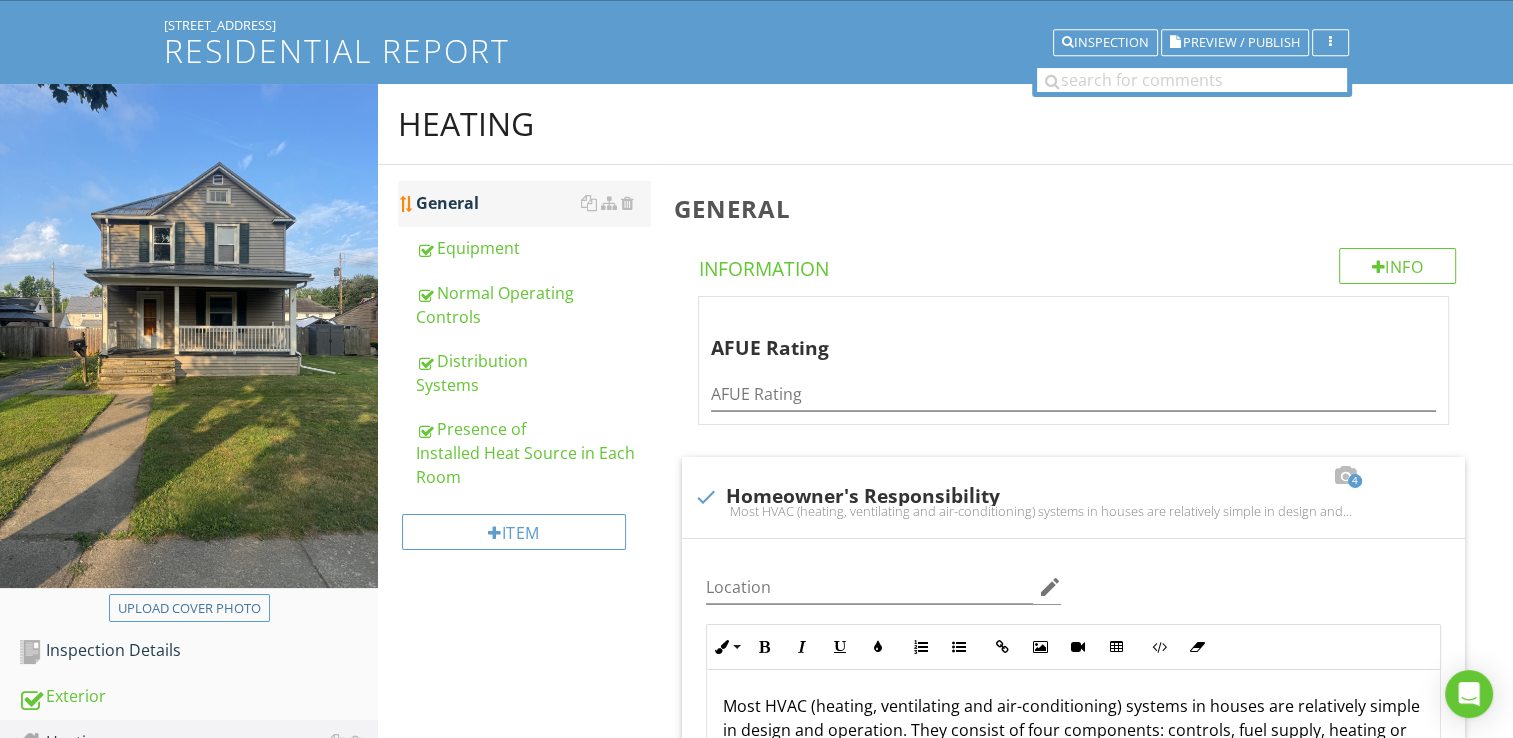 click on "General" at bounding box center [533, 203] 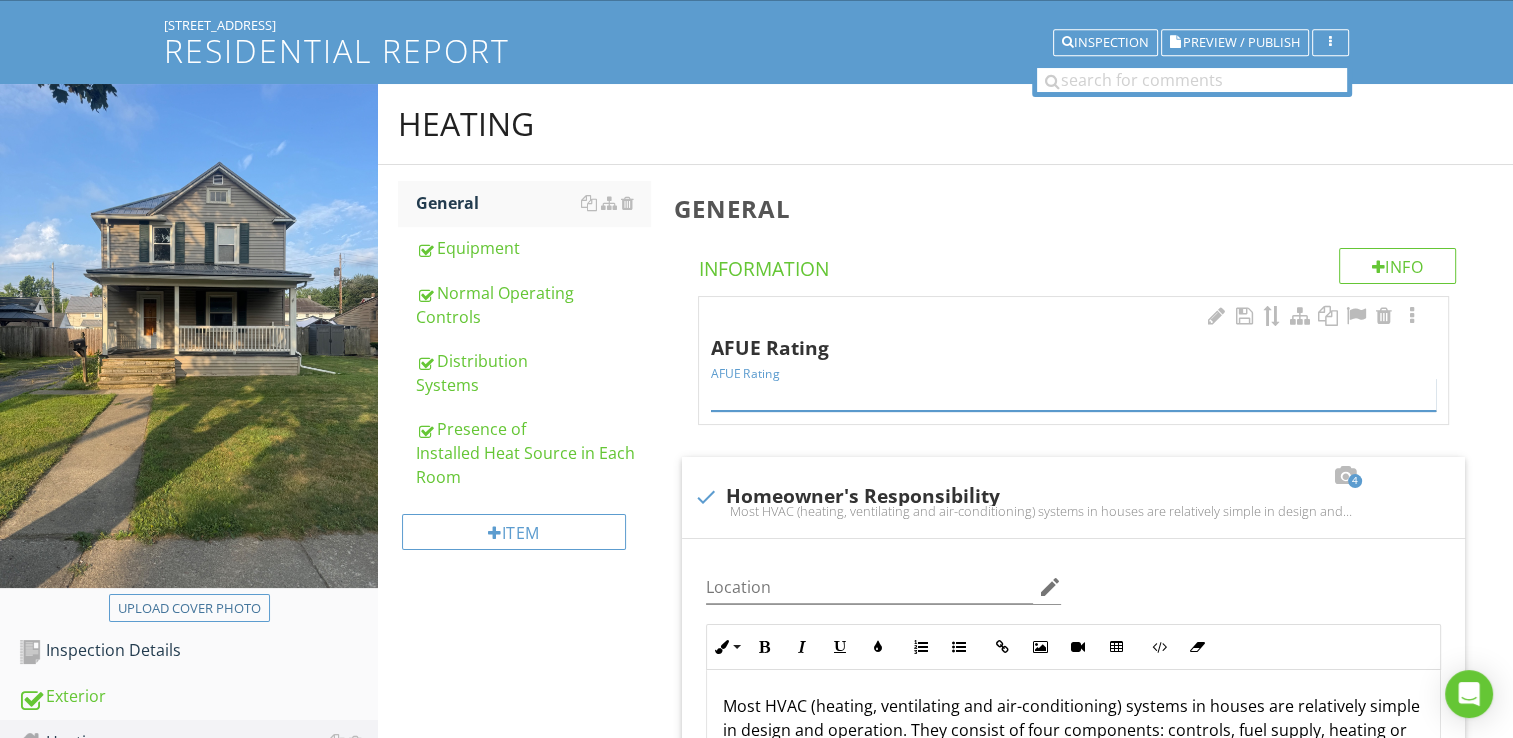 click at bounding box center [1073, 394] 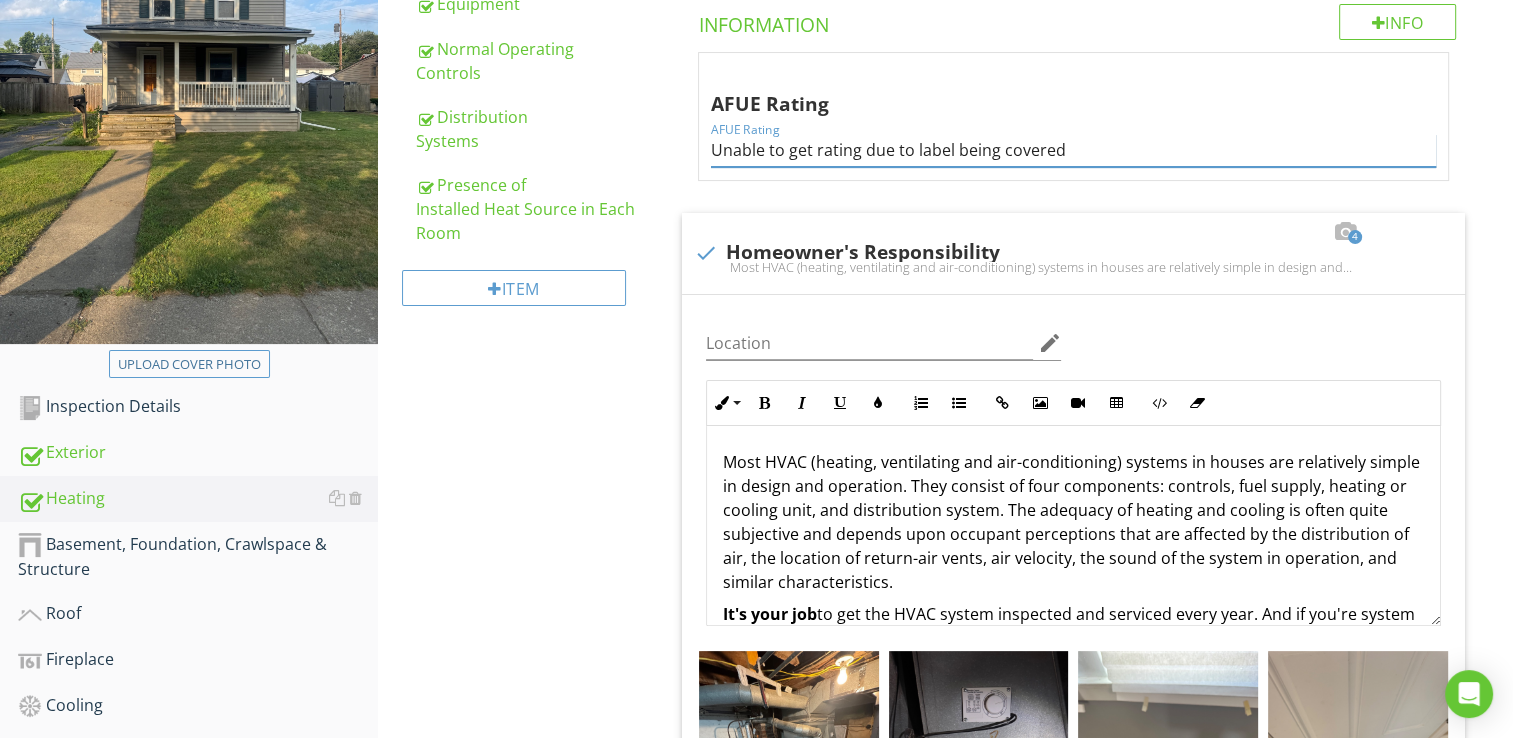 scroll, scrollTop: 361, scrollLeft: 0, axis: vertical 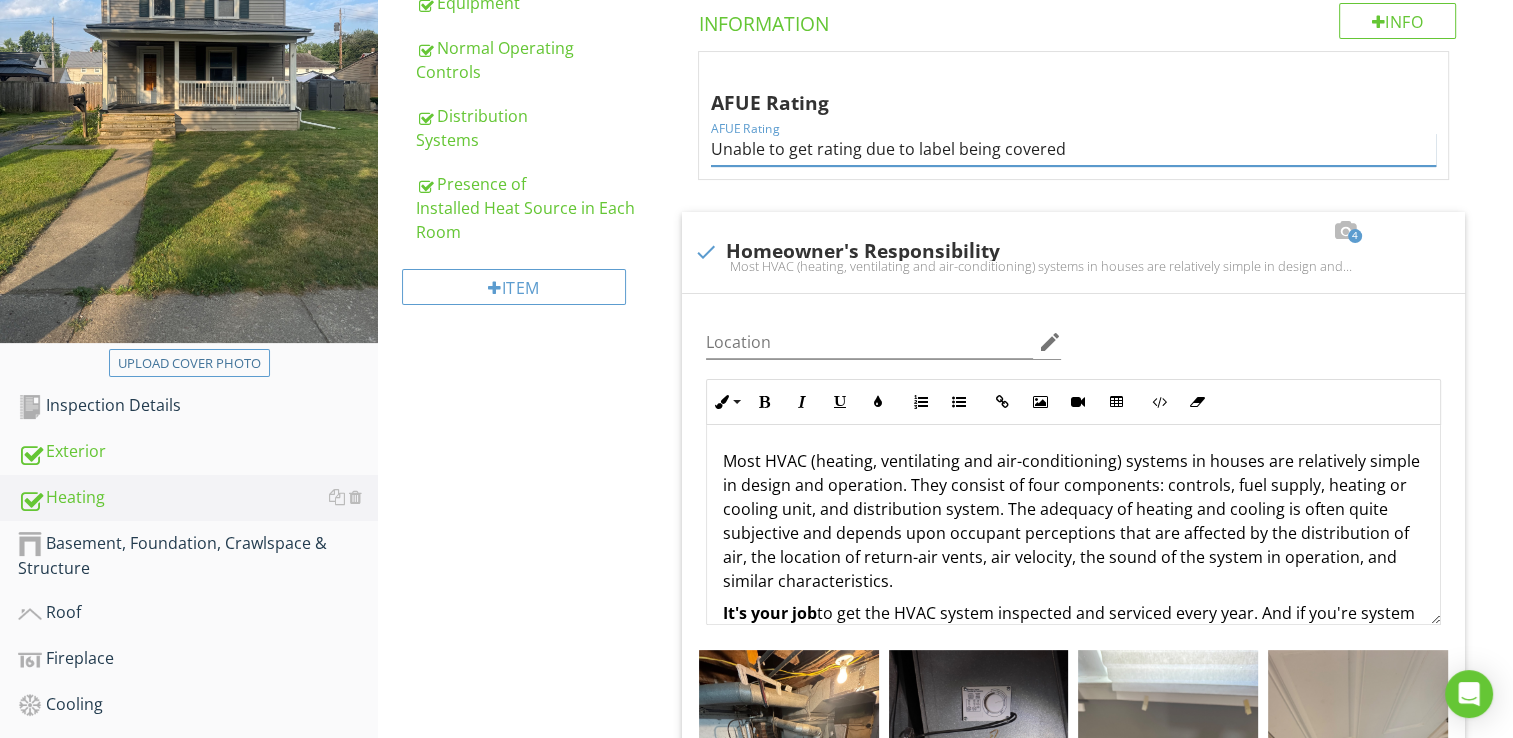 type on "Unable to get rating due to label being covered" 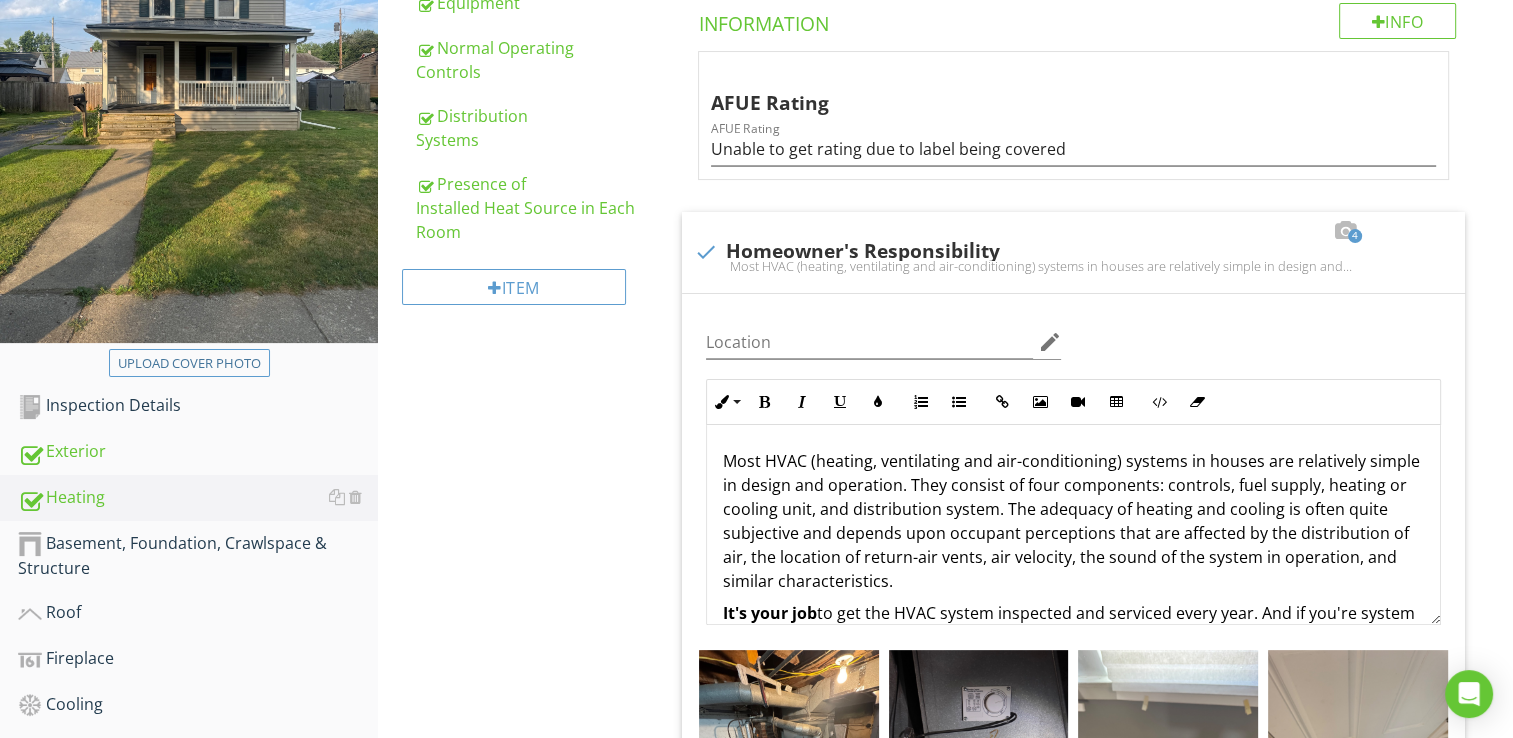 drag, startPoint x: 624, startPoint y: 597, endPoint x: 468, endPoint y: 614, distance: 156.92355 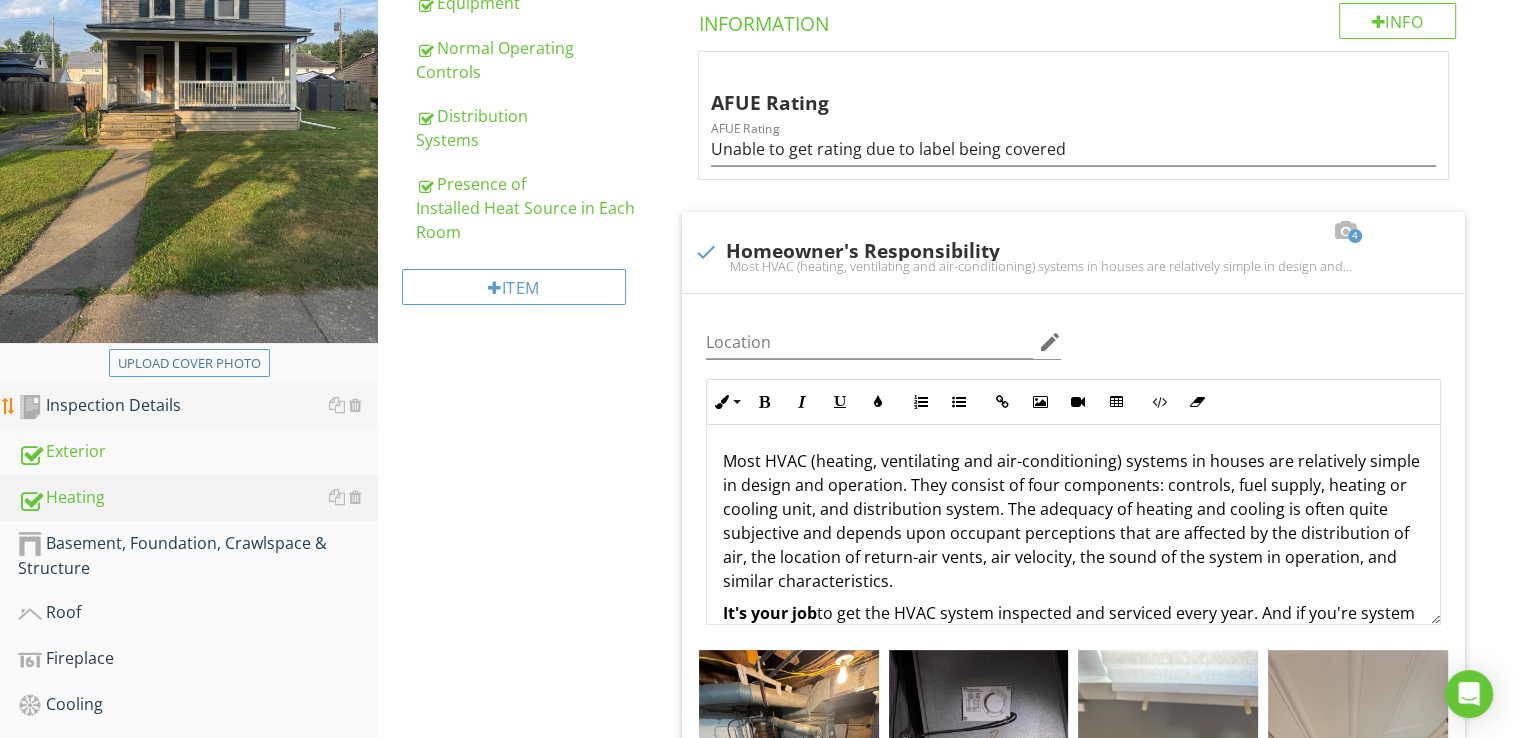 click on "Inspection Details" at bounding box center (198, 406) 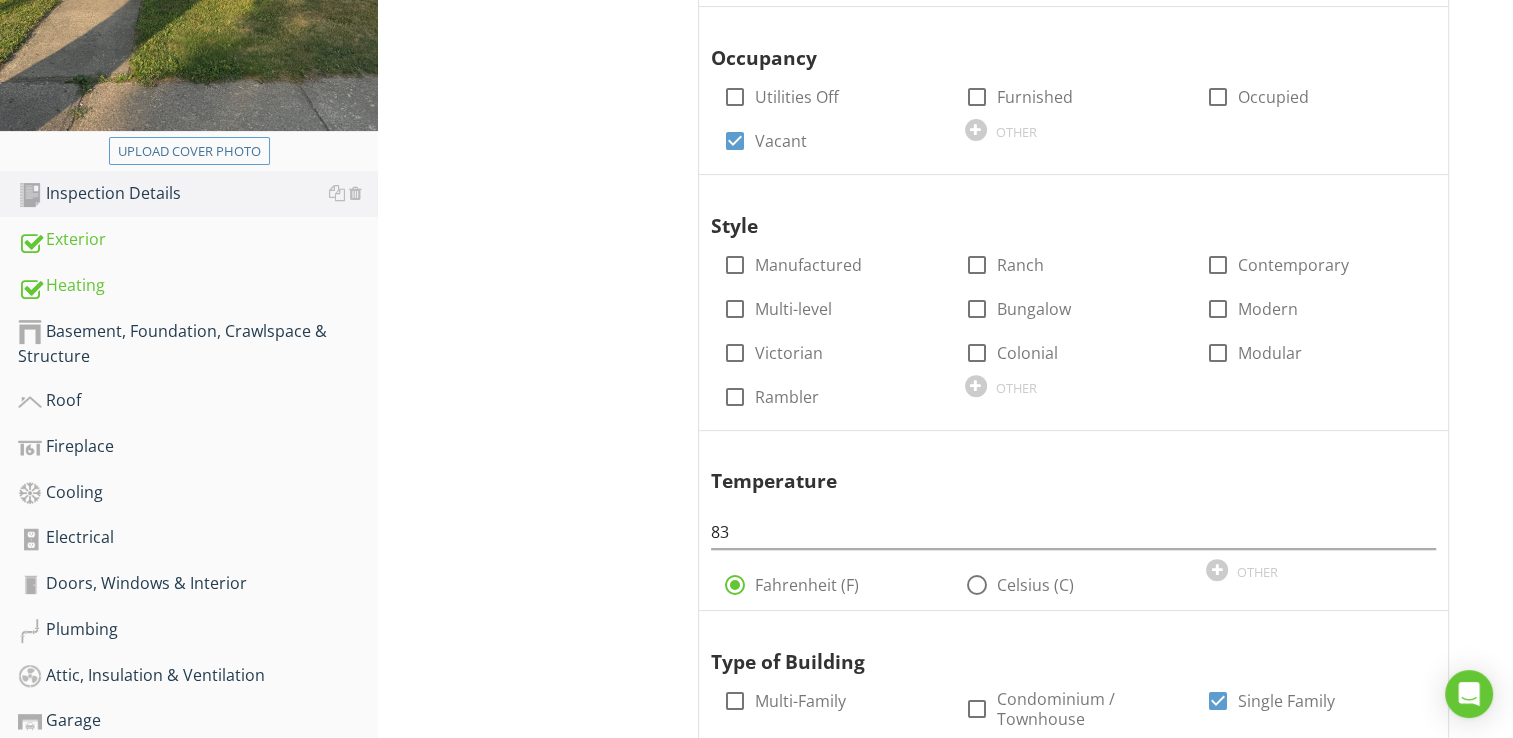 scroll, scrollTop: 577, scrollLeft: 0, axis: vertical 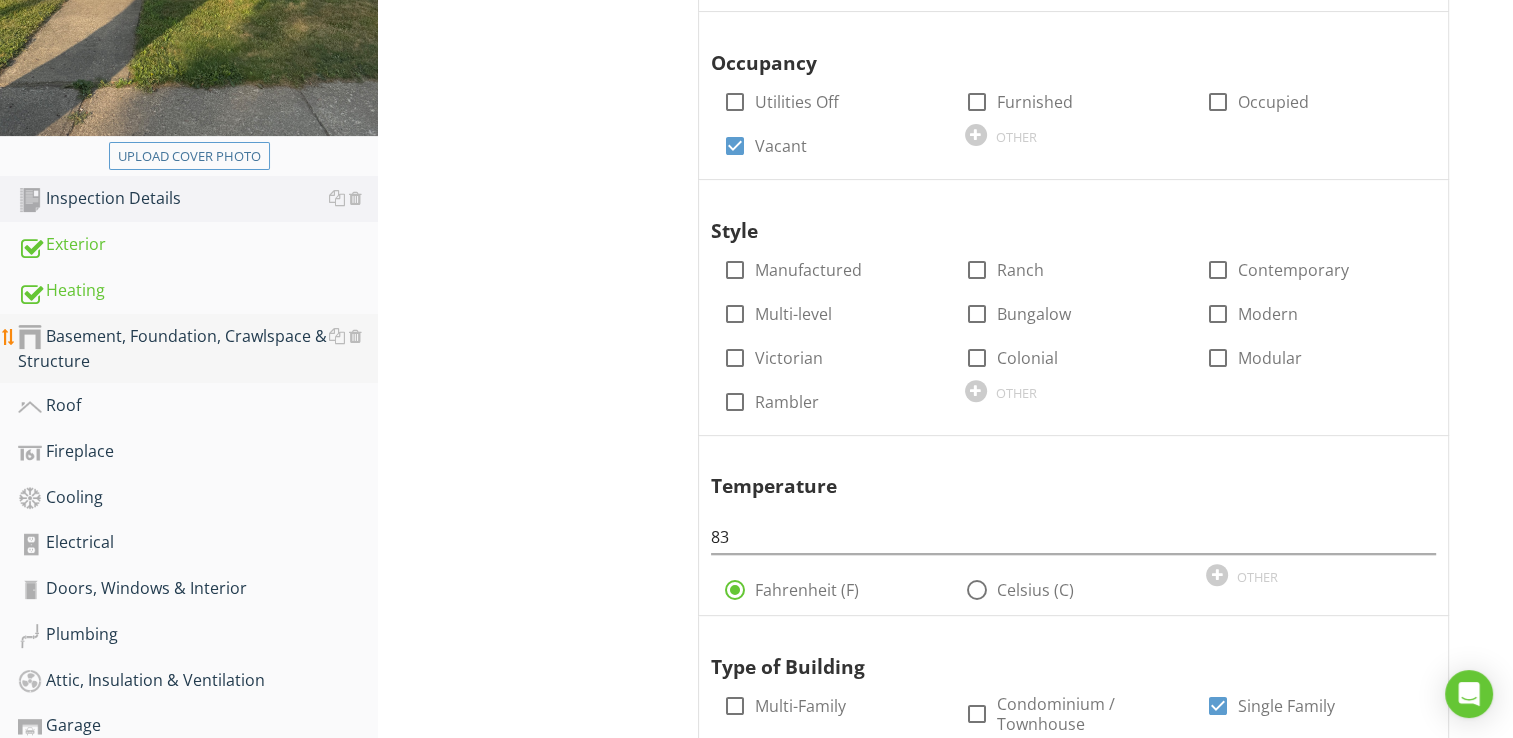 click on "Basement, Foundation, Crawlspace & Structure" at bounding box center (198, 349) 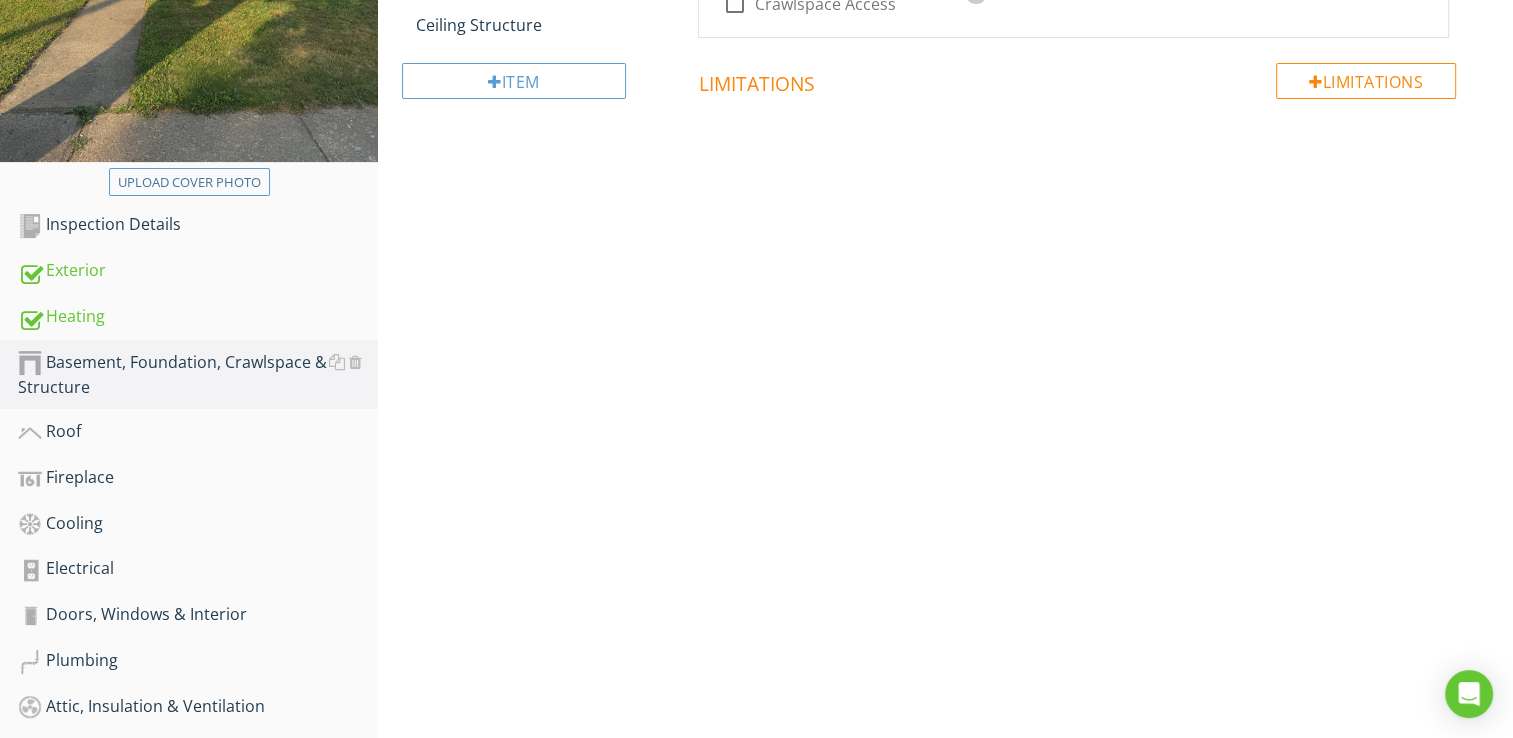 scroll, scrollTop: 220, scrollLeft: 0, axis: vertical 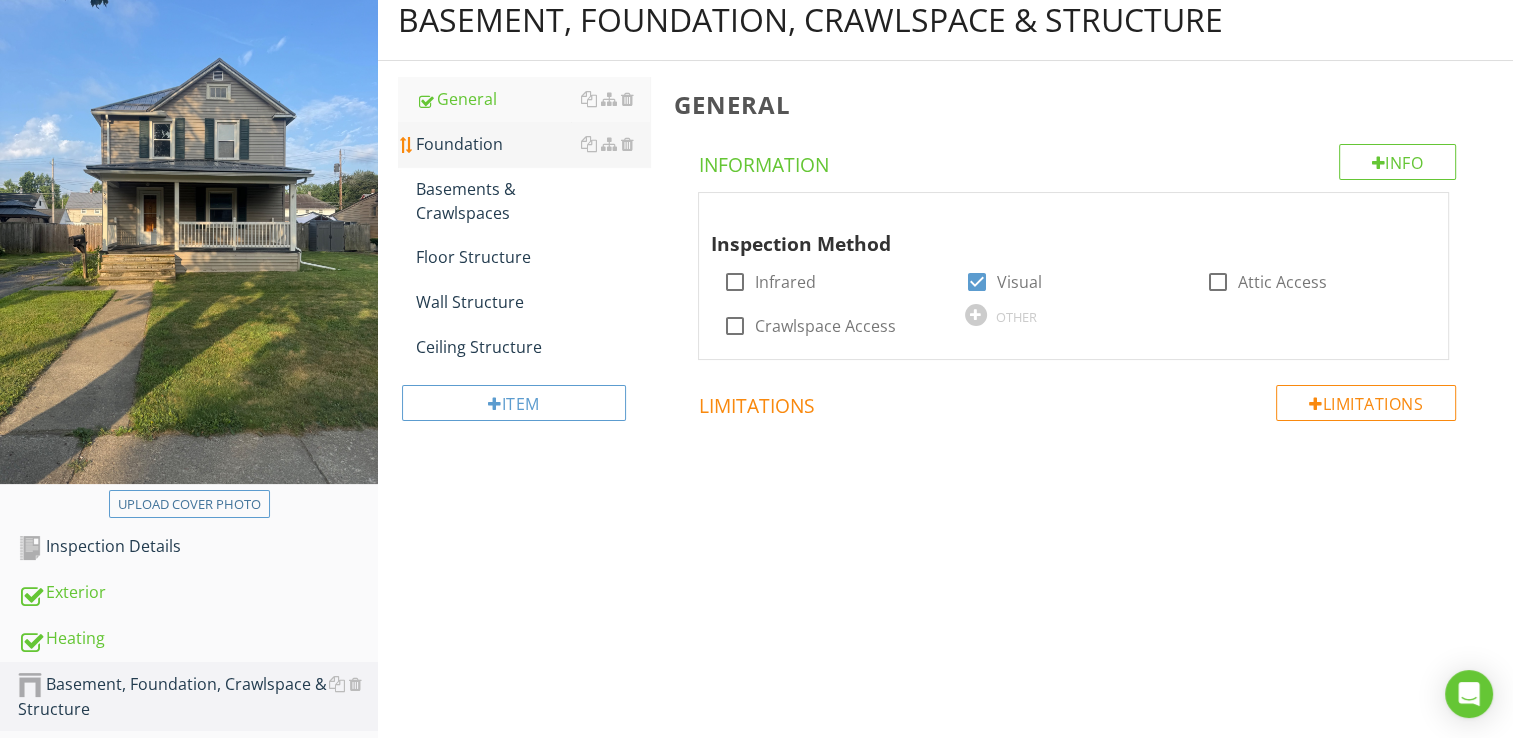 click on "Foundation" at bounding box center (533, 144) 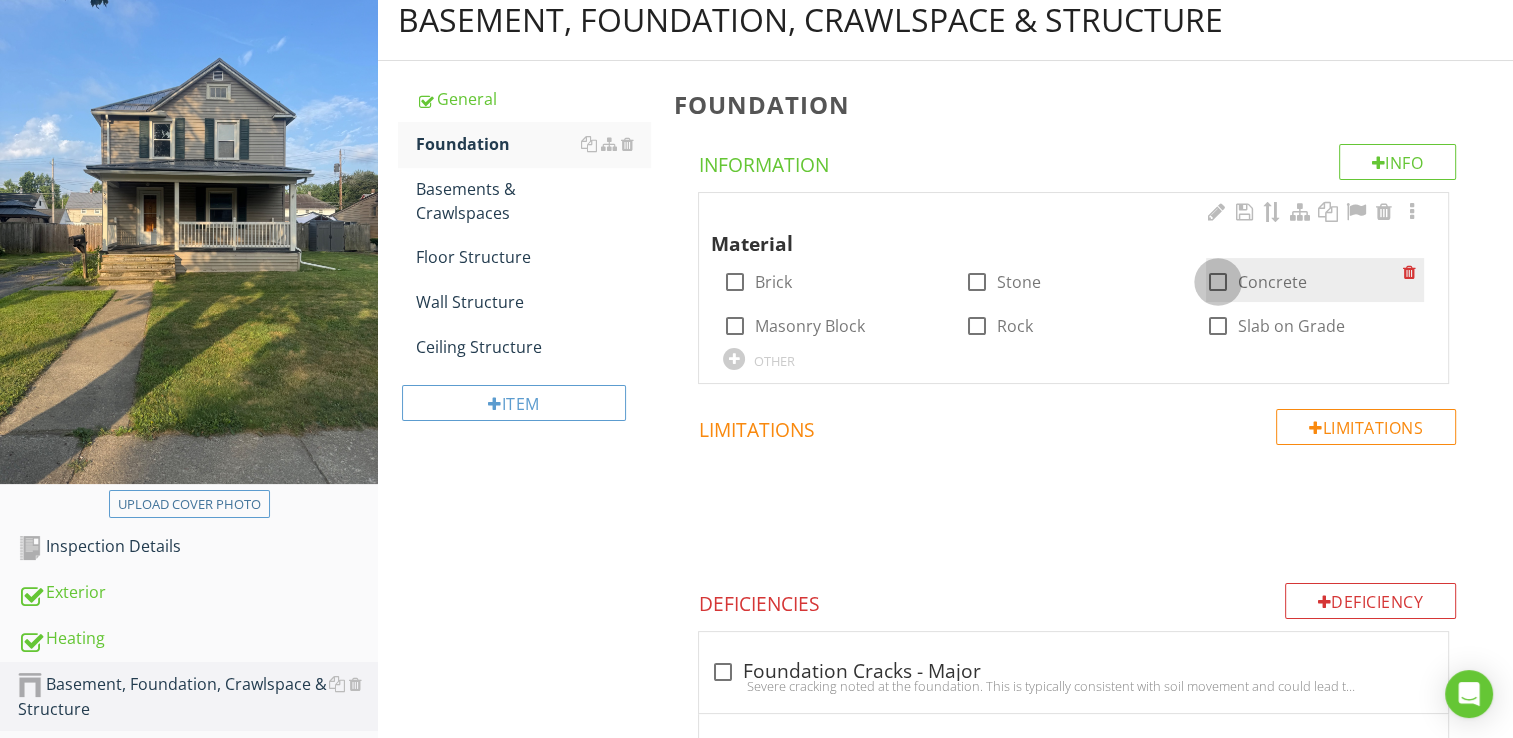 click at bounding box center [1218, 282] 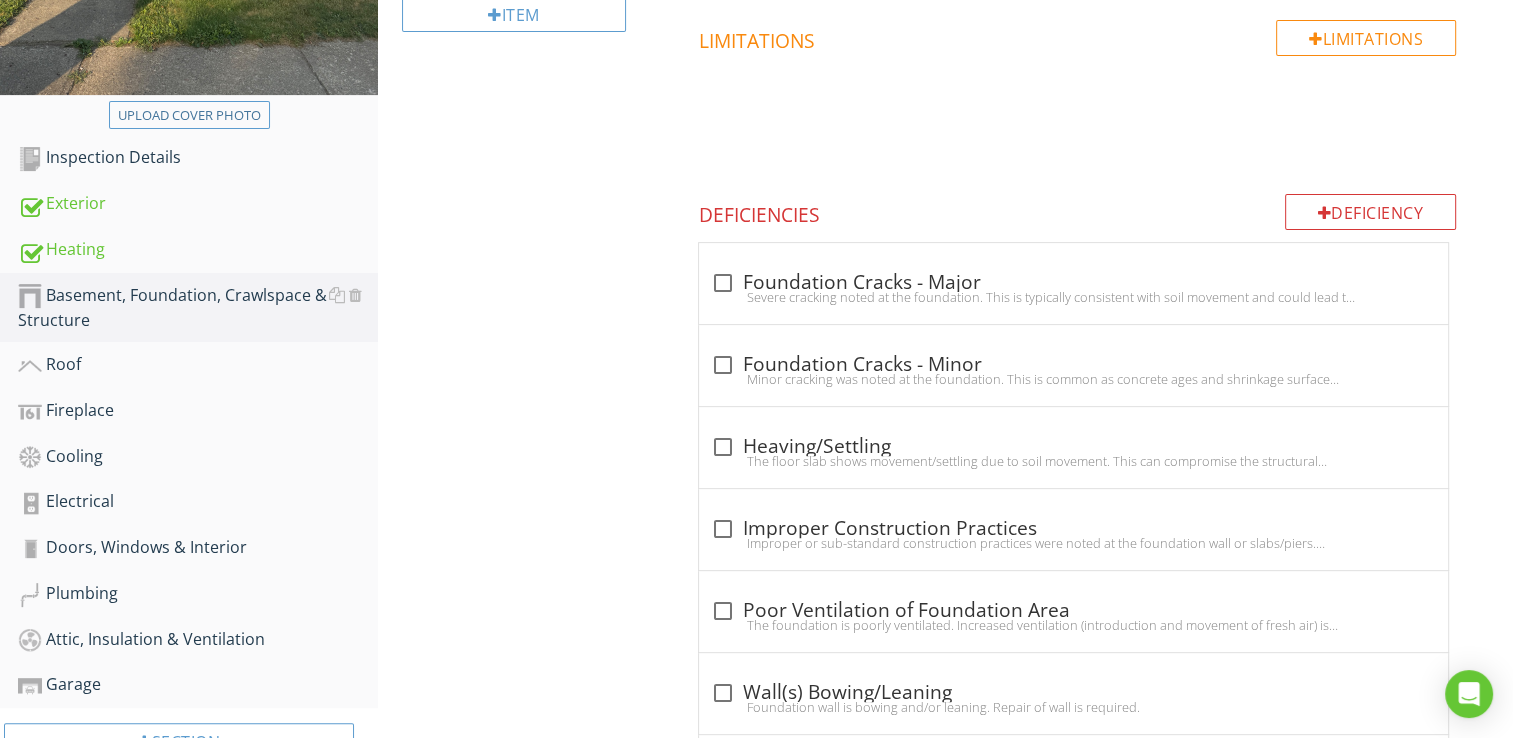 scroll, scrollTop: 621, scrollLeft: 0, axis: vertical 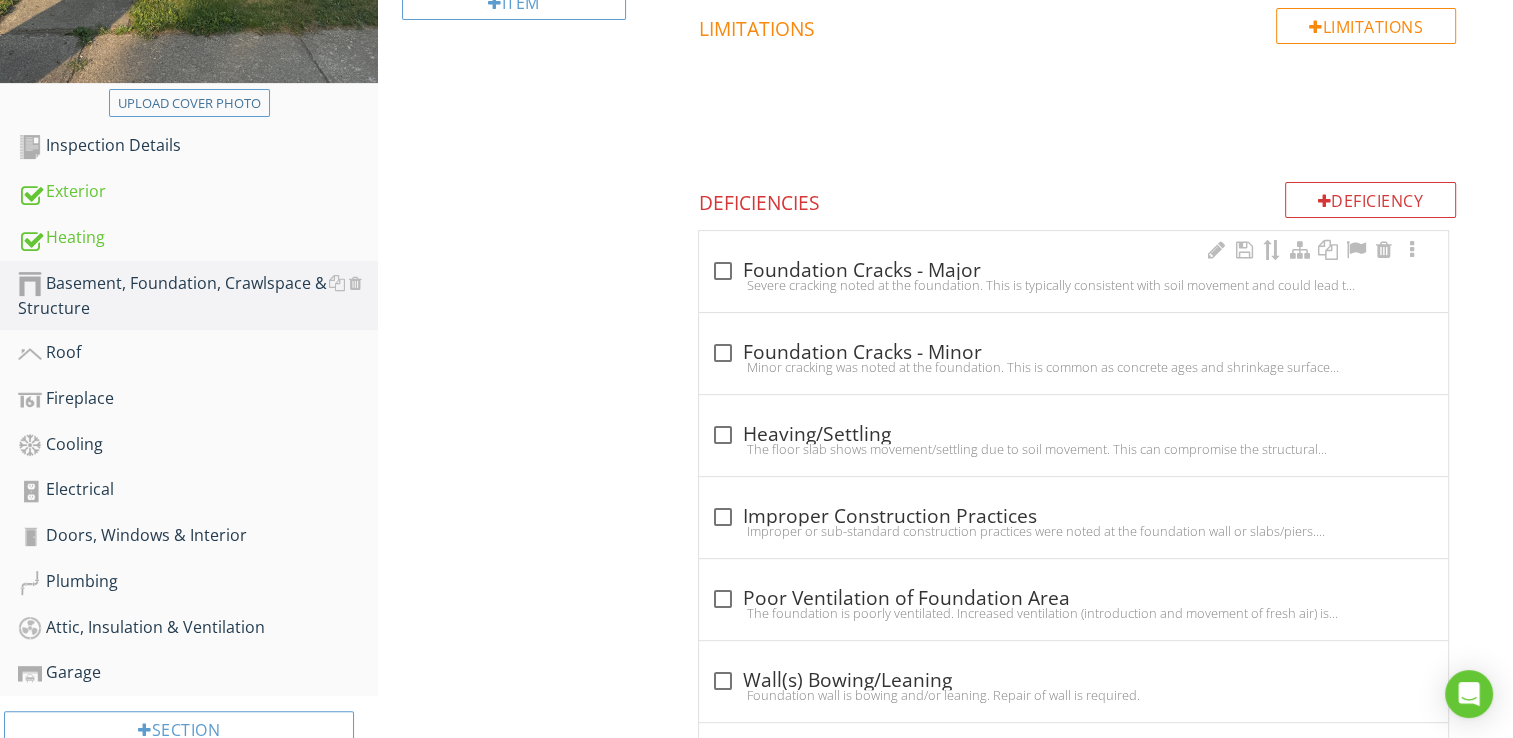 click on "Severe cracking noted at the foundation. This is typically consistent with soil movement and could lead to serious damage to structural components, foundation and/or slabs. Recommend a structural engineer evaluate and provide a report on course of action and remedy.
Here is an informational article on foundation cracks." at bounding box center (1073, 285) 